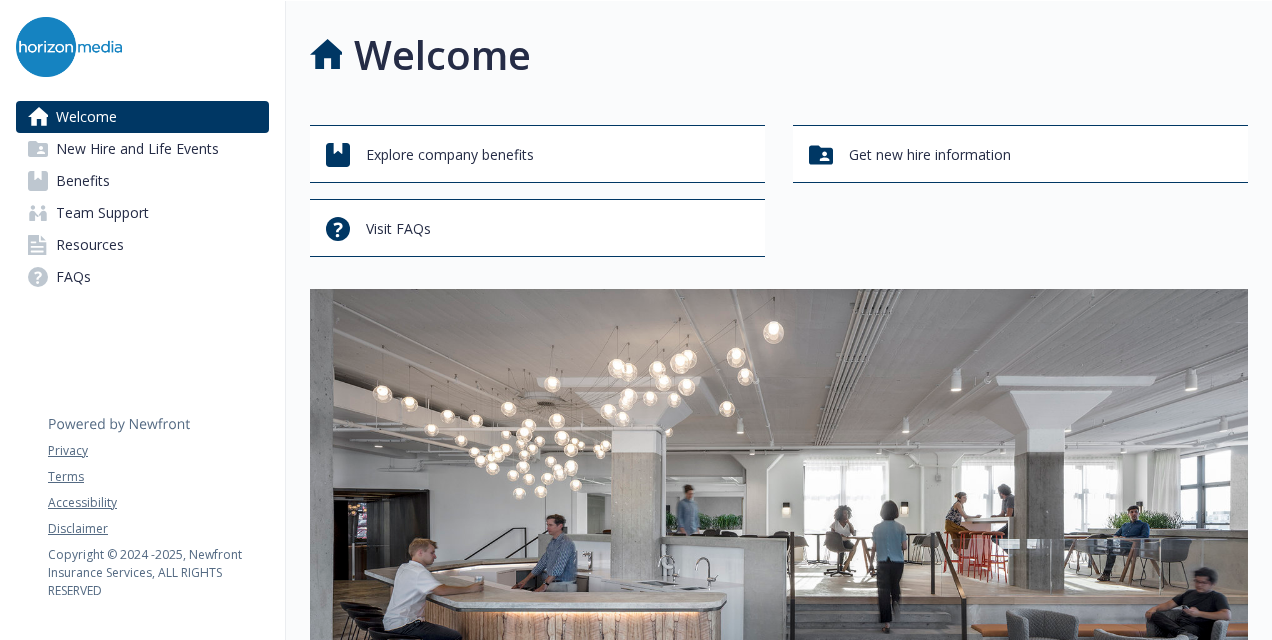 scroll, scrollTop: 0, scrollLeft: 0, axis: both 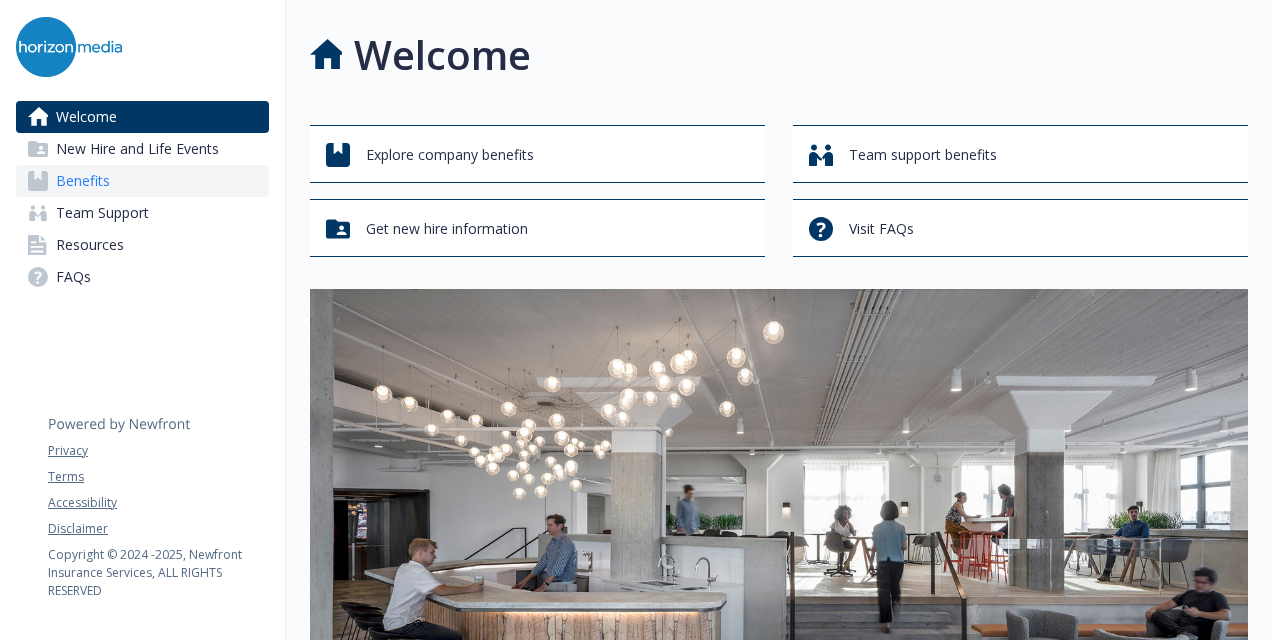click on "Benefits" at bounding box center (142, 181) 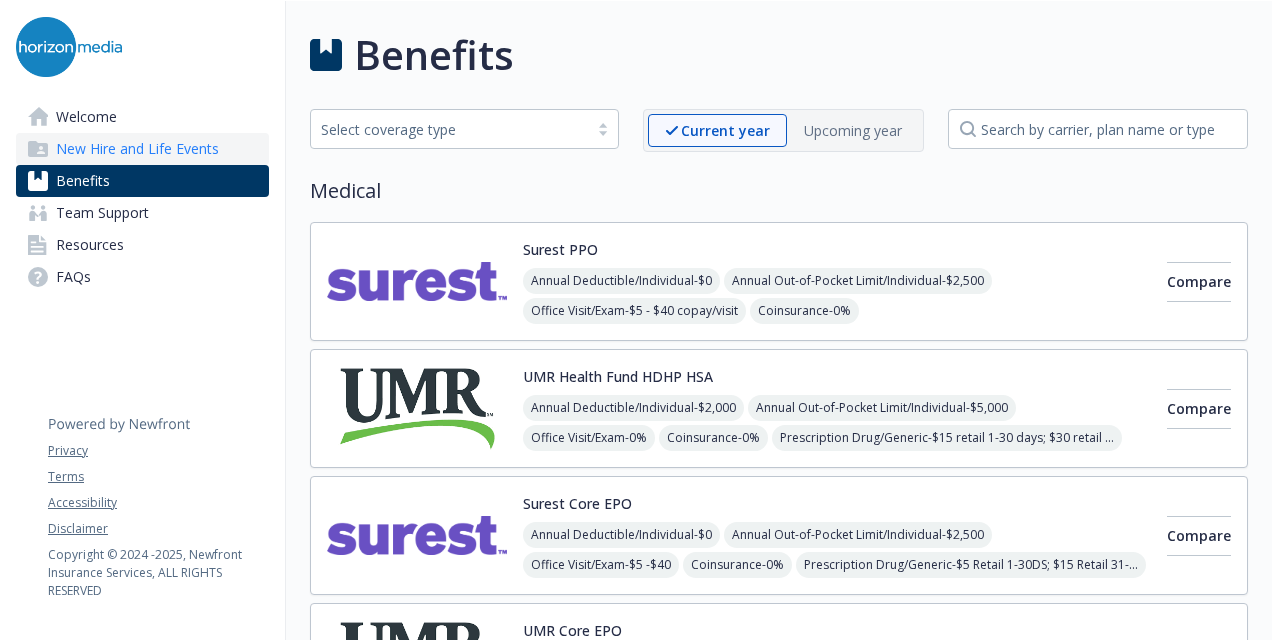 click on "New Hire and Life Events" at bounding box center [137, 149] 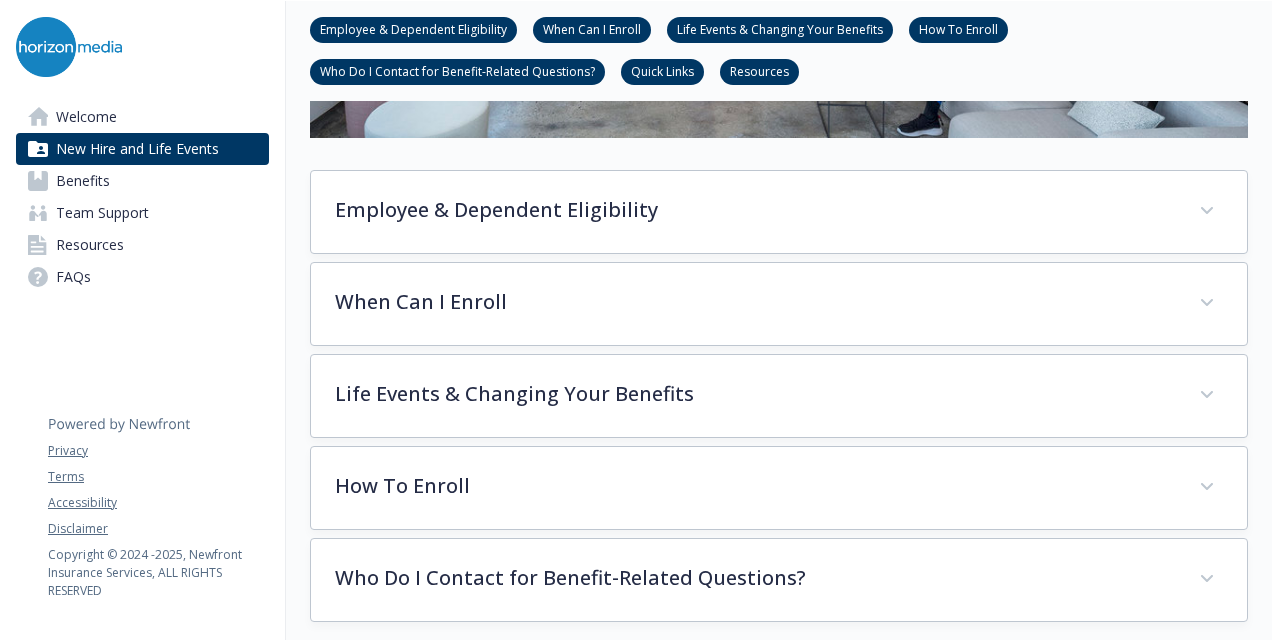 scroll, scrollTop: 622, scrollLeft: 0, axis: vertical 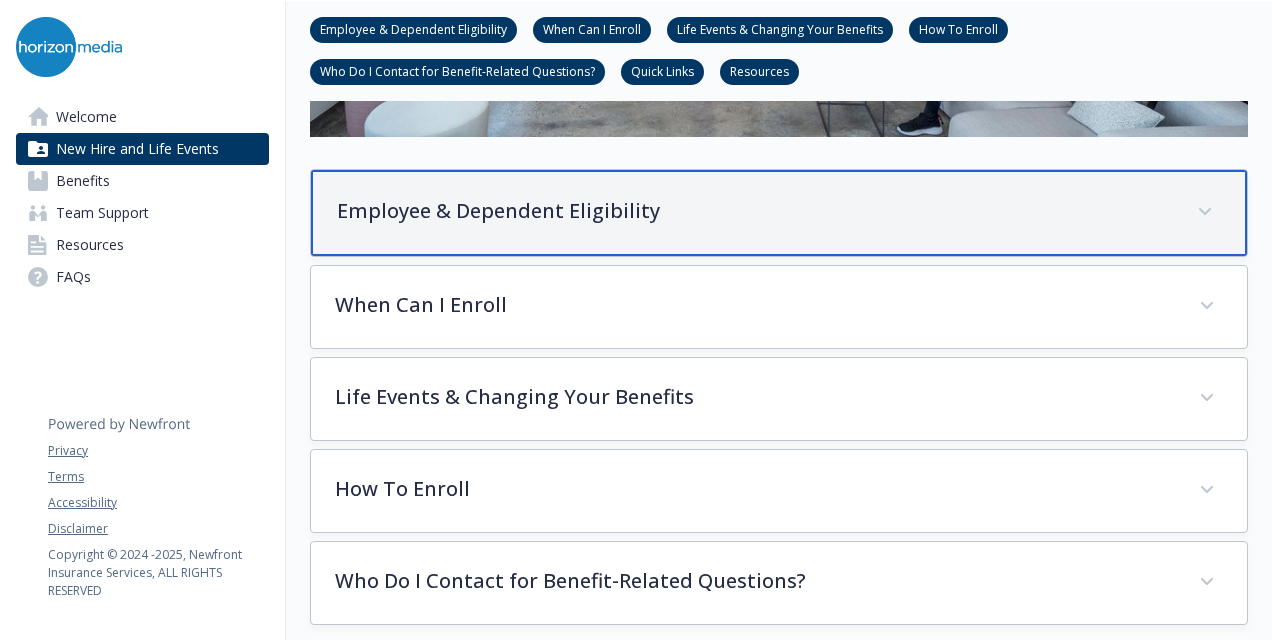 click on "Employee & Dependent Eligibility" at bounding box center (755, 211) 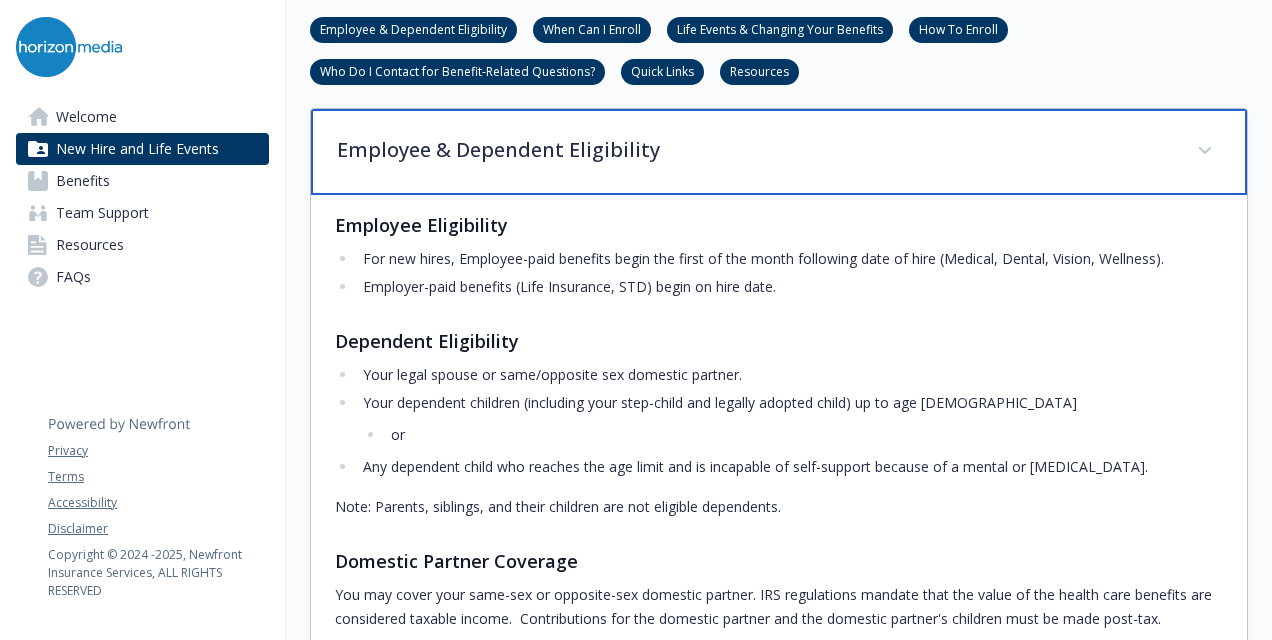 scroll, scrollTop: 675, scrollLeft: 0, axis: vertical 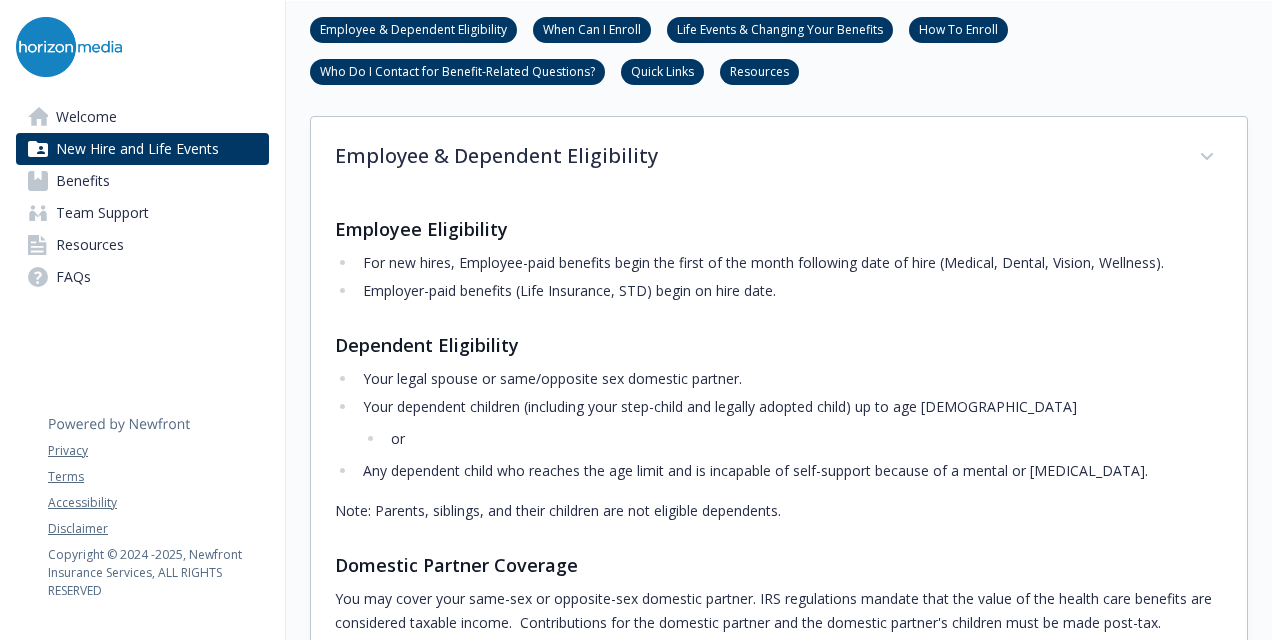 click on "Employee Eligibility" at bounding box center [779, 229] 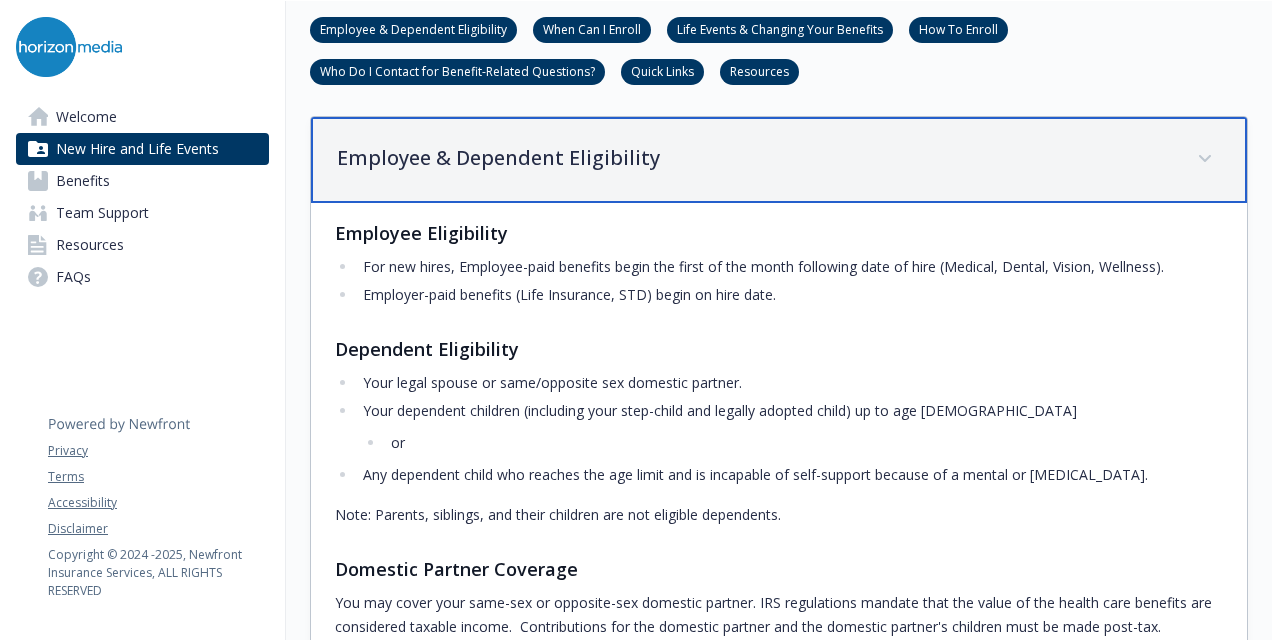 click on "Employee & Dependent Eligibility" at bounding box center (755, 158) 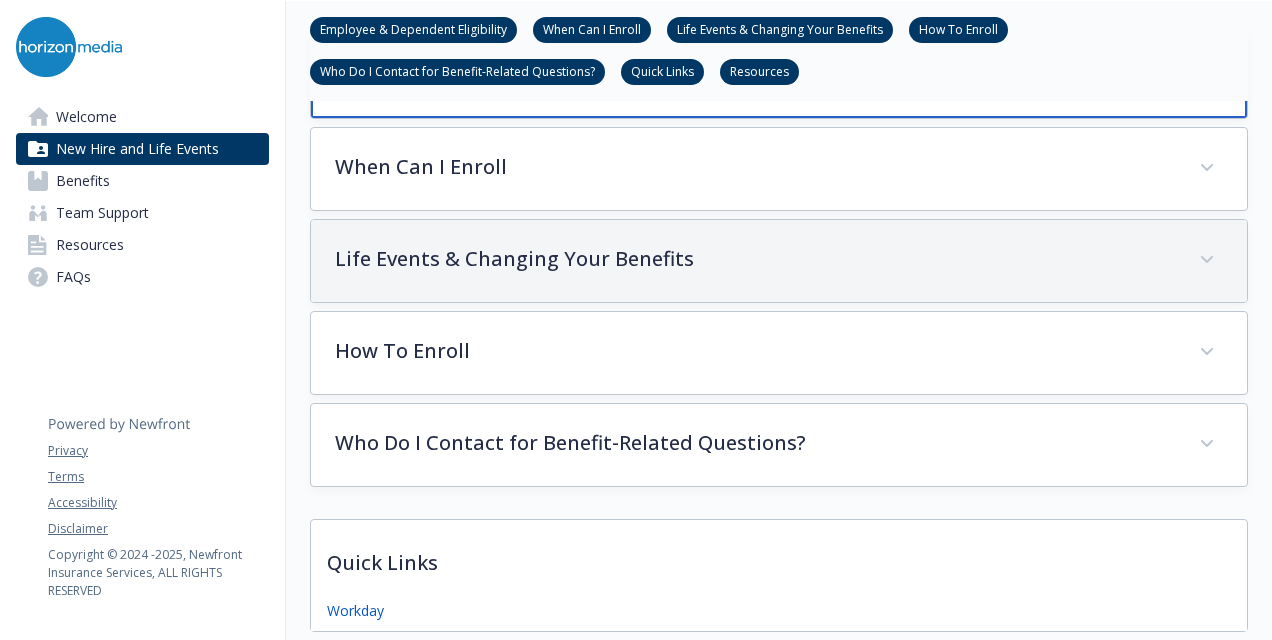 scroll, scrollTop: 761, scrollLeft: 0, axis: vertical 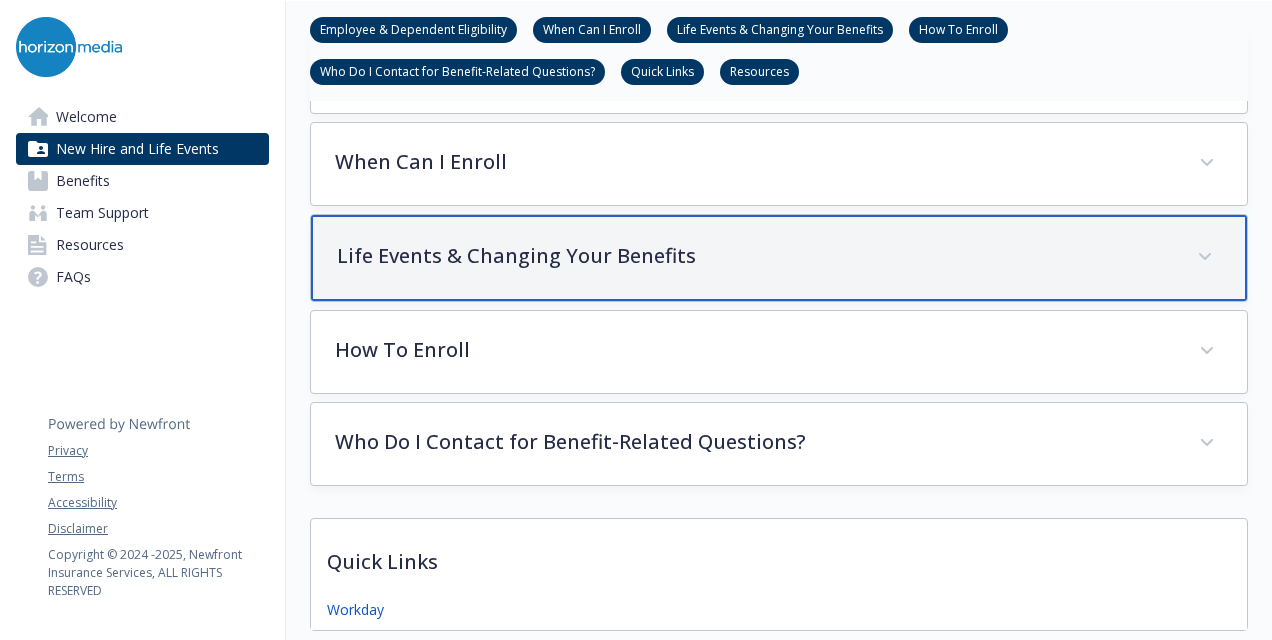 click on "Life Events & Changing Your Benefits" at bounding box center (779, 258) 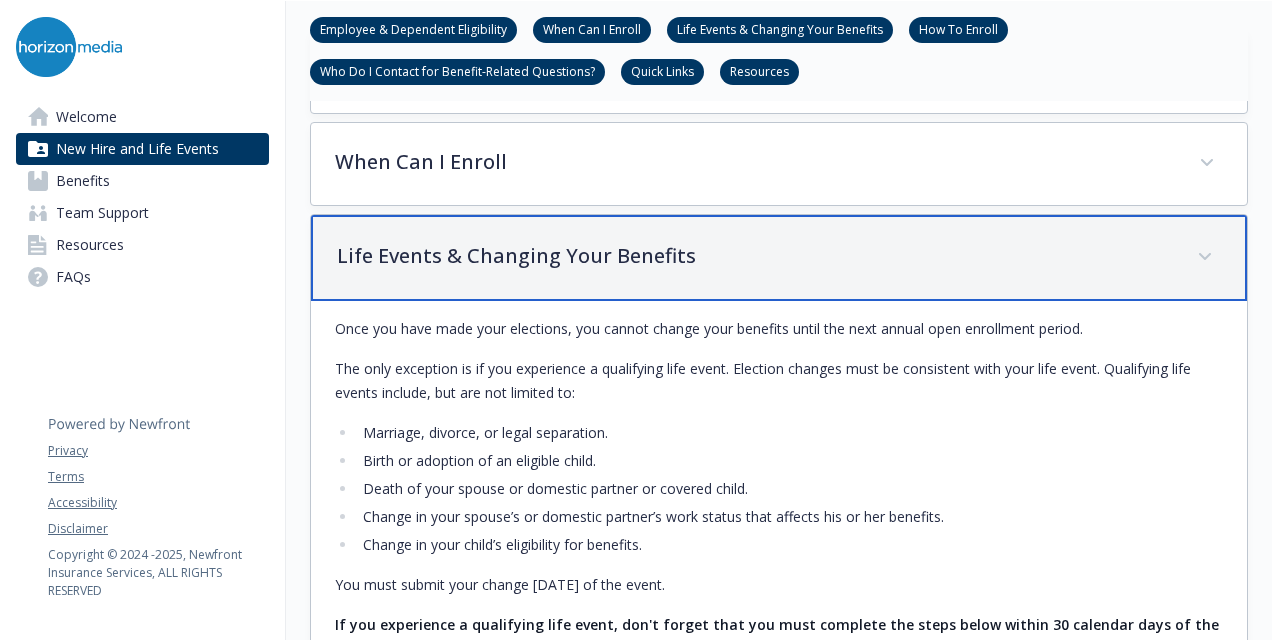 click on "Life Events & Changing Your Benefits" at bounding box center [755, 256] 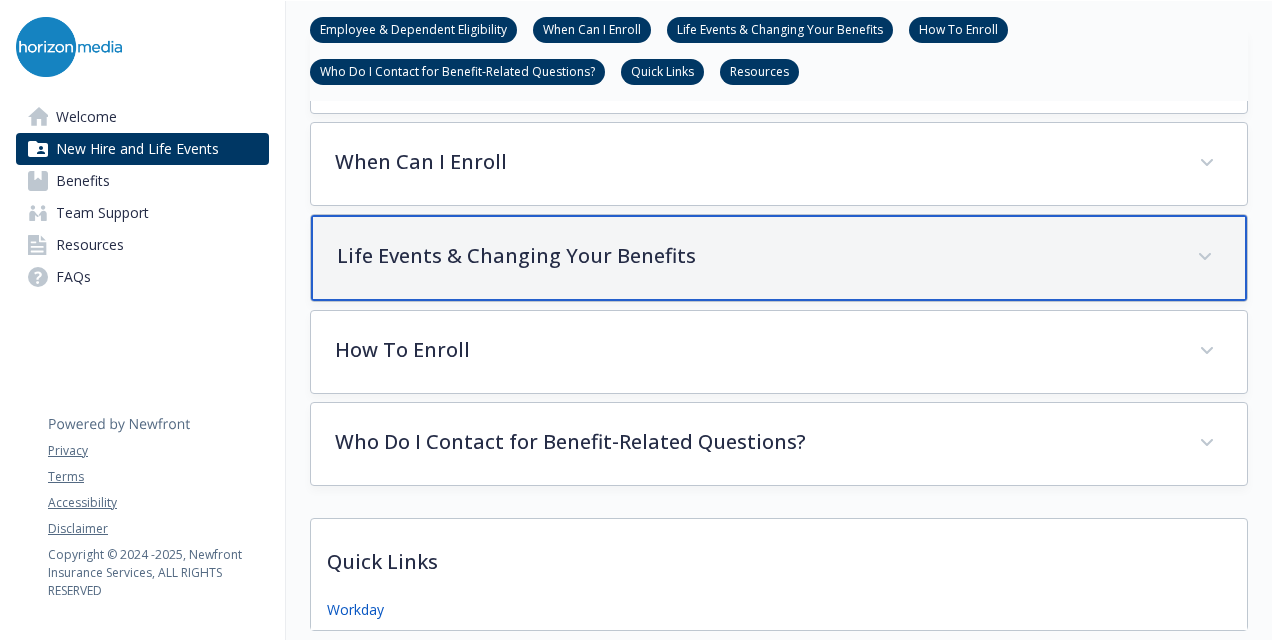click on "Life Events & Changing Your Benefits" at bounding box center [755, 256] 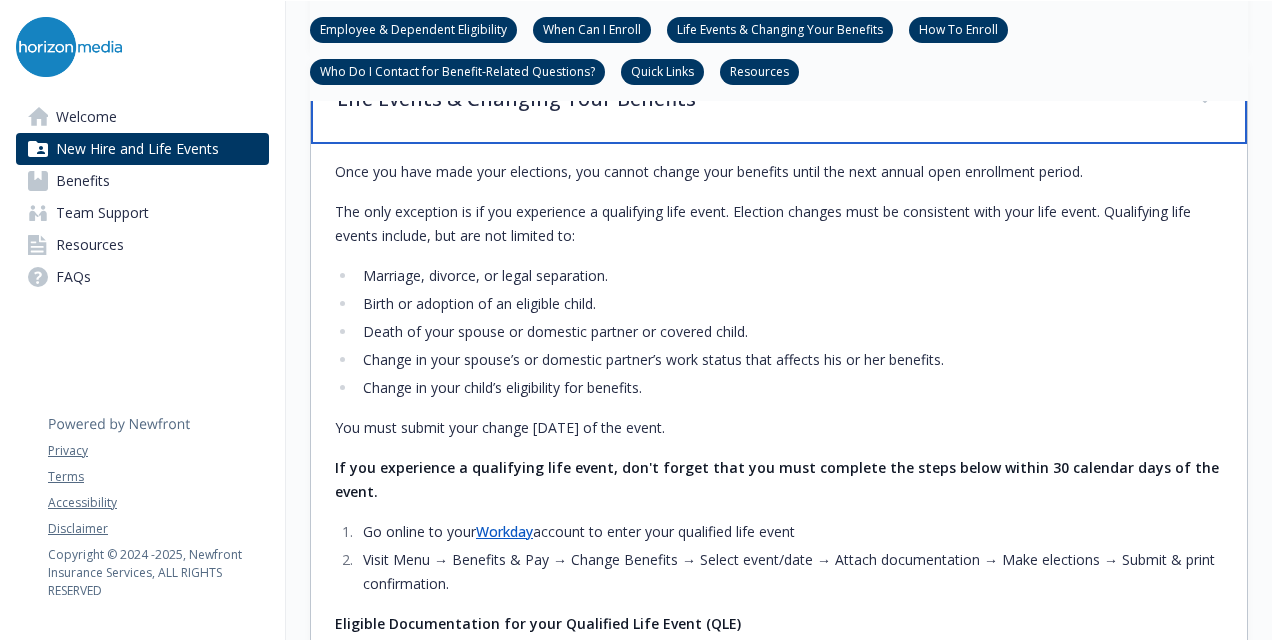 scroll, scrollTop: 919, scrollLeft: 0, axis: vertical 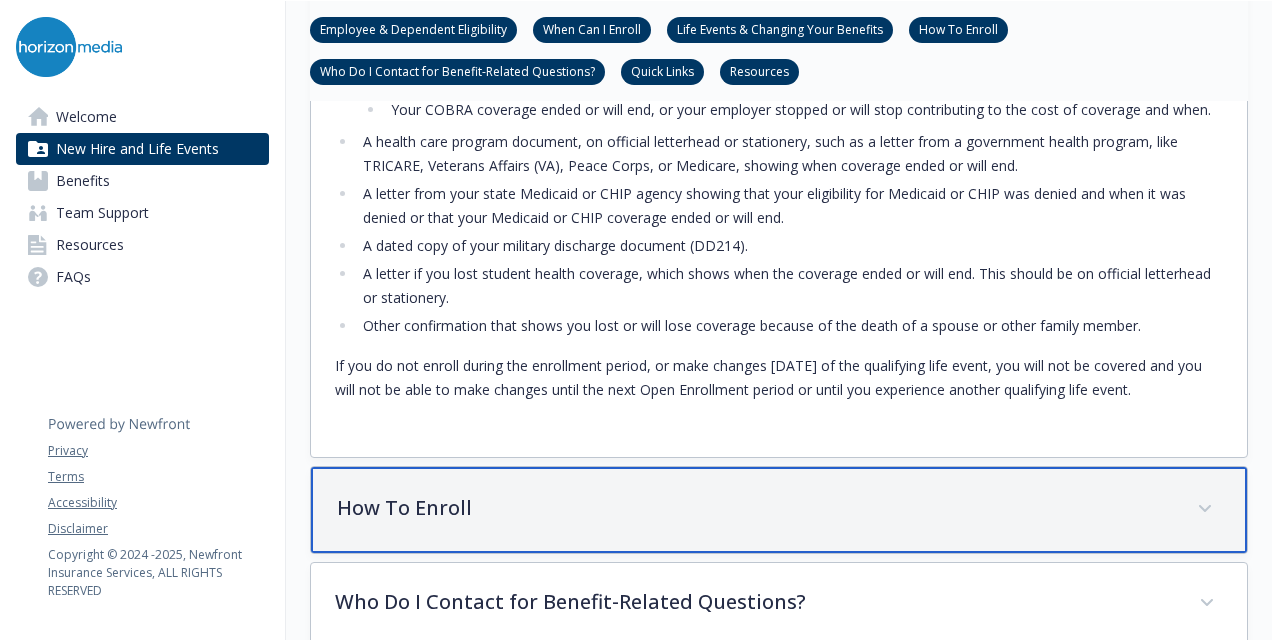 click on "How To Enroll" at bounding box center [755, 508] 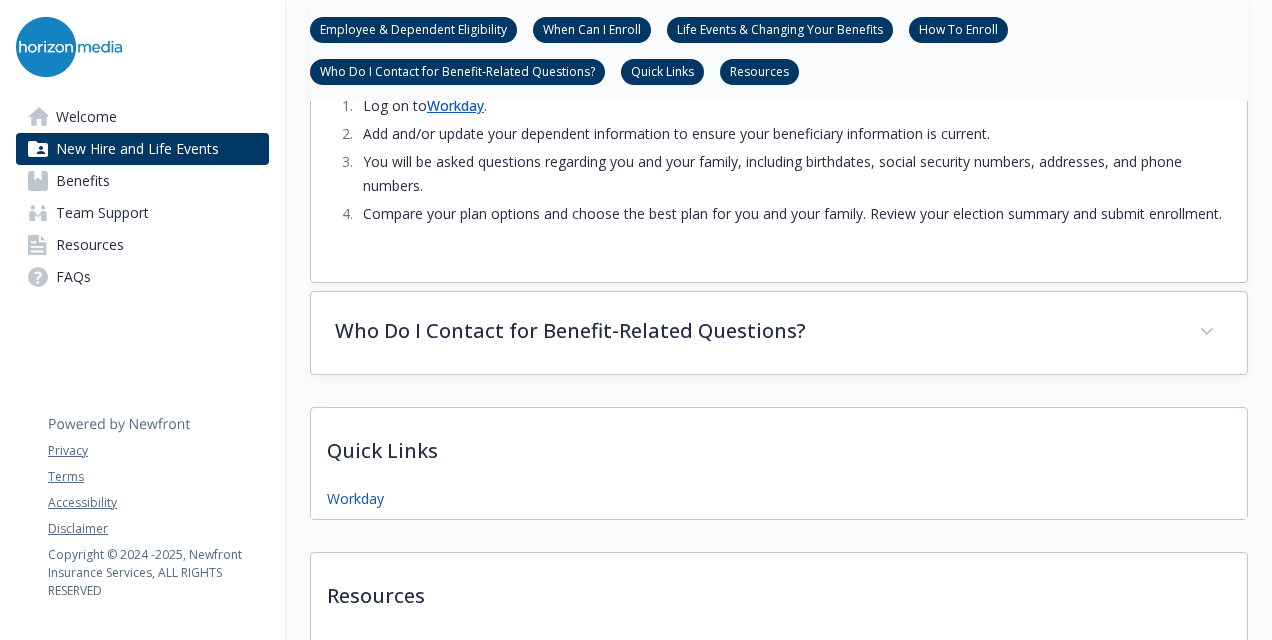 scroll, scrollTop: 2037, scrollLeft: 0, axis: vertical 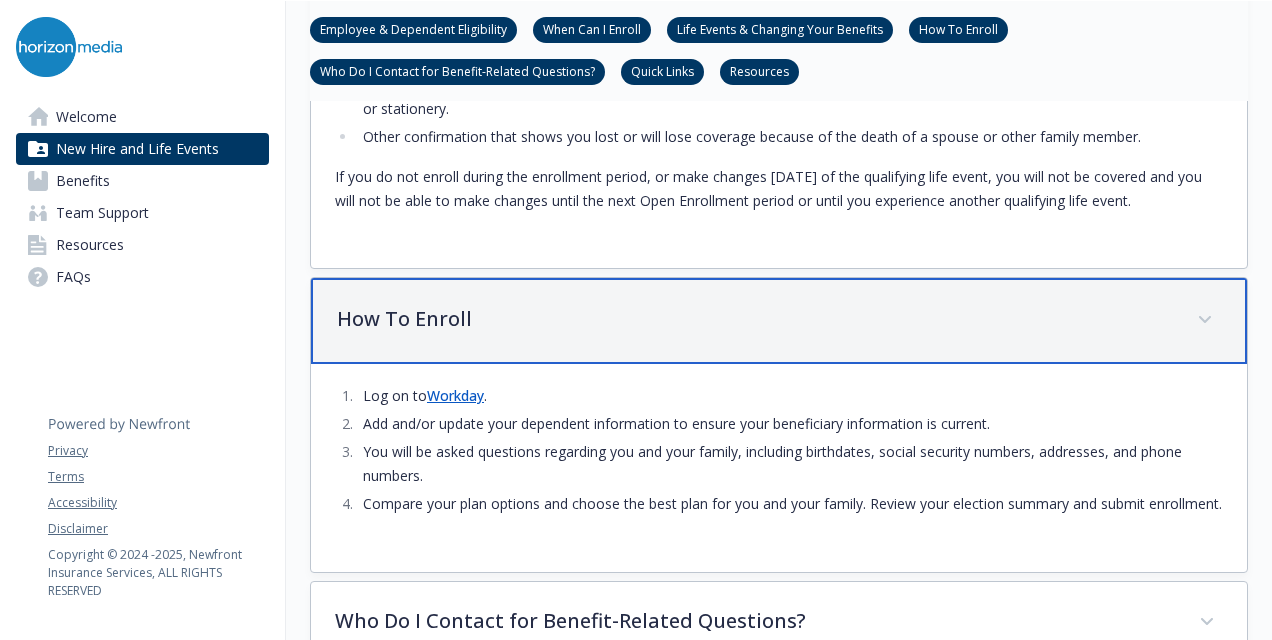 click on "How To Enroll" at bounding box center (755, 319) 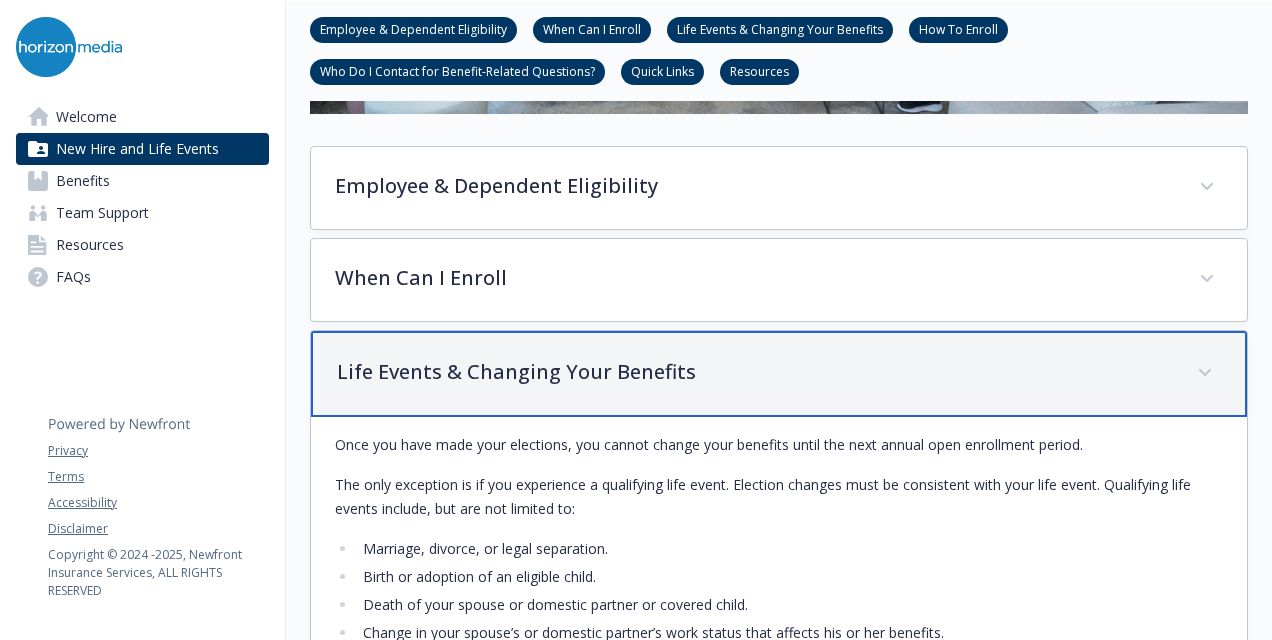 click on "Life Events & Changing Your Benefits" at bounding box center [755, 372] 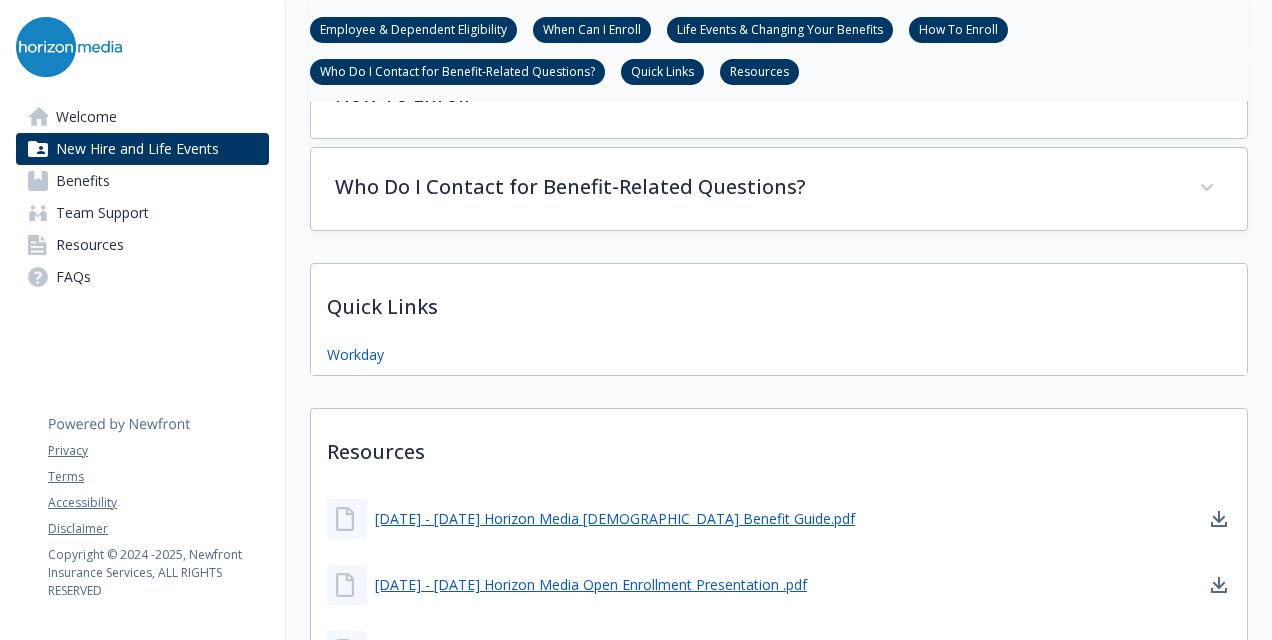 scroll, scrollTop: 1052, scrollLeft: 0, axis: vertical 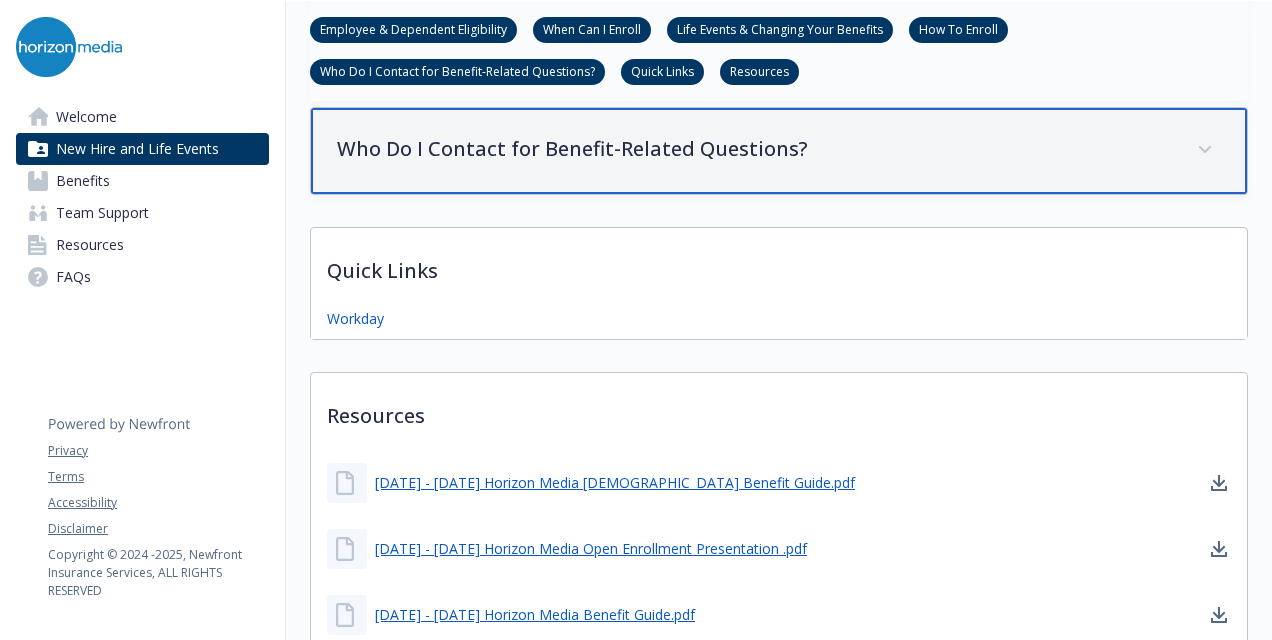 click on "Who Do I Contact for Benefit-Related Questions?" at bounding box center [779, 151] 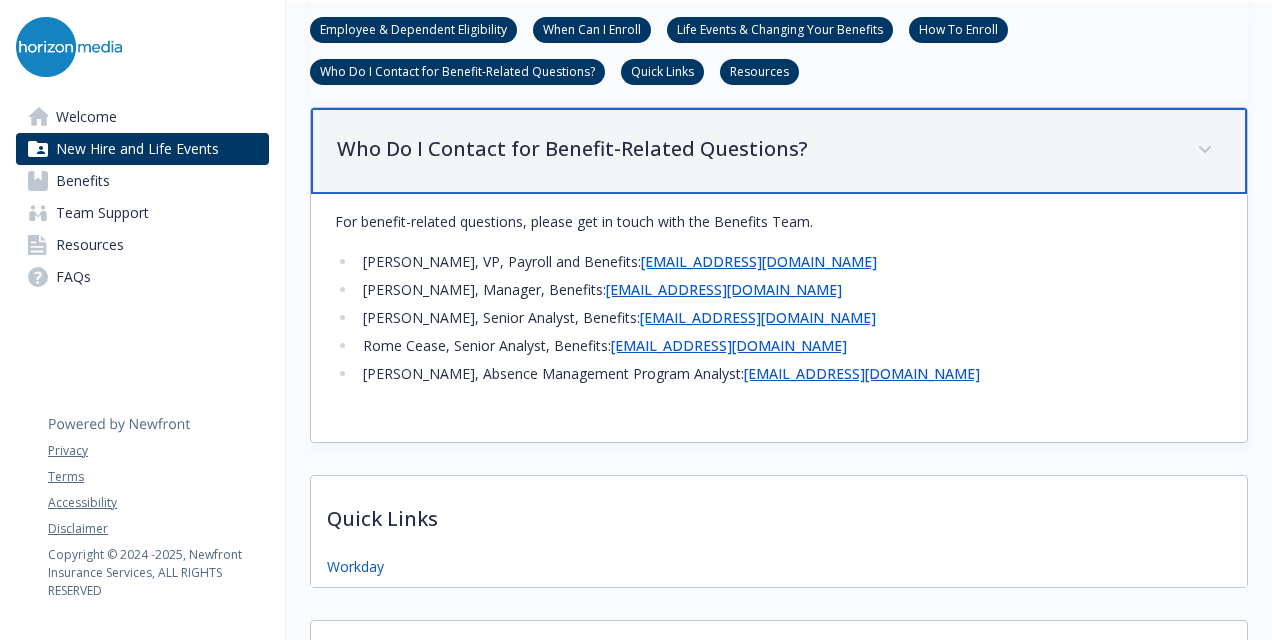 click on "Who Do I Contact for Benefit-Related Questions?" at bounding box center (755, 149) 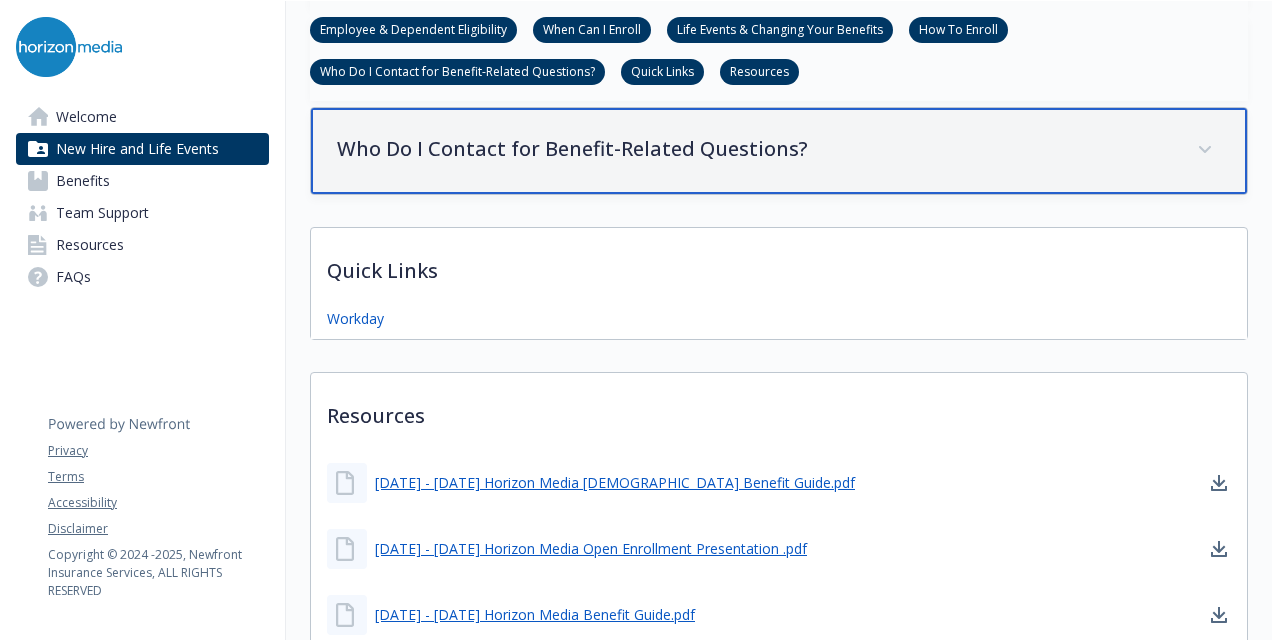 click on "Who Do I Contact for Benefit-Related Questions?" at bounding box center [755, 149] 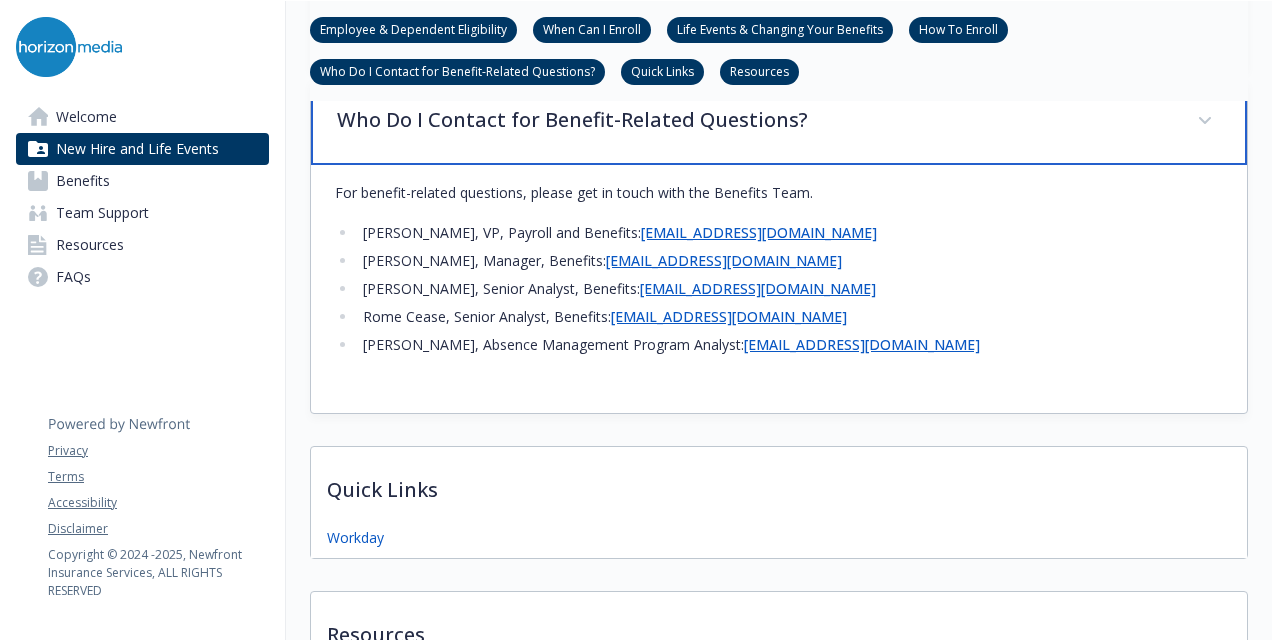 scroll, scrollTop: 1074, scrollLeft: 0, axis: vertical 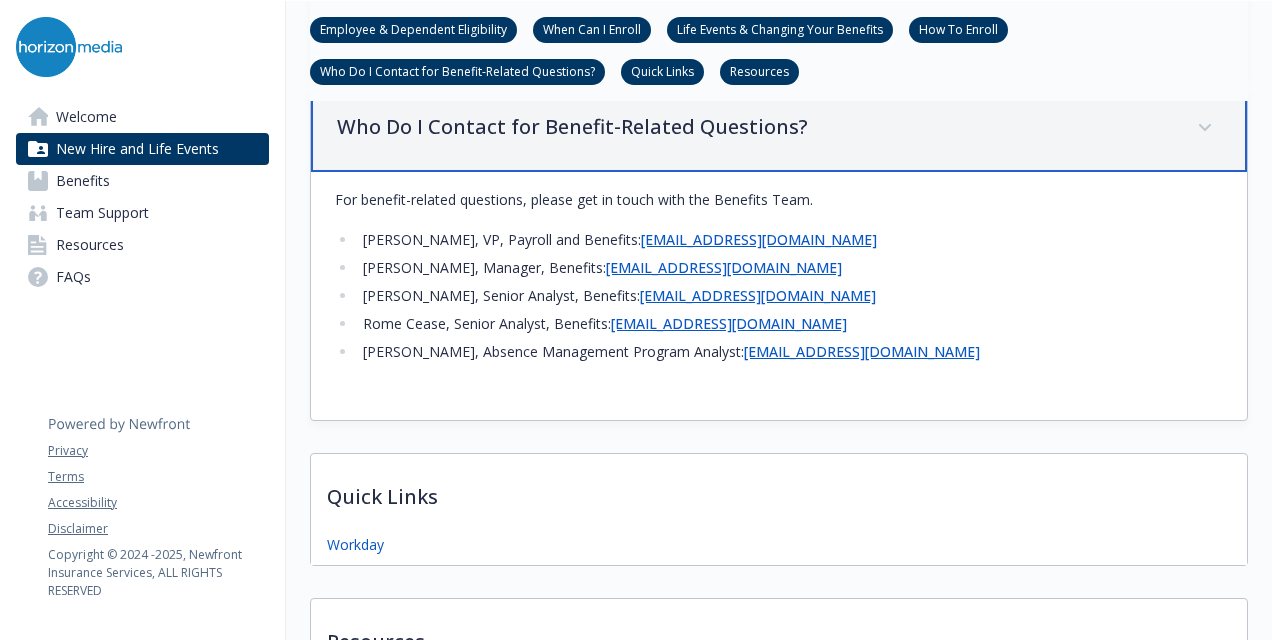 click on "Who Do I Contact for Benefit-Related Questions?" at bounding box center [755, 127] 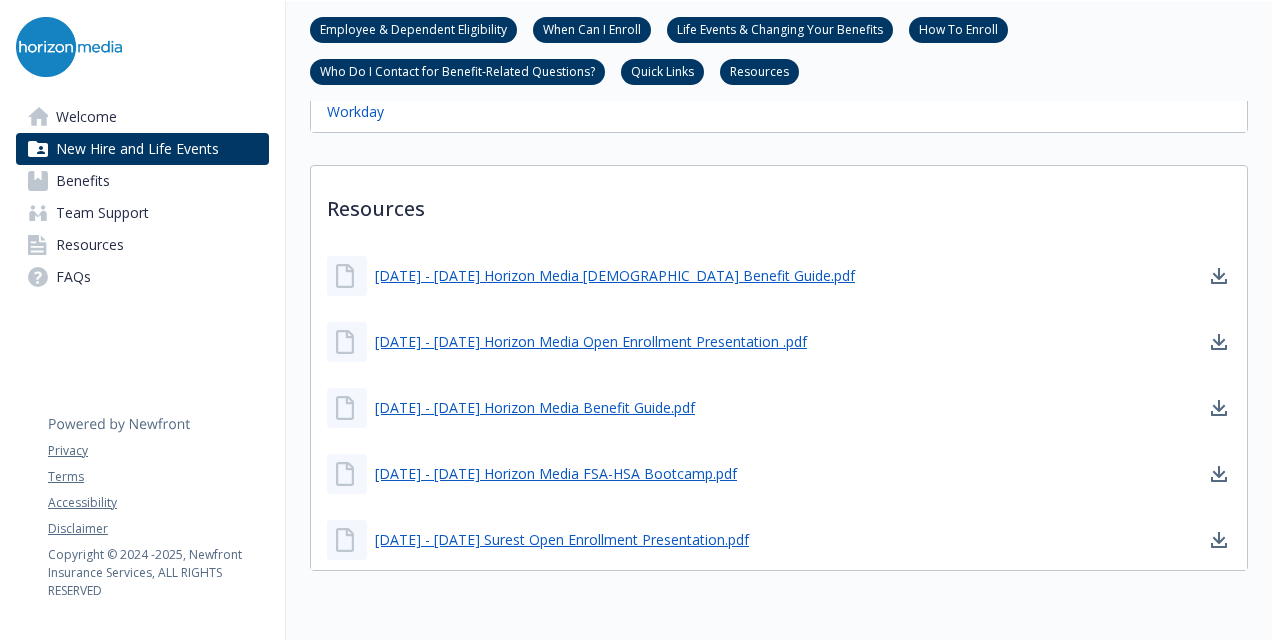 scroll, scrollTop: 1277, scrollLeft: 0, axis: vertical 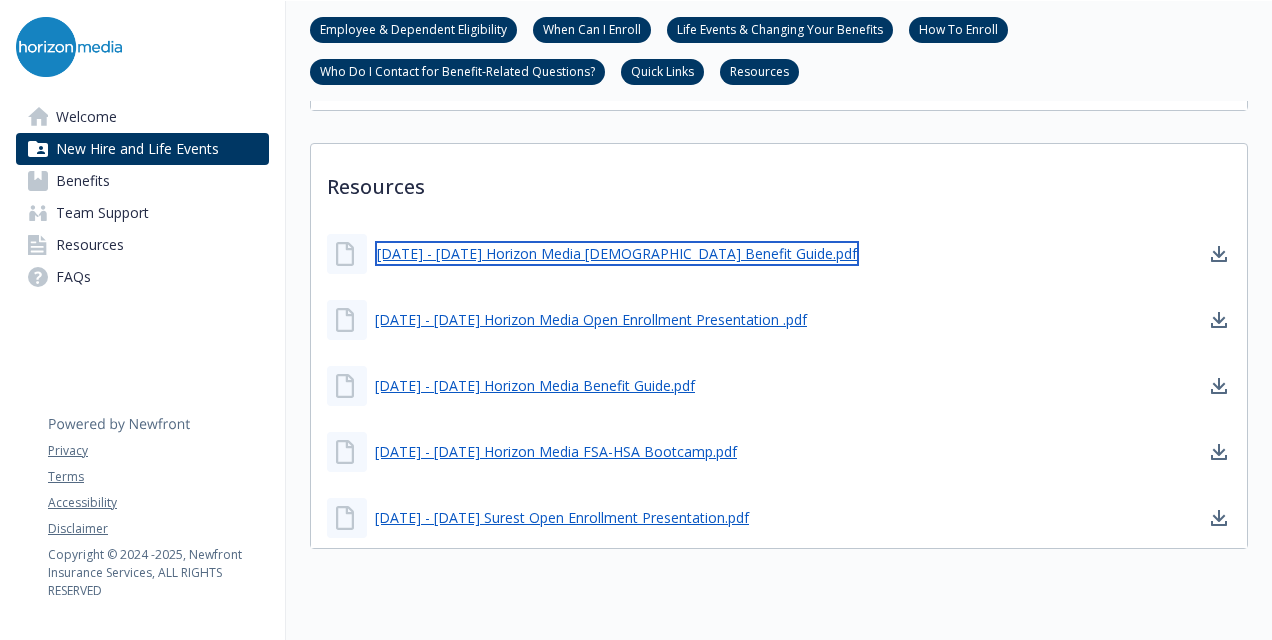 click on "[DATE] - [DATE] Horizon Media [DEMOGRAPHIC_DATA] Benefit Guide.pdf" at bounding box center [617, 253] 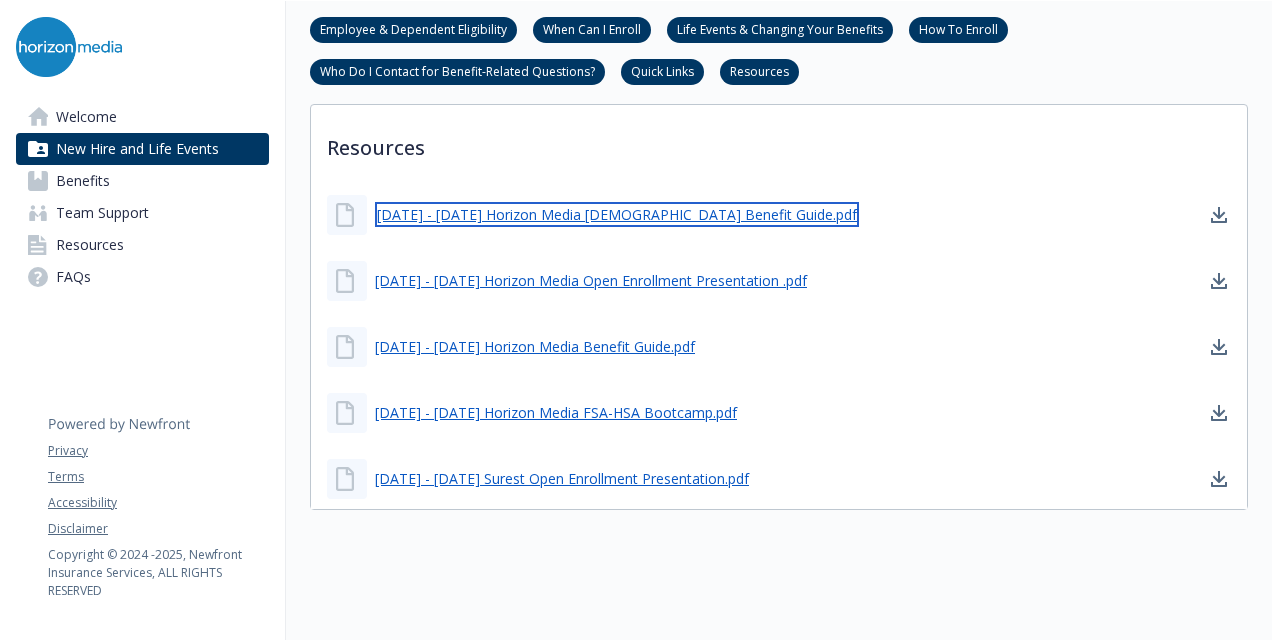 scroll, scrollTop: 1317, scrollLeft: 0, axis: vertical 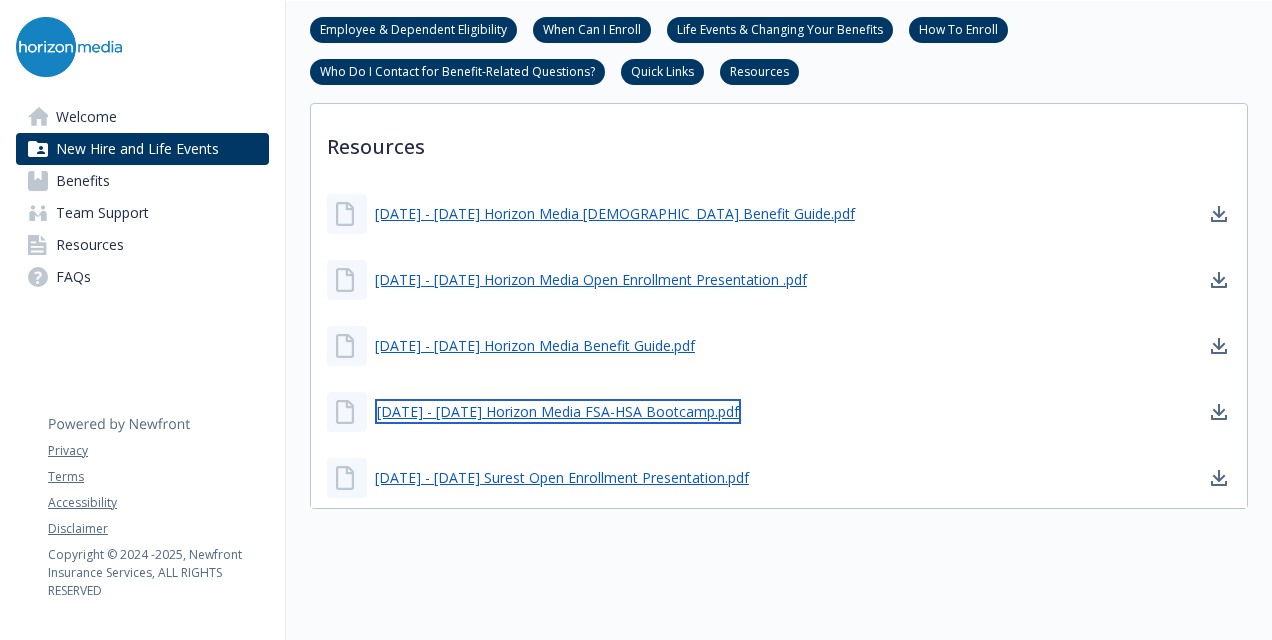 click on "[DATE] - [DATE] Horizon Media FSA-HSA Bootcamp.pdf" at bounding box center (558, 411) 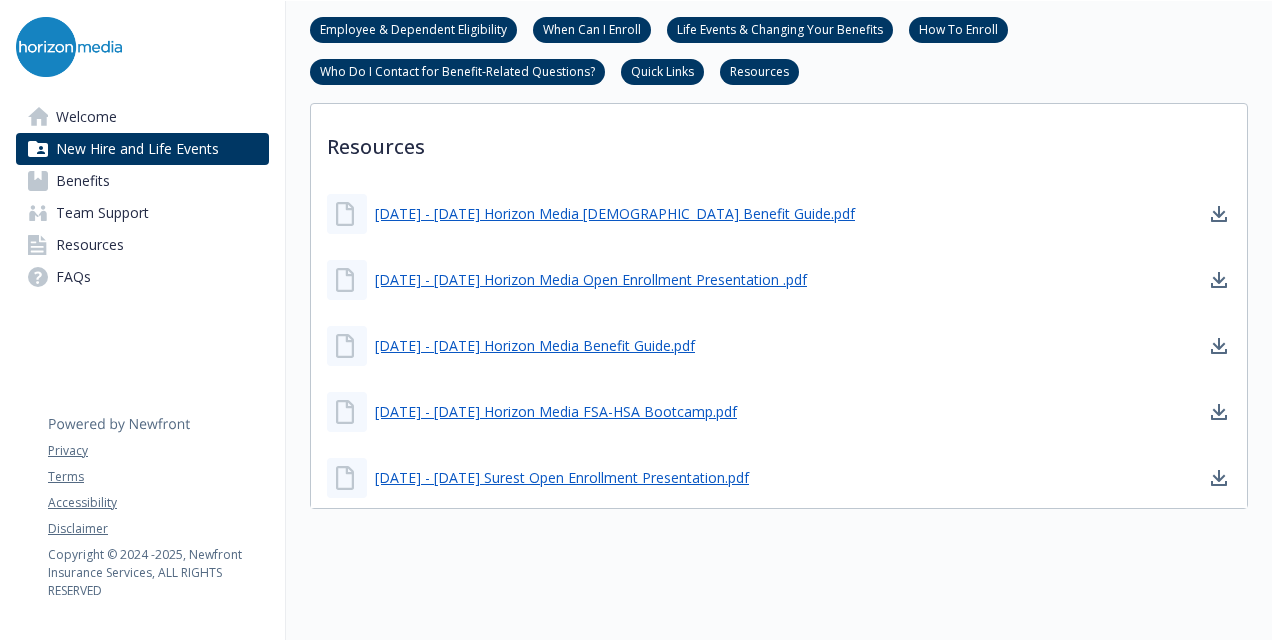 click on "[DATE] - [DATE] Surest Open Enrollment Presentation.pdf" at bounding box center (779, 478) 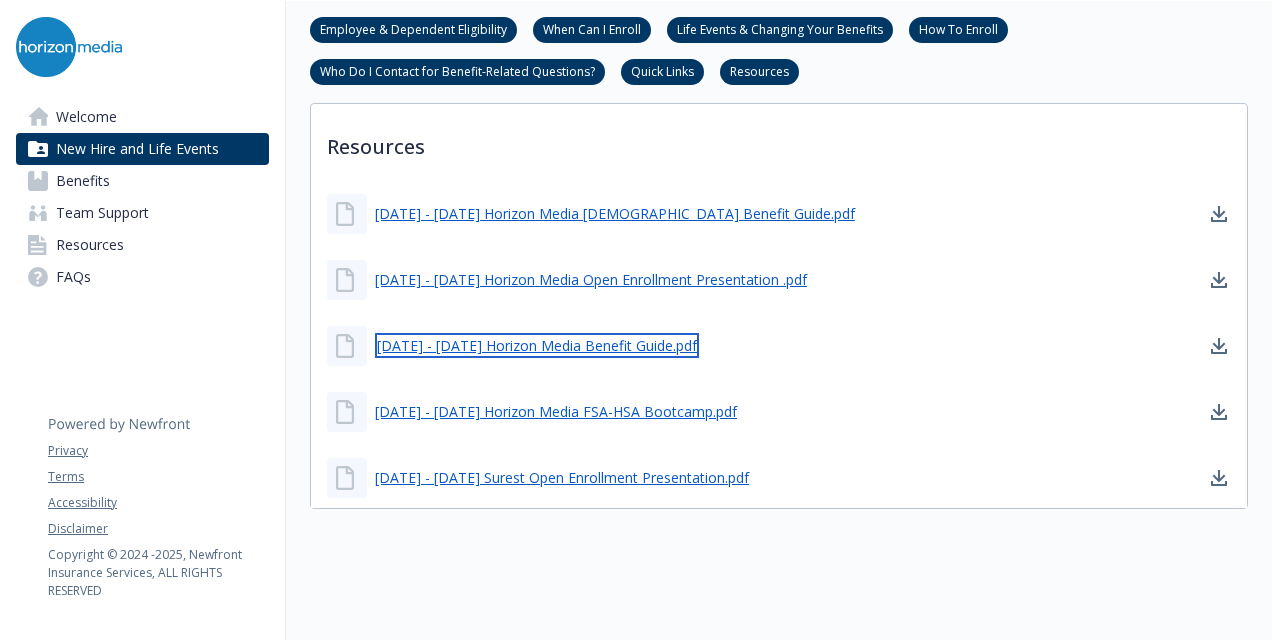 click on "[DATE] - [DATE] Horizon Media Benefit Guide.pdf" at bounding box center [537, 345] 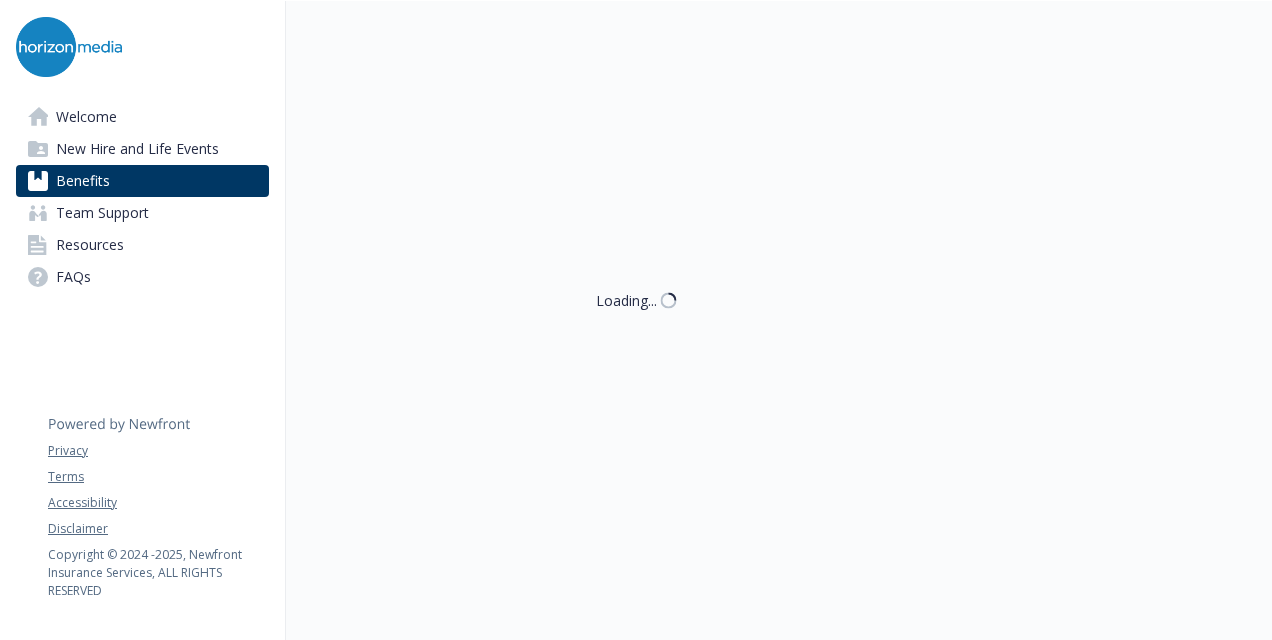 scroll, scrollTop: 0, scrollLeft: 0, axis: both 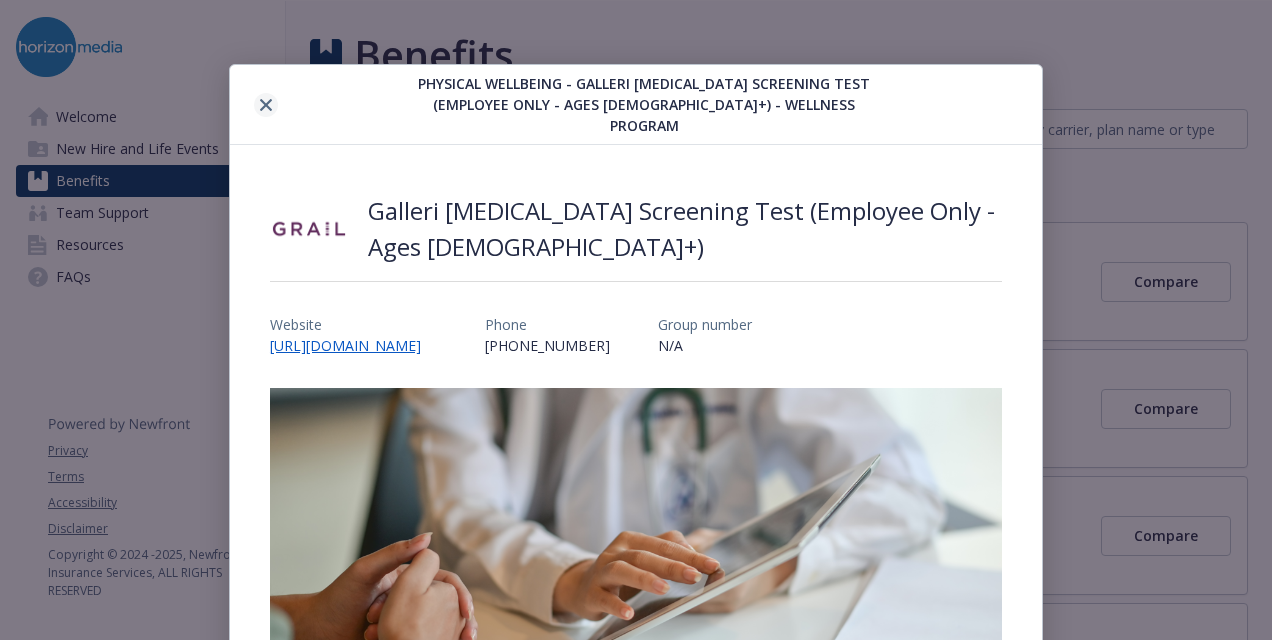 click 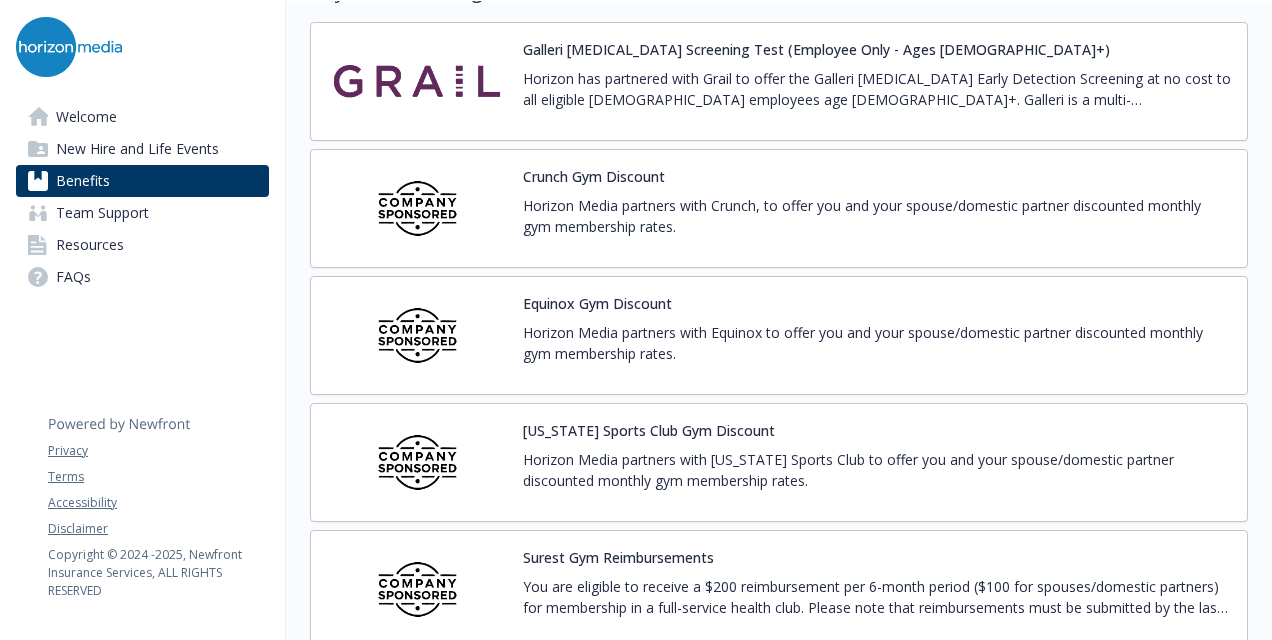scroll, scrollTop: 4649, scrollLeft: 0, axis: vertical 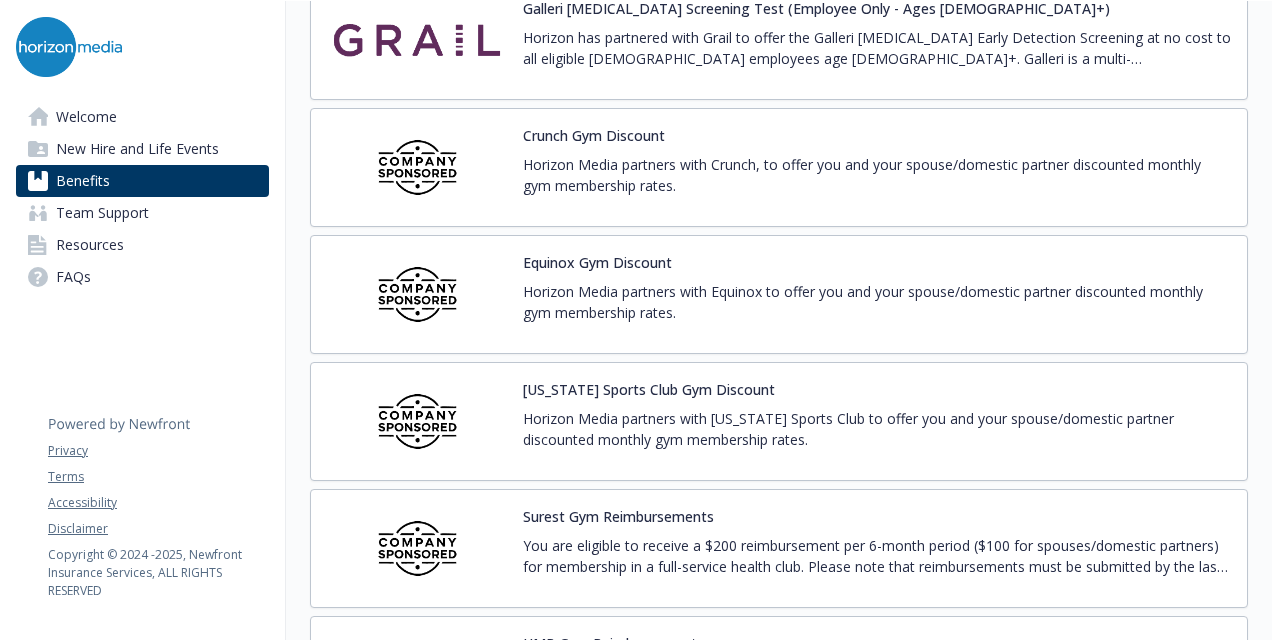 click on "Horizon Media partners with Equinox to offer you and your spouse/domestic partner discounted monthly gym membership rates." at bounding box center [877, 302] 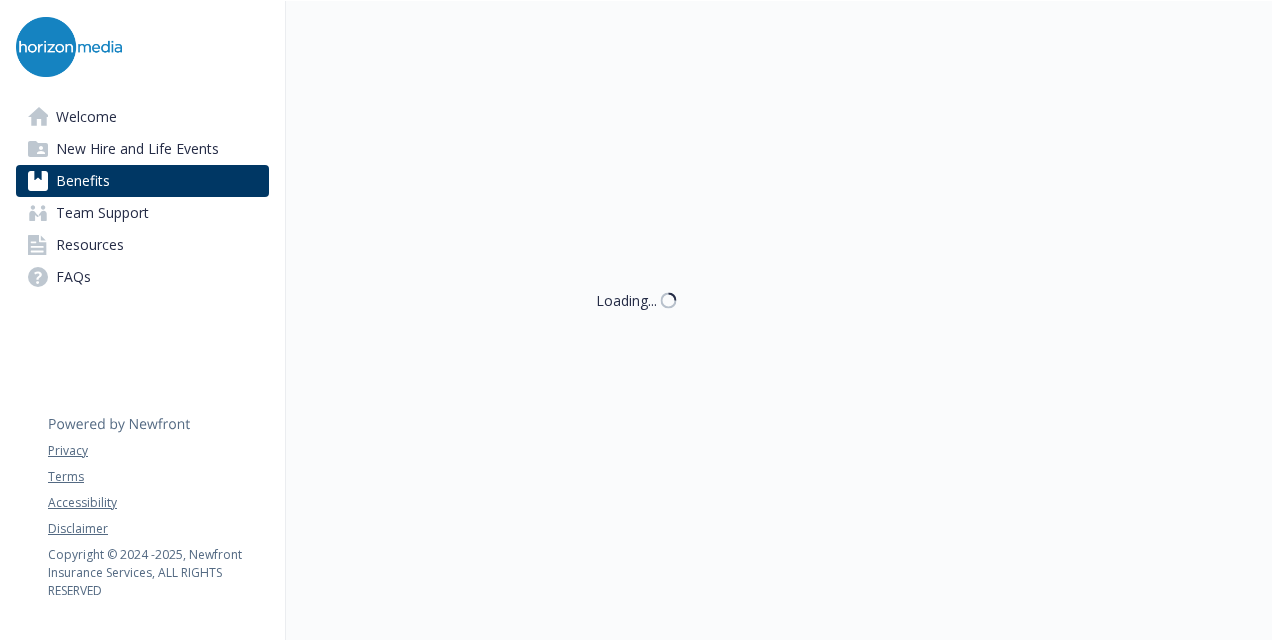 scroll, scrollTop: 4606, scrollLeft: 0, axis: vertical 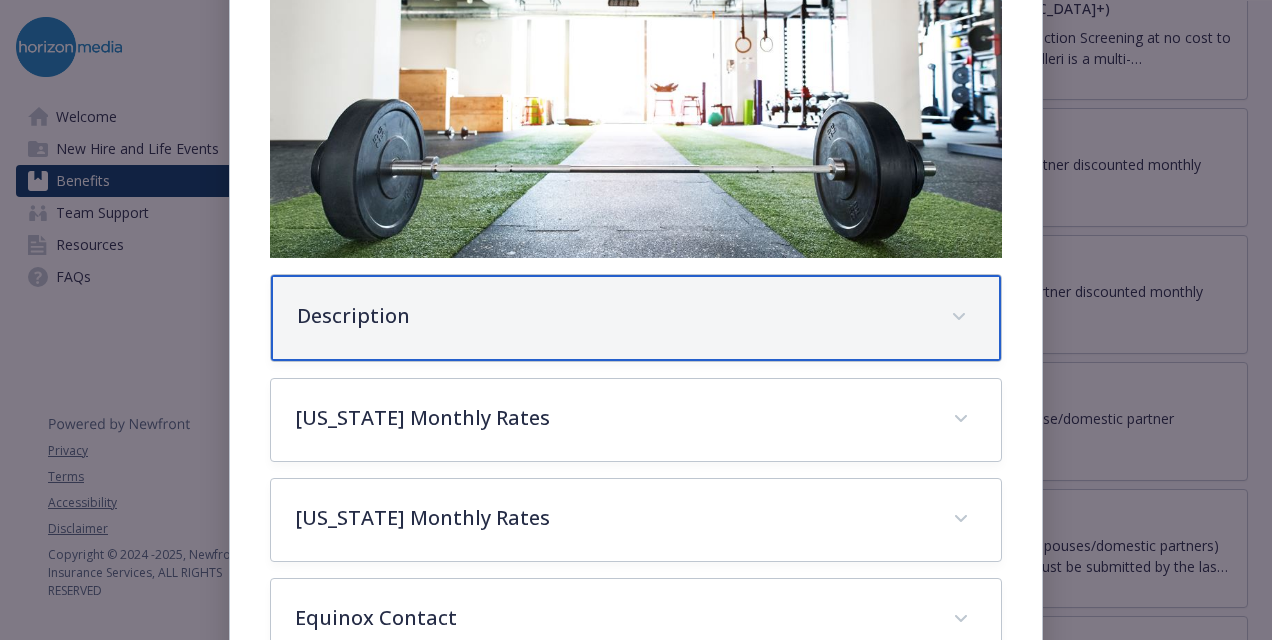 click on "Description" at bounding box center (612, 316) 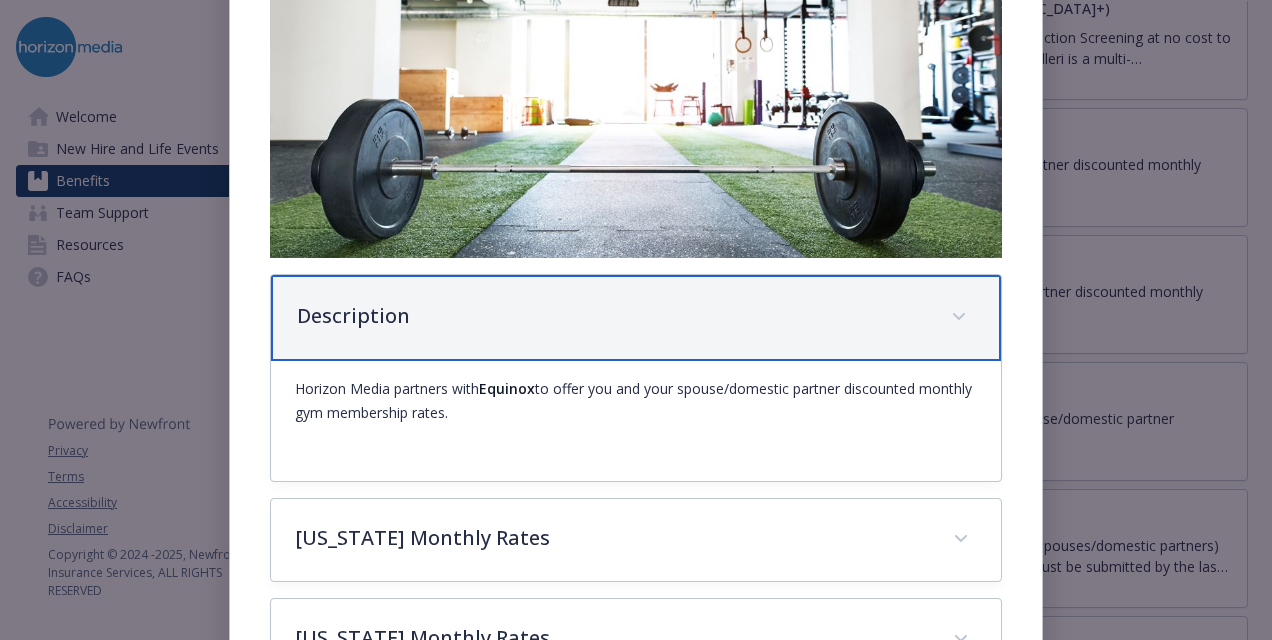 click on "Description" at bounding box center [612, 316] 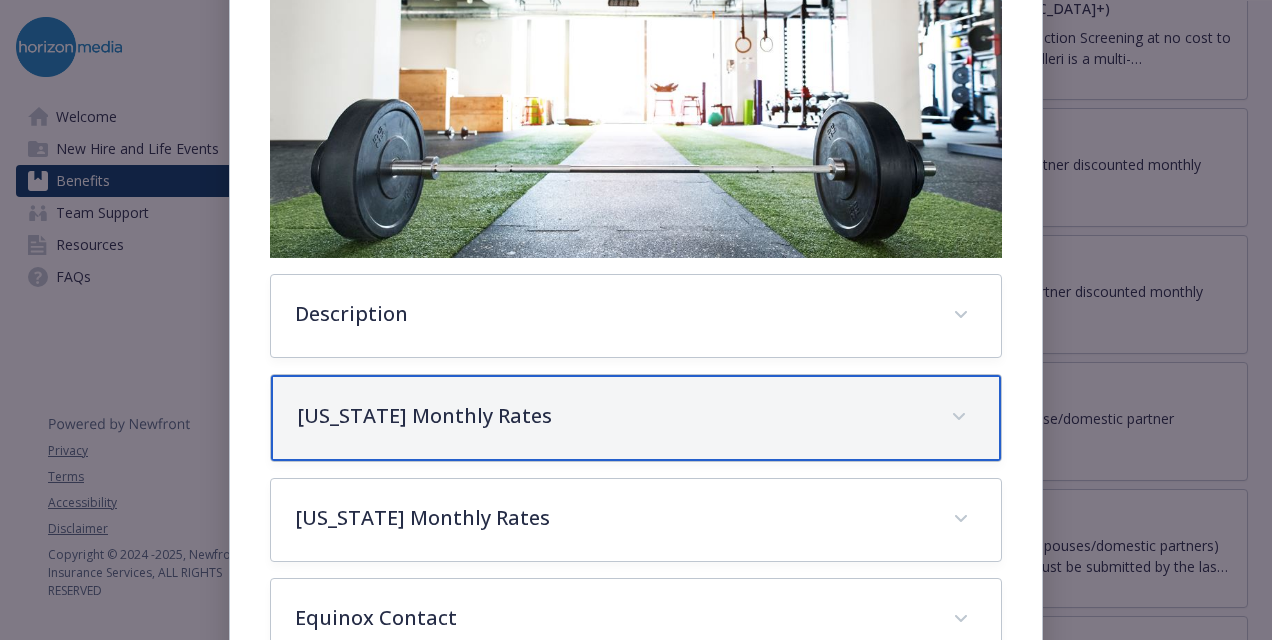 click on "New York Monthly Rates" at bounding box center (636, 418) 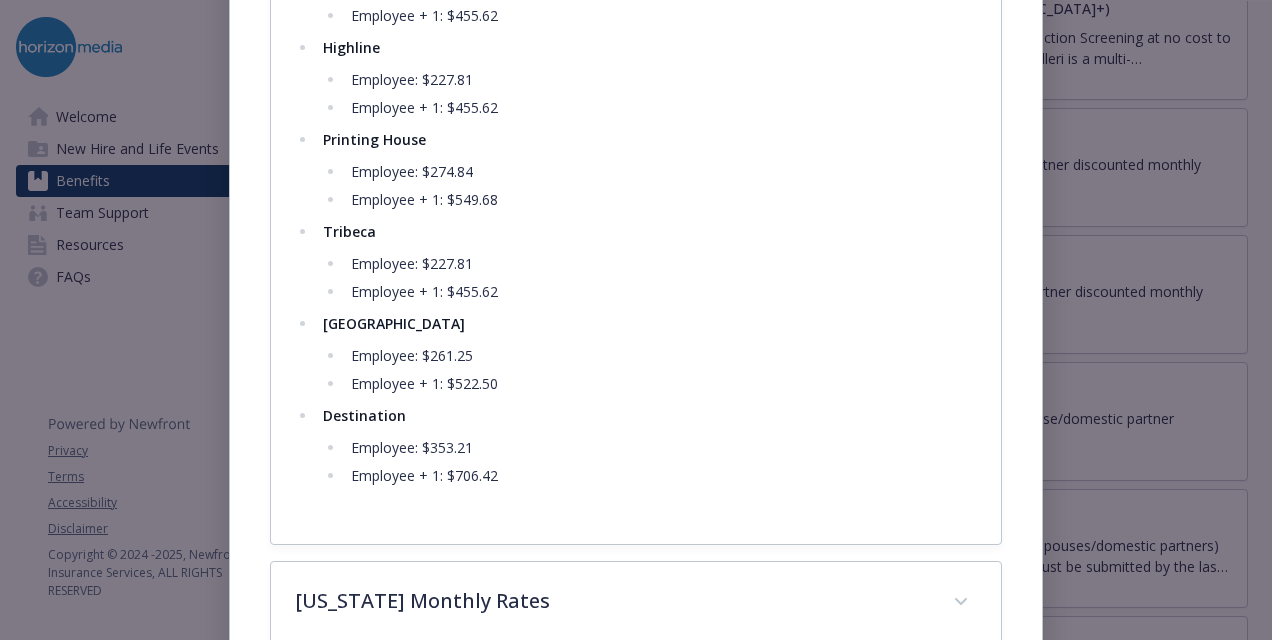 scroll, scrollTop: 1227, scrollLeft: 0, axis: vertical 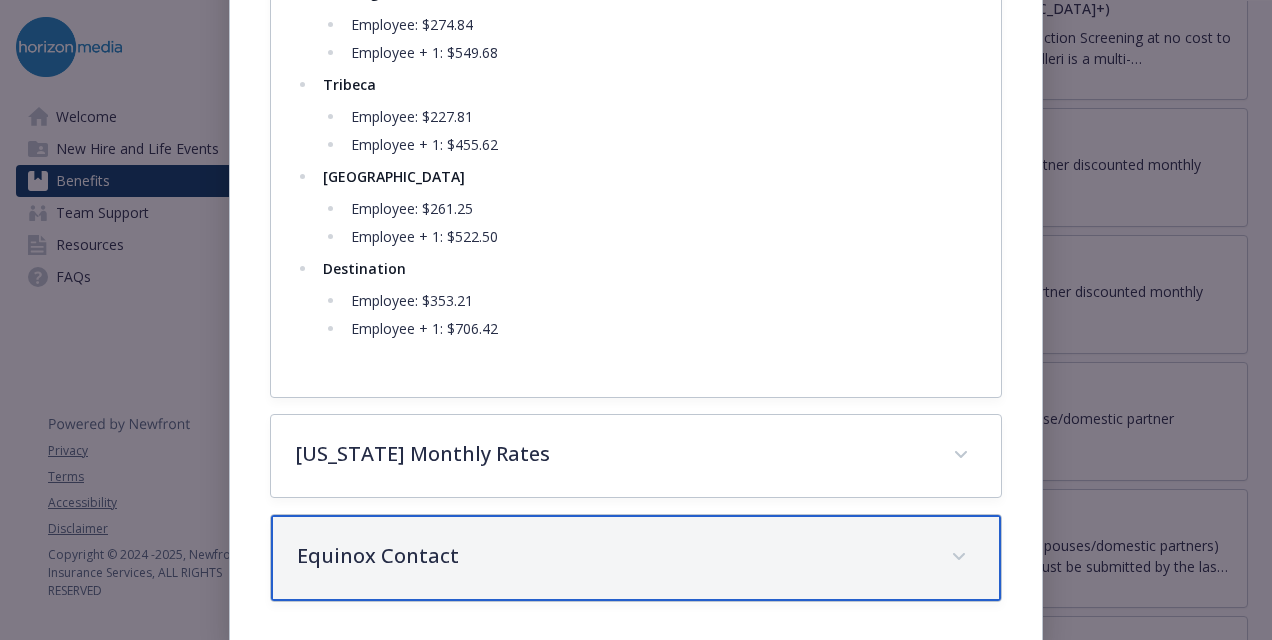 click on "Equinox Contact" at bounding box center (612, 556) 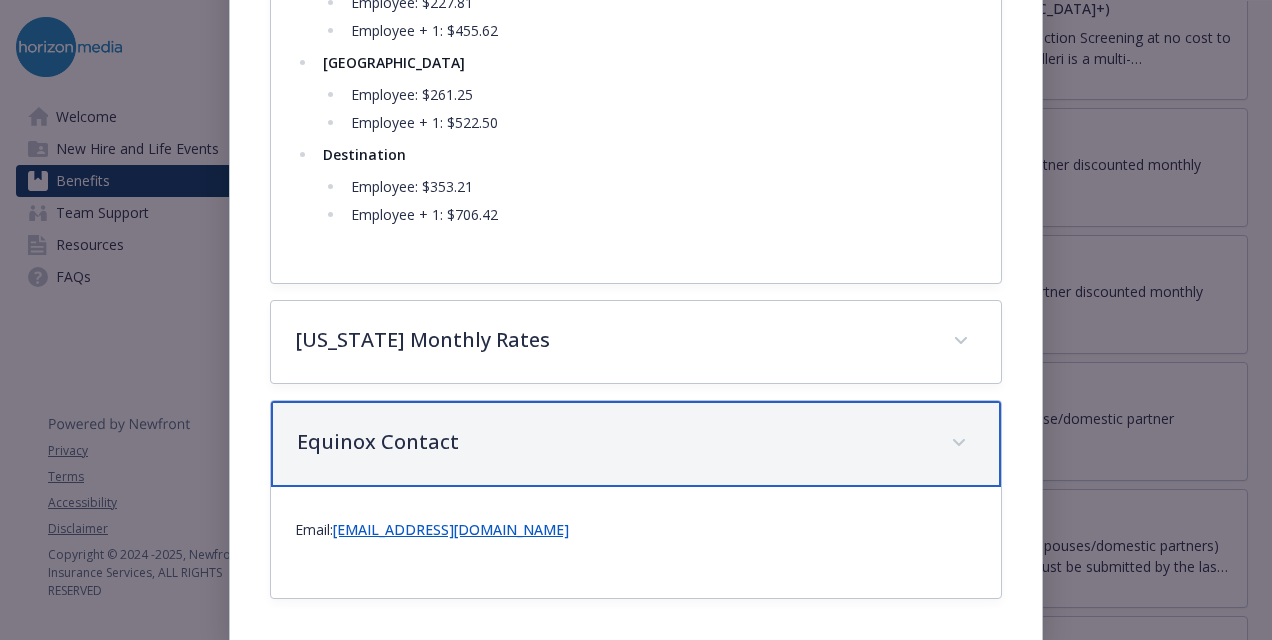 click on "Equinox Contact" at bounding box center [612, 442] 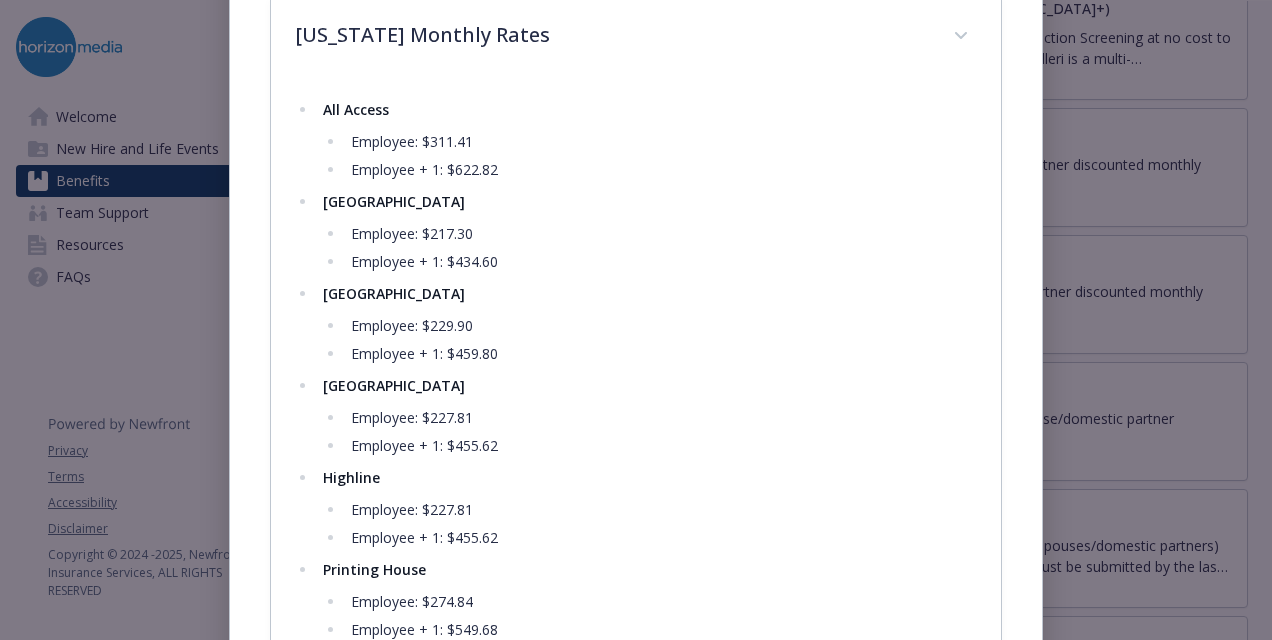 scroll, scrollTop: 780, scrollLeft: 0, axis: vertical 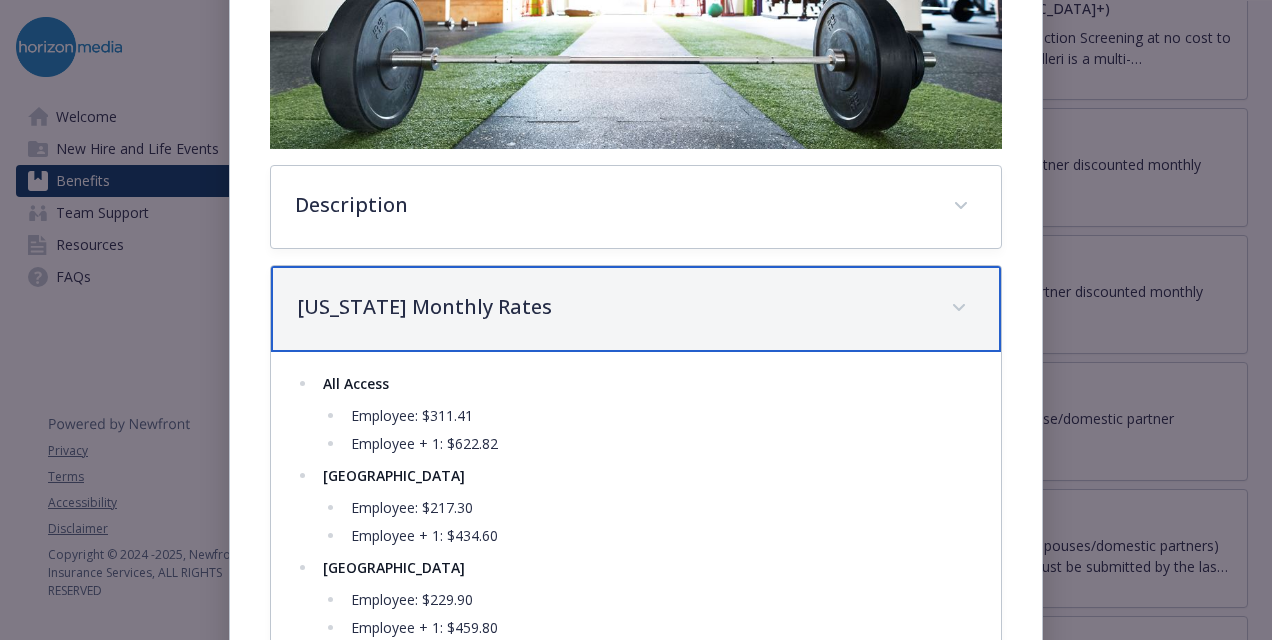 click on "New York Monthly Rates" at bounding box center (636, 309) 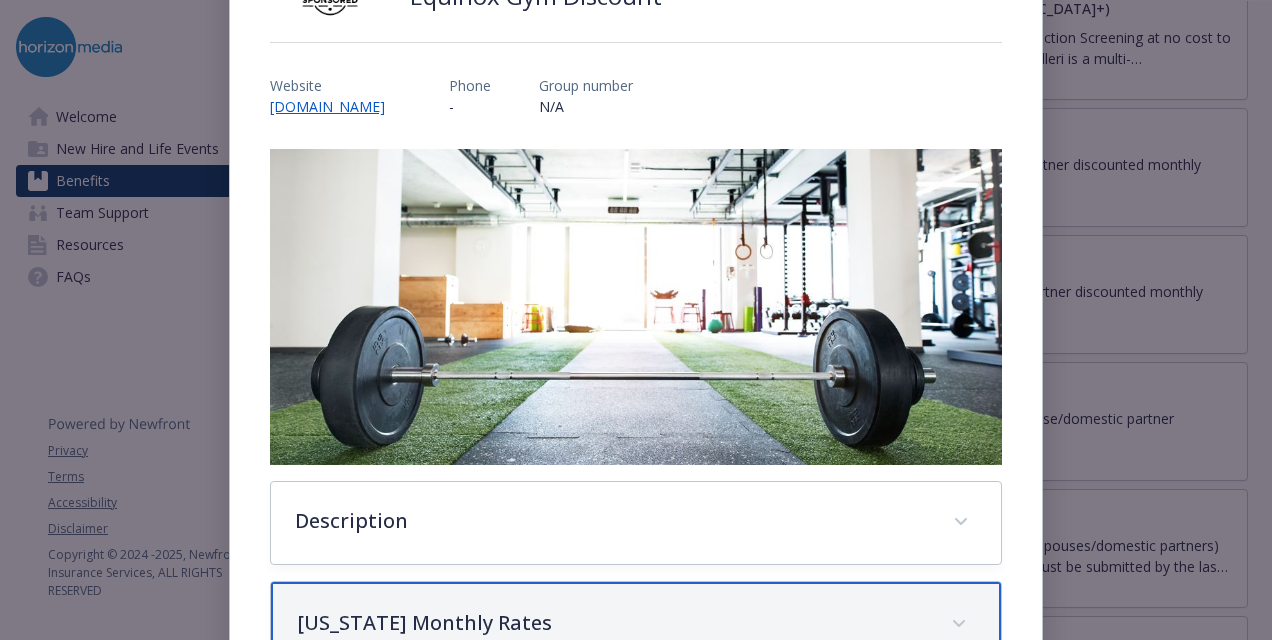 scroll, scrollTop: 205, scrollLeft: 0, axis: vertical 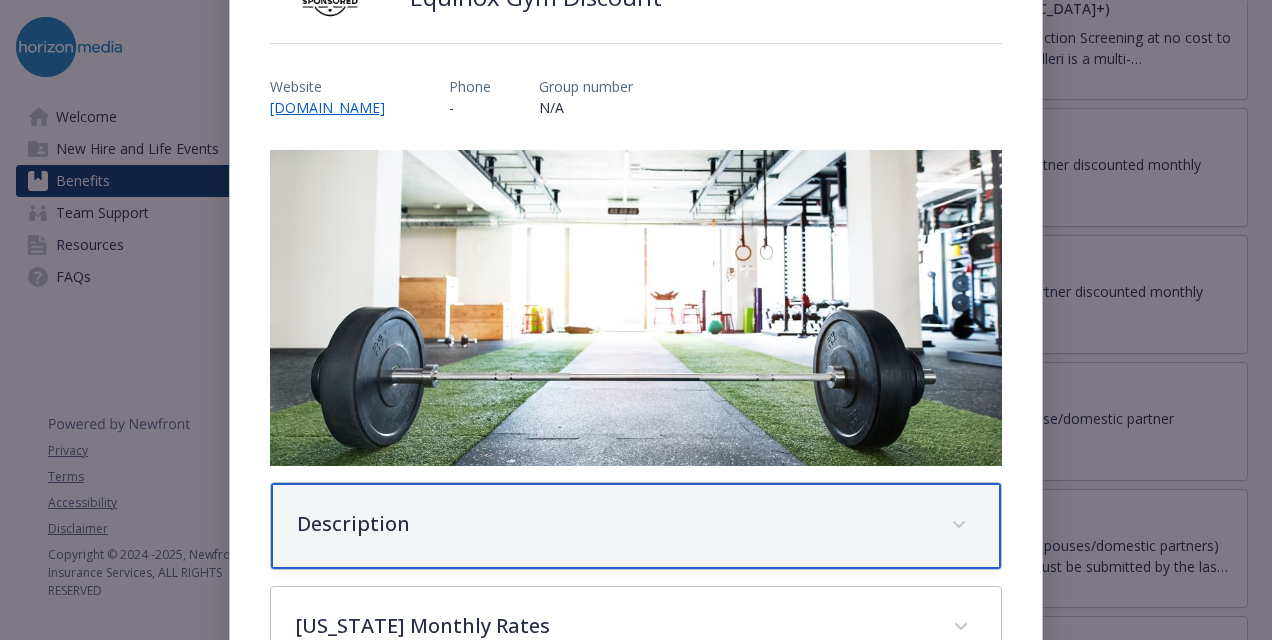 click on "Description" at bounding box center (612, 524) 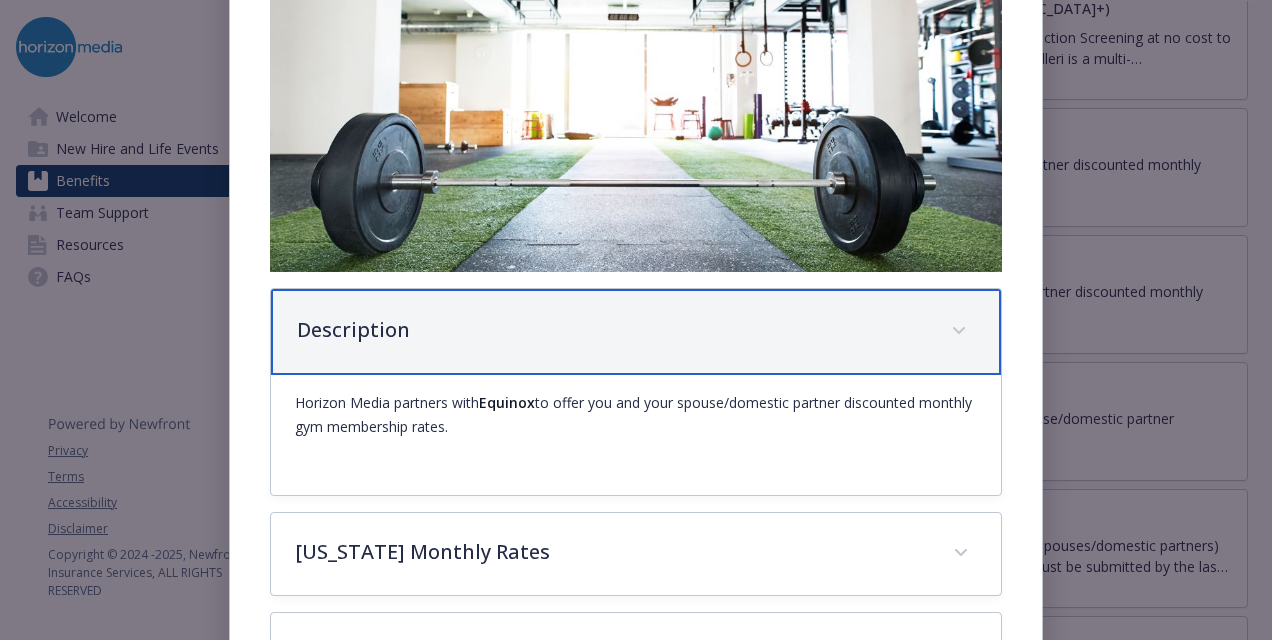 scroll, scrollTop: 399, scrollLeft: 0, axis: vertical 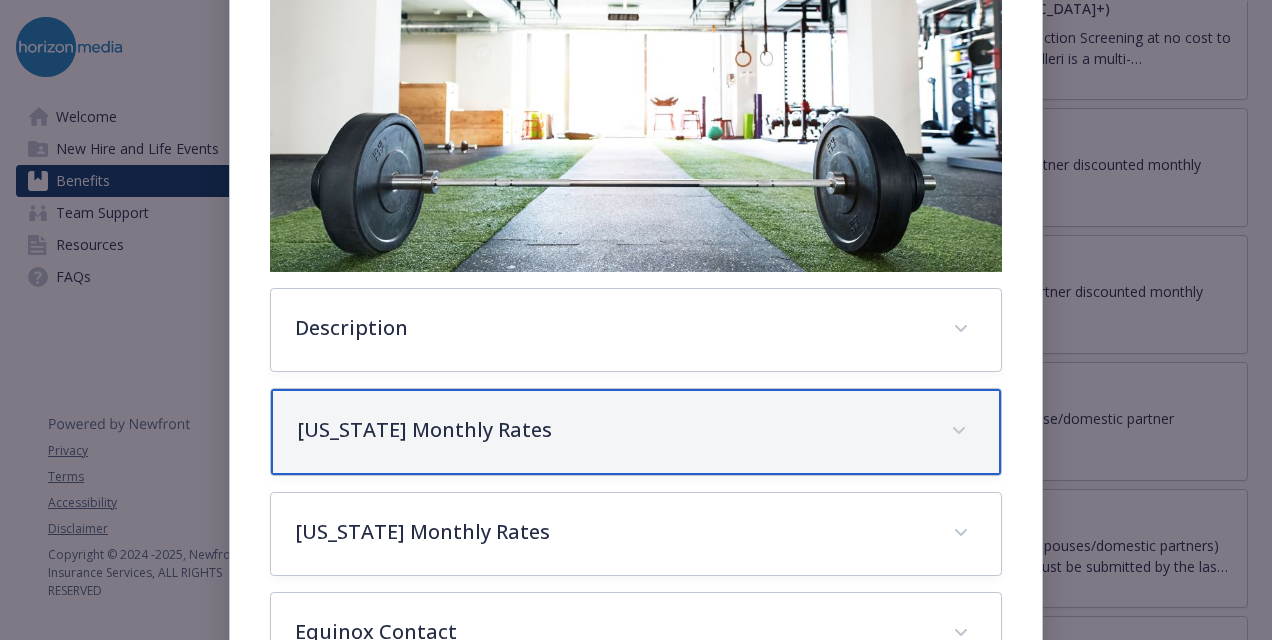 click on "New York Monthly Rates" at bounding box center [636, 432] 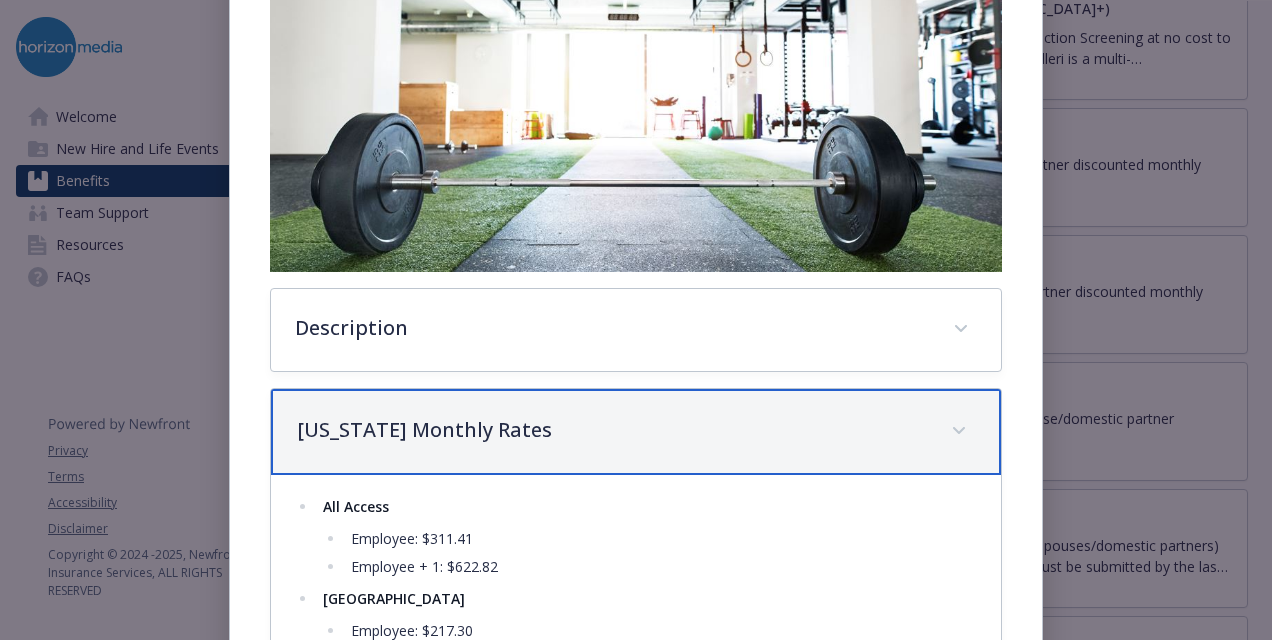 click on "New York Monthly Rates" at bounding box center [612, 430] 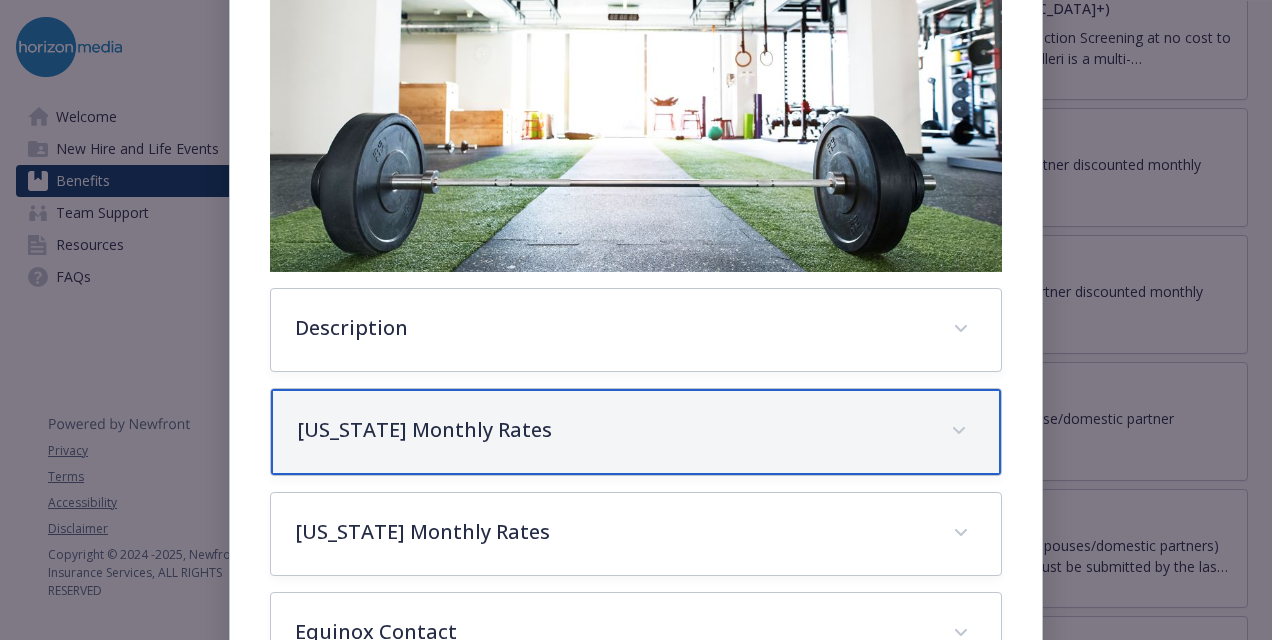 scroll, scrollTop: 0, scrollLeft: 0, axis: both 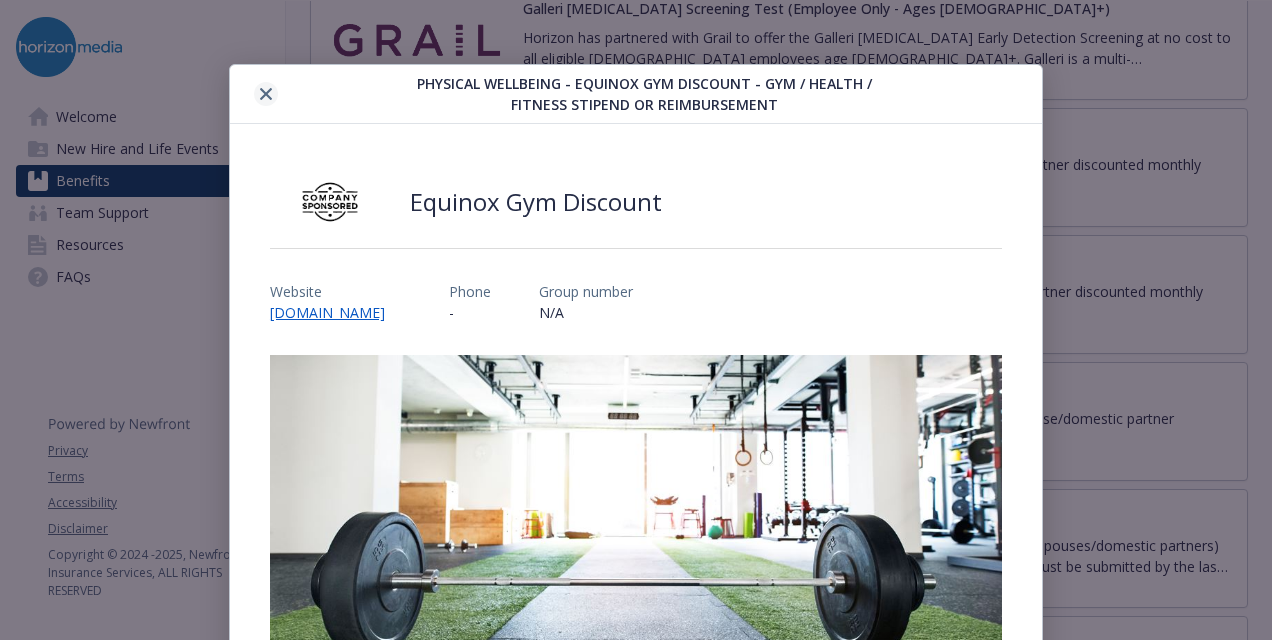 click 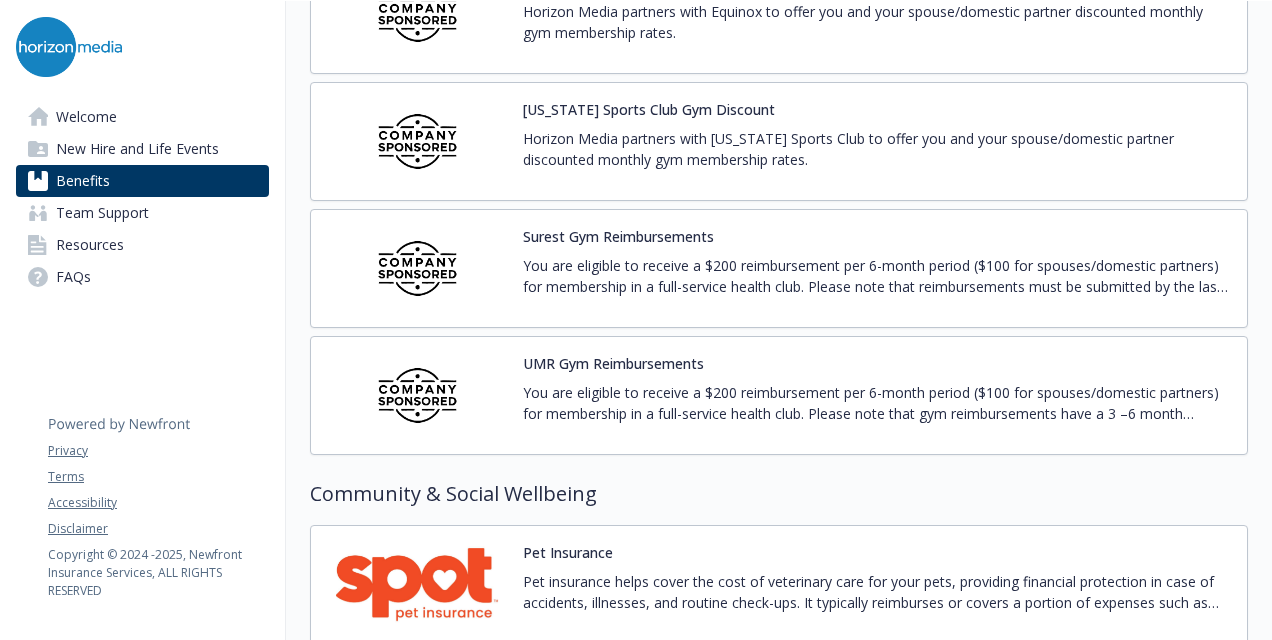 scroll, scrollTop: 4886, scrollLeft: 0, axis: vertical 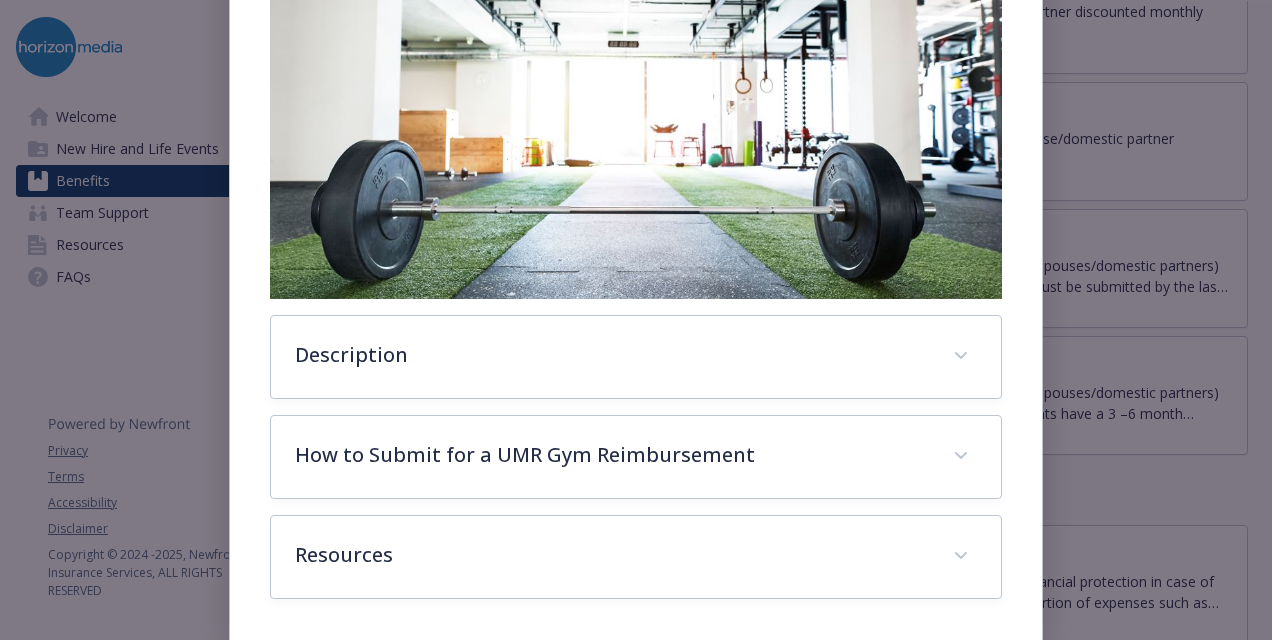 click on "Description You are eligible to receive a $200 reimbursement per 6-month period ($100 for spouses/domestic partners) for membership in a full-service health club. Please note that gym reimbursements have a 3 –6 month turnaround. See below for information on how to submit a reimbursement.
Benefit periods for the 2025 - 2026 plan year are the six months defined as
July 1, 2025 - December 31, 2025  and  January 1, 2026 - June 30, 2026. How to Submit for a UMR Gym Reimbursement
Gym Reimbursement Process
Claims must be submitted by using one of the following methods:
Sign into  umr.com  and navigate to the Claims menu option.  Then go to other tools and choose submit a claim.  Then choose submit an online claim.
Fax claims to 855-444-2896.
Mail claims to the address listed on the member ID card.
All claims must be submitted no later than 180 days from the last day of the six-month period.
Resources UMR Fitness Gym Reimbursement Form.pdf" at bounding box center (636, 291) 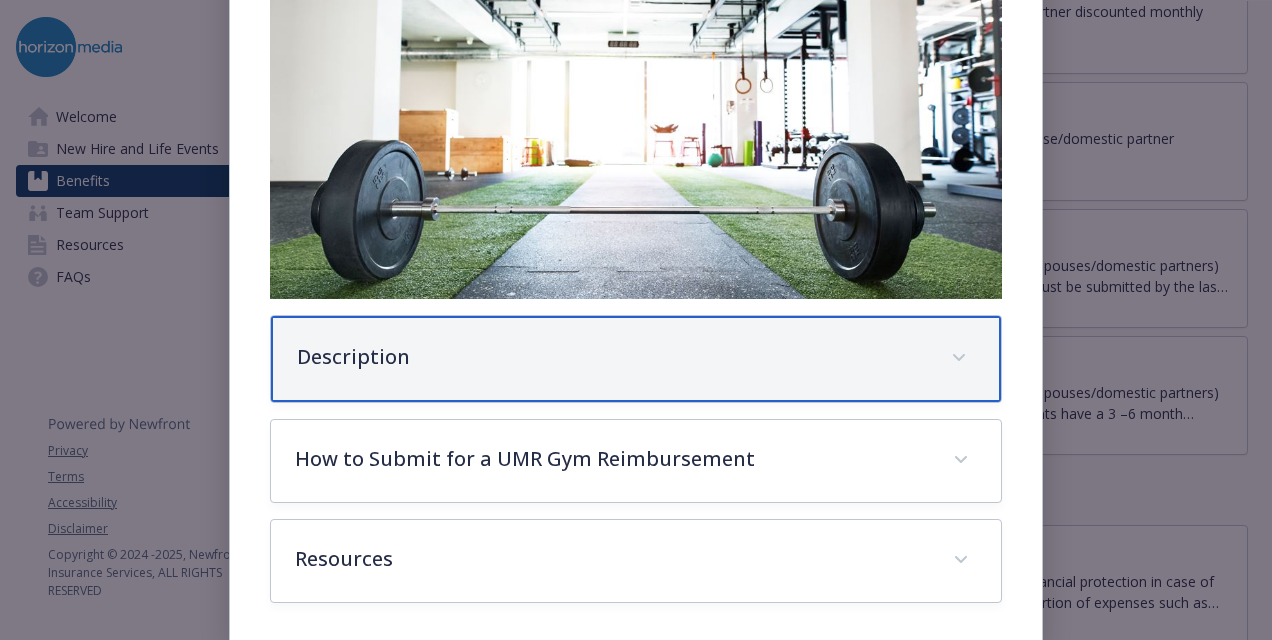 click on "Description" at bounding box center (612, 357) 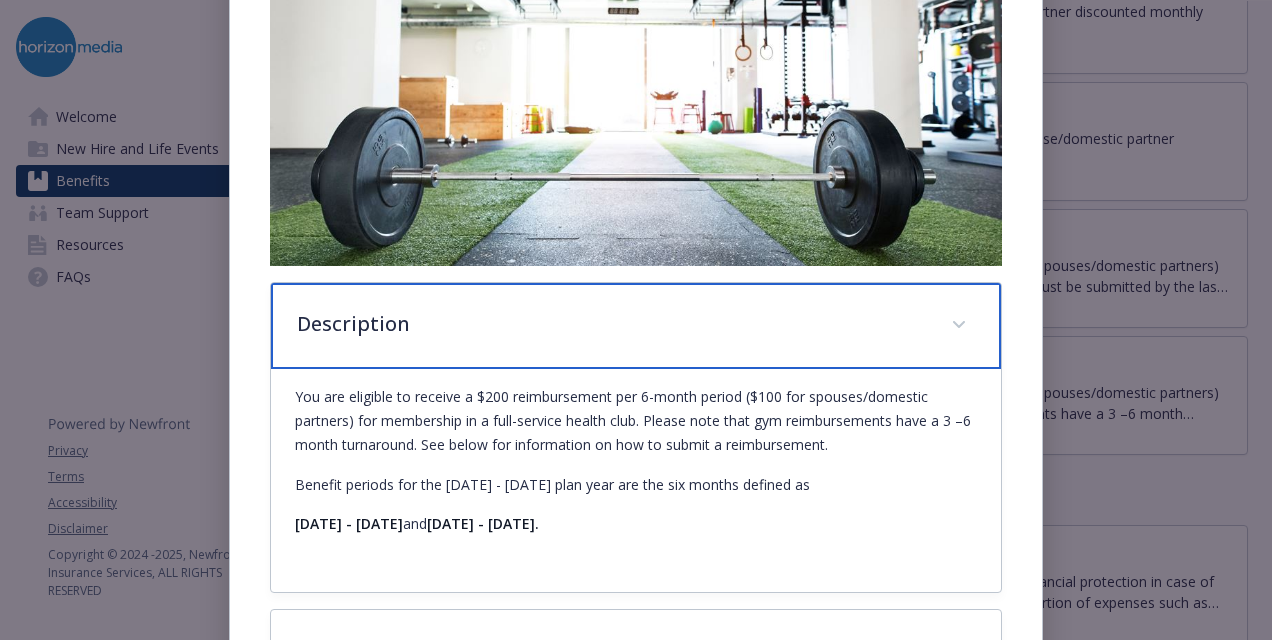 scroll, scrollTop: 406, scrollLeft: 0, axis: vertical 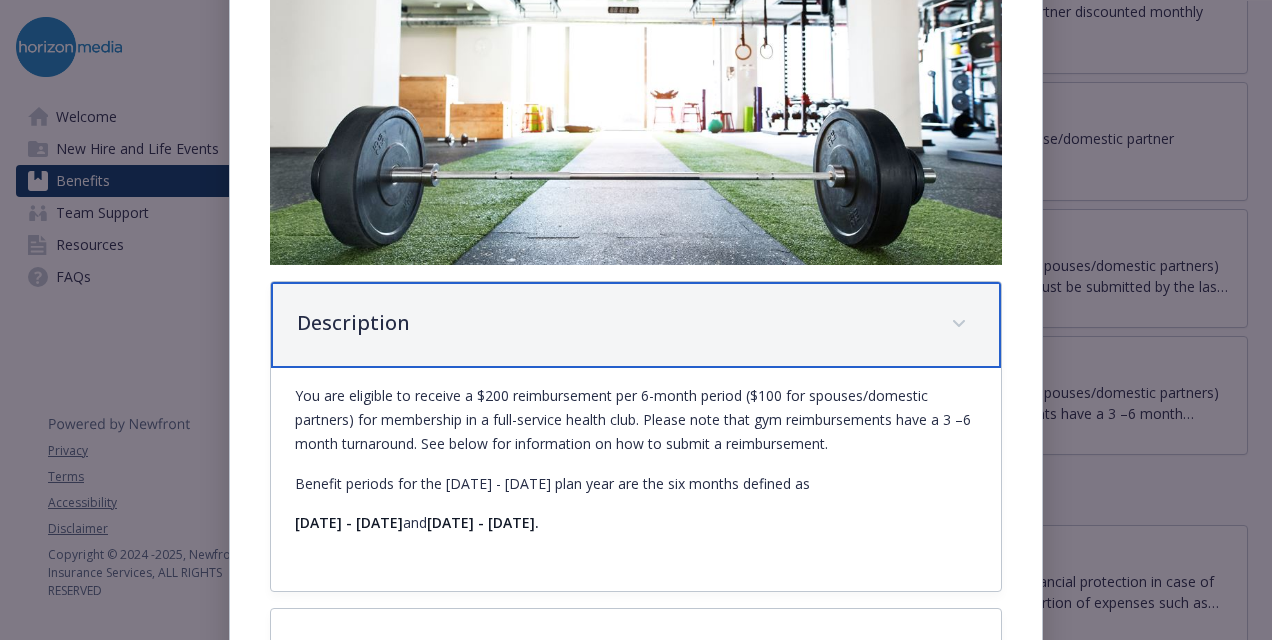 click on "Description" at bounding box center (636, 325) 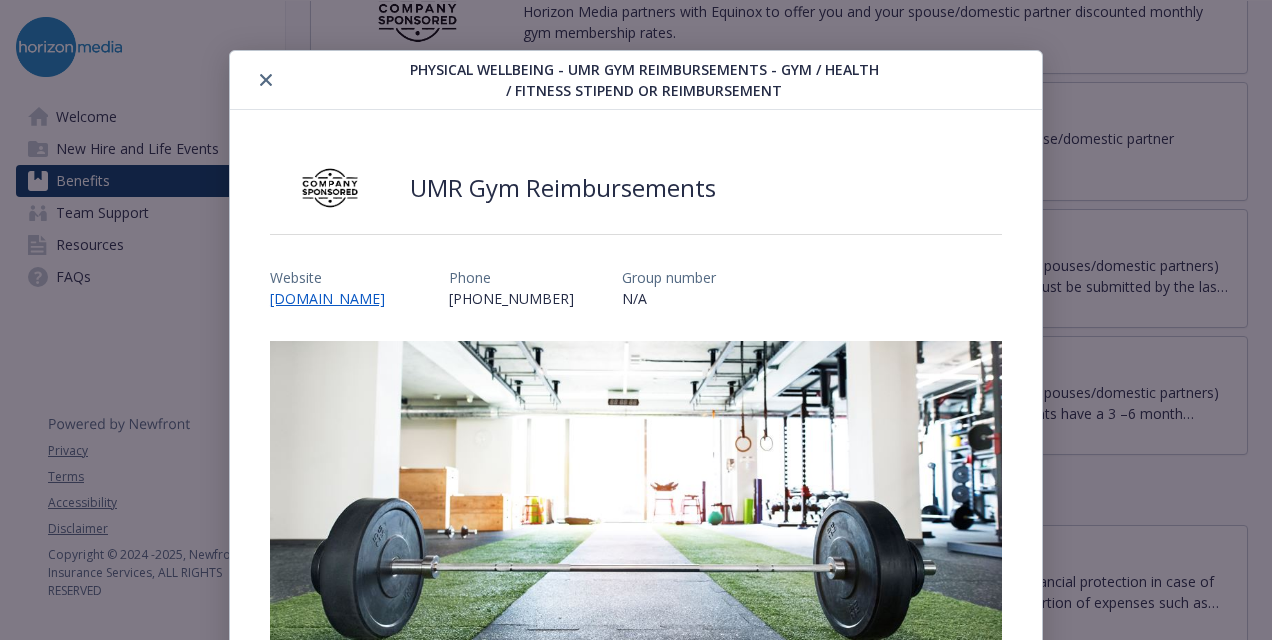 scroll, scrollTop: 0, scrollLeft: 0, axis: both 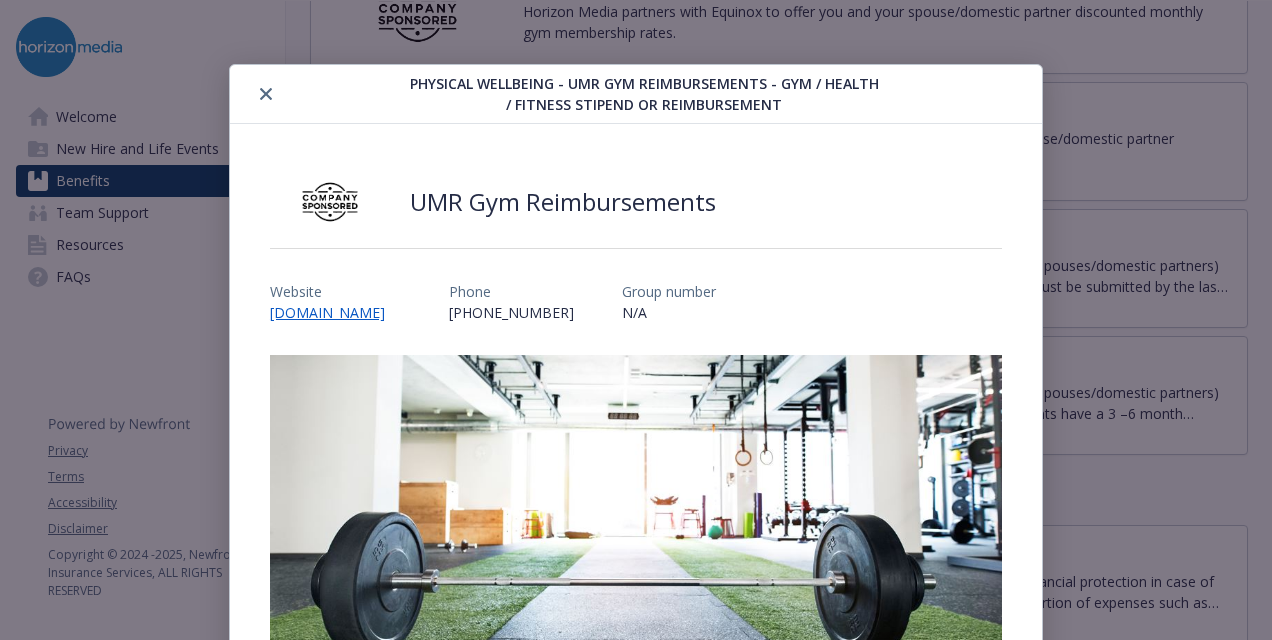 click at bounding box center (321, 94) 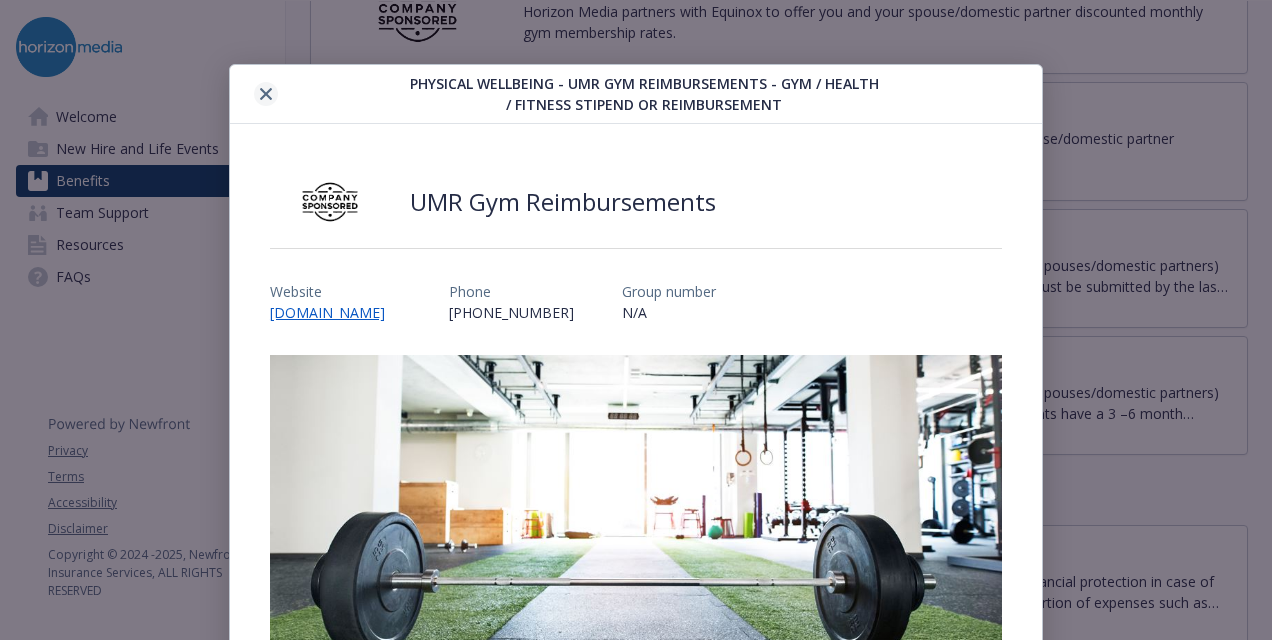 click 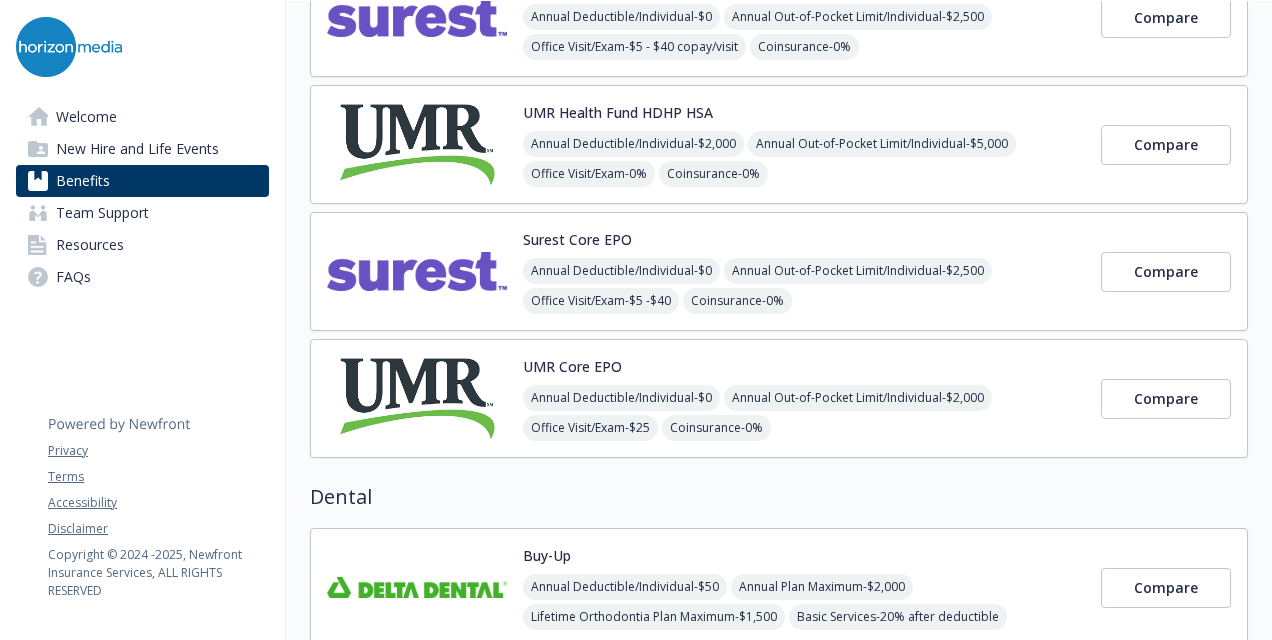 scroll, scrollTop: 0, scrollLeft: 0, axis: both 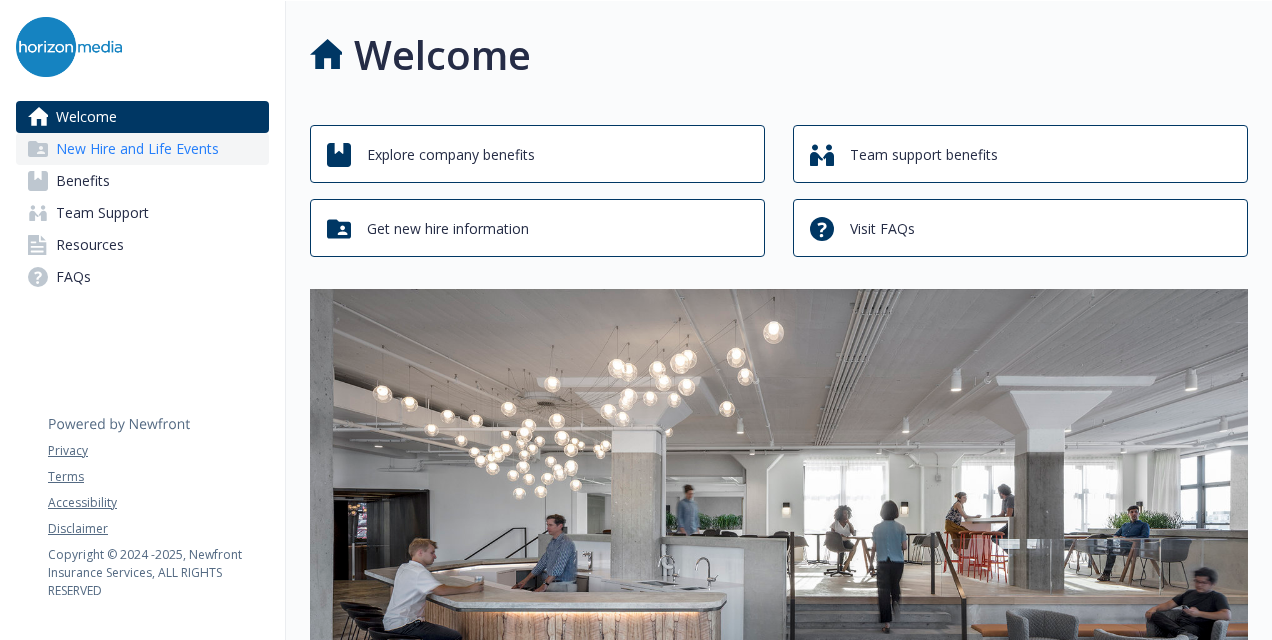 click on "New Hire and Life Events" at bounding box center [137, 149] 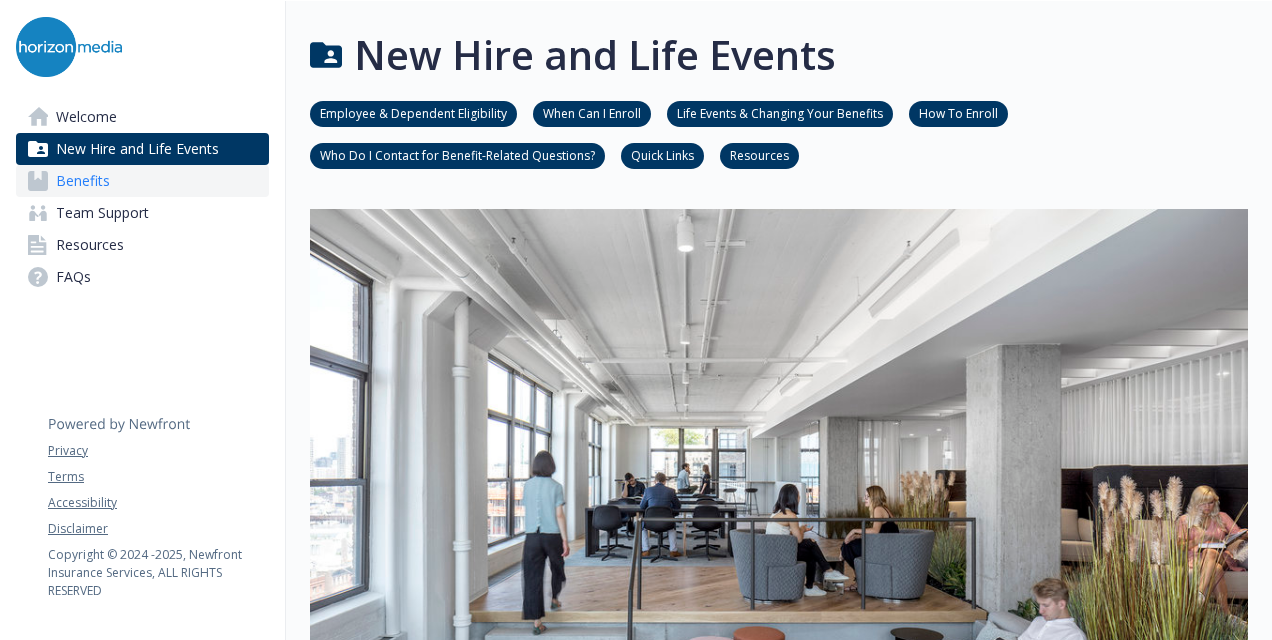click on "Benefits" at bounding box center (142, 181) 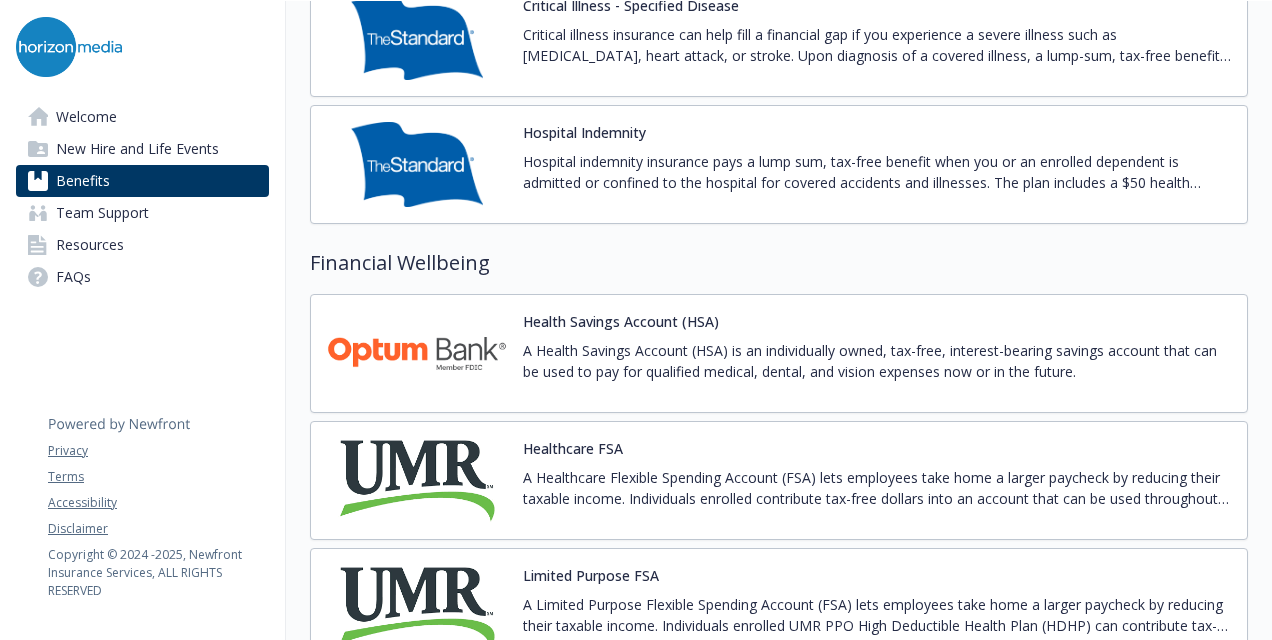scroll, scrollTop: 2983, scrollLeft: 0, axis: vertical 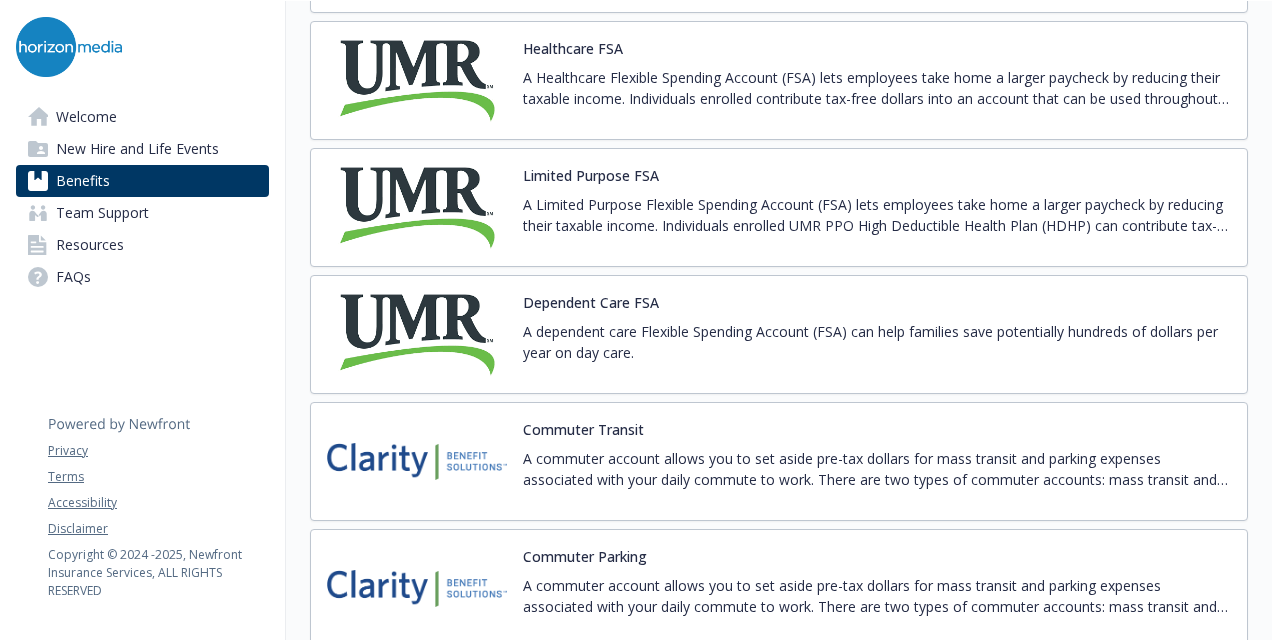 click on "A commuter account allows you to set aside pre-tax dollars for mass transit and parking expenses associated with your daily commute to work.
There are two types of commuter accounts: mass transit and parking. You have the option to enroll in one or both accounts. You choose a monthly election amount for mass transit expenses and parking expenses up to the IRS limit. The money is placed in your account via payroll deduction and then used to pay for eligible commuting expenses." at bounding box center [877, 469] 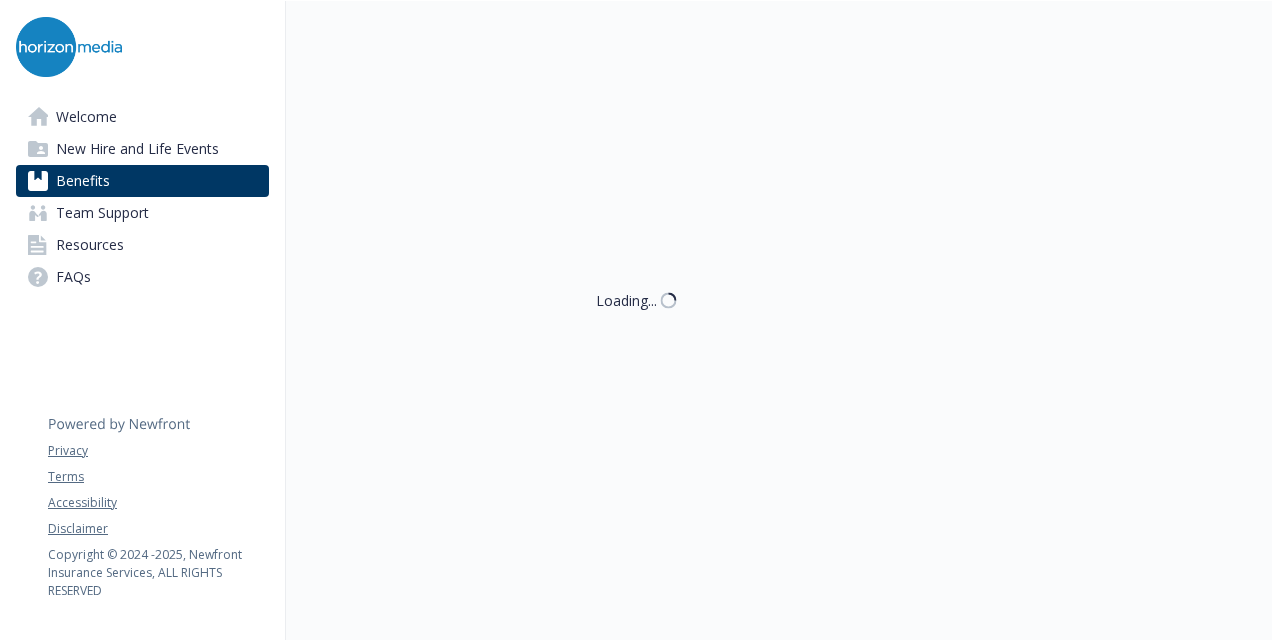 scroll, scrollTop: 2983, scrollLeft: 0, axis: vertical 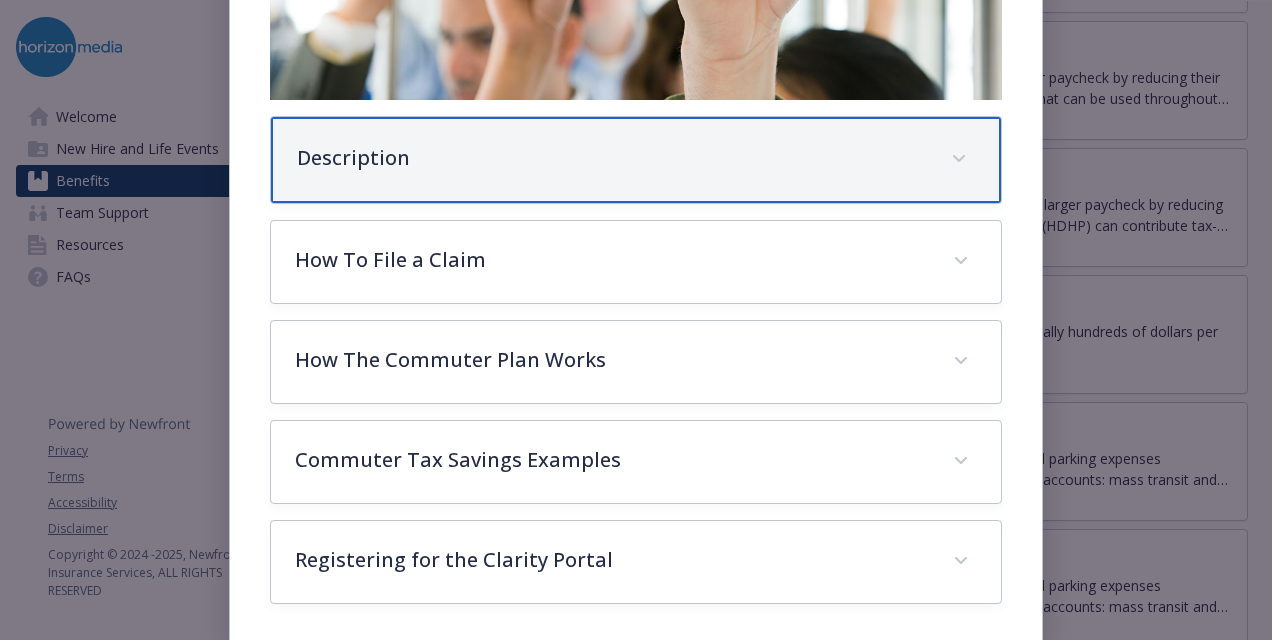 click on "Description" at bounding box center [612, 158] 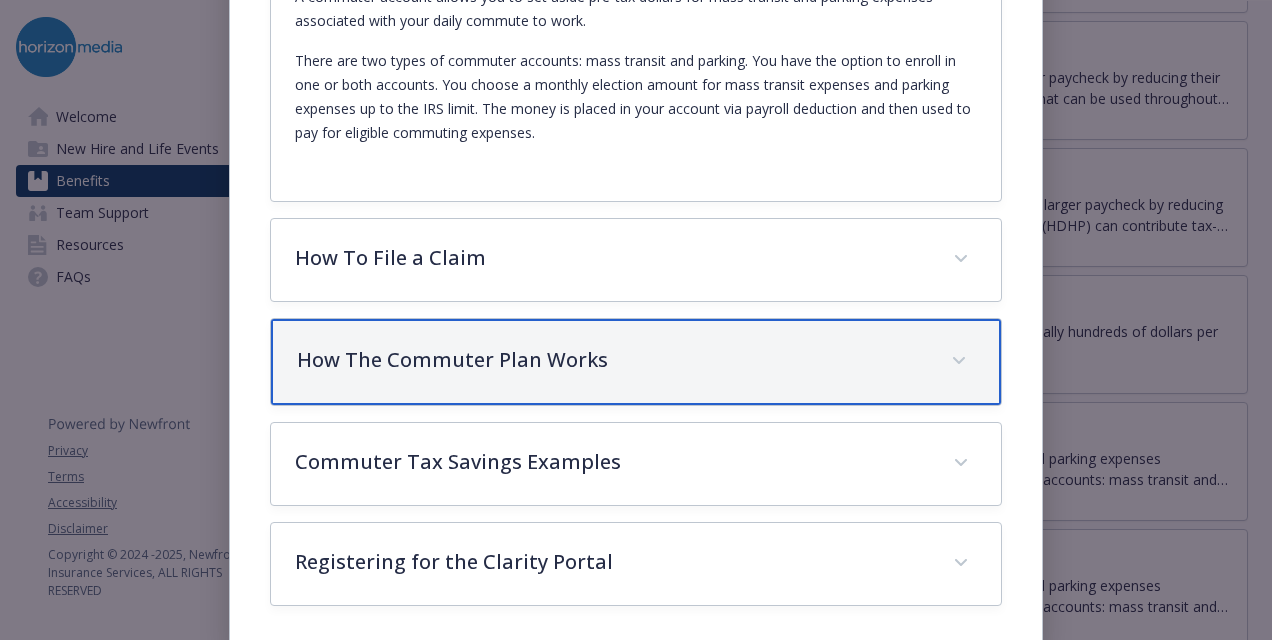 click on "How The Commuter Plan Works" at bounding box center (636, 362) 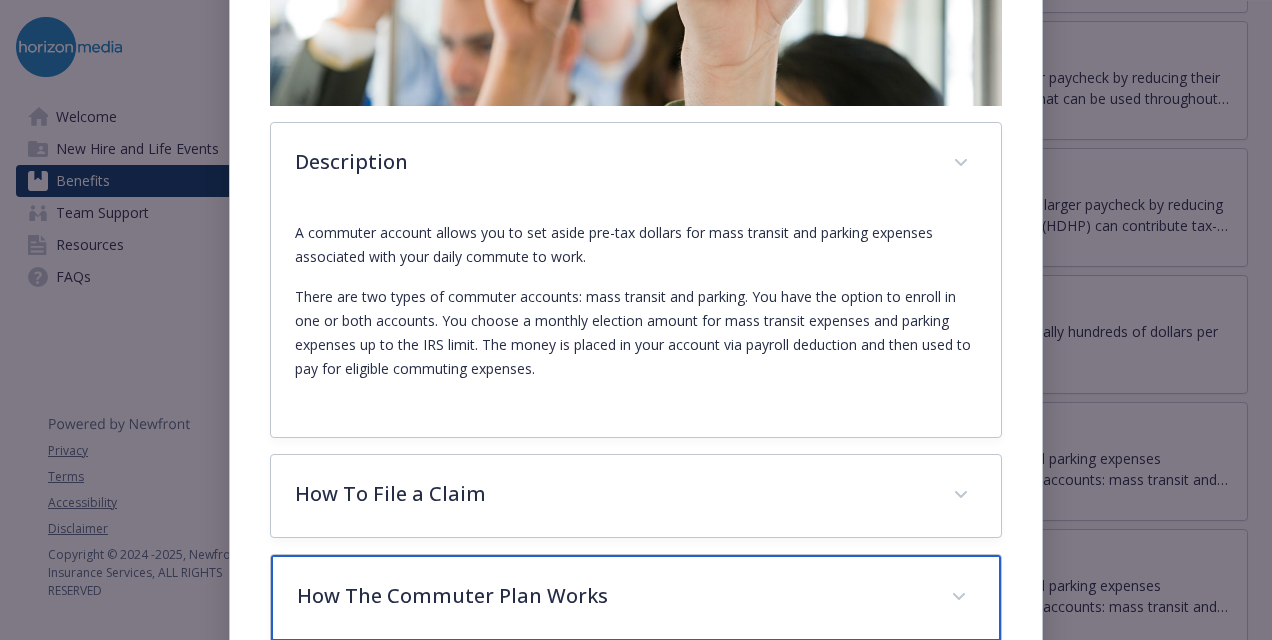 scroll, scrollTop: 536, scrollLeft: 0, axis: vertical 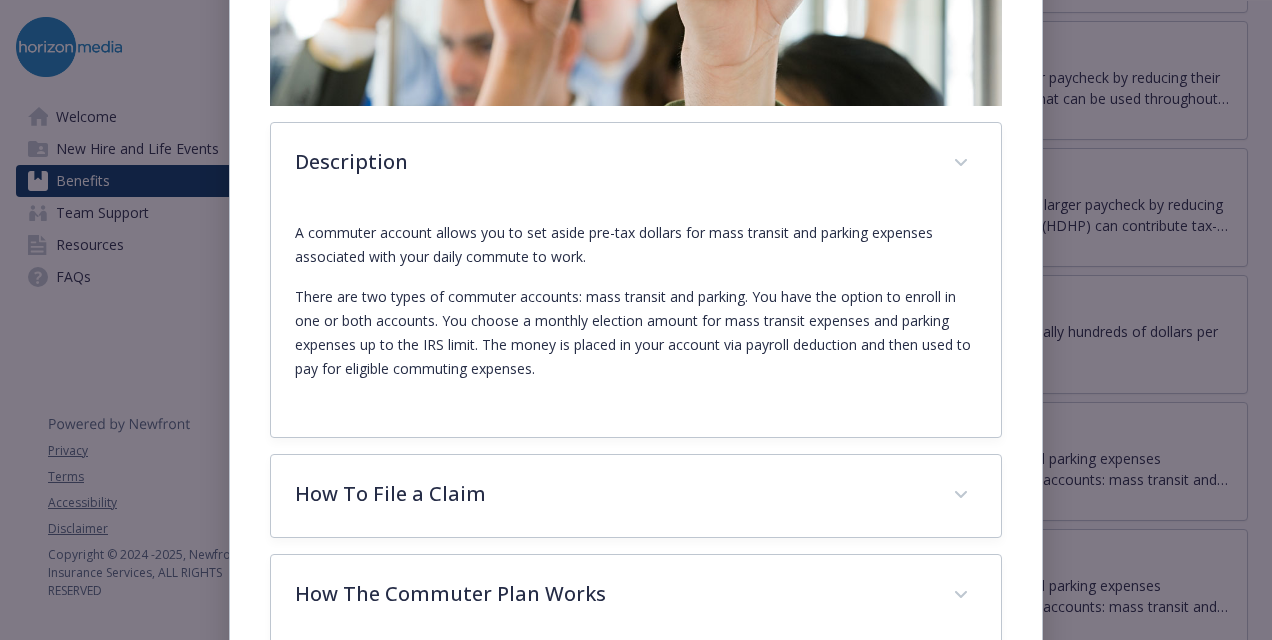 drag, startPoint x: 724, startPoint y: 395, endPoint x: 656, endPoint y: 389, distance: 68.26419 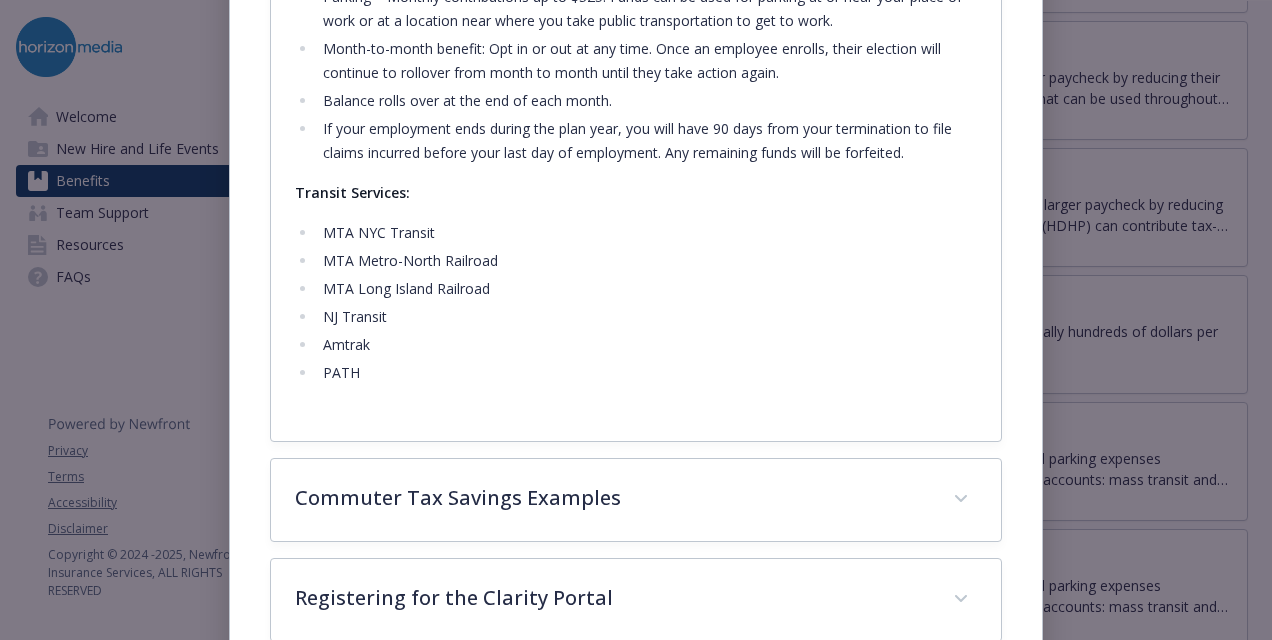 scroll, scrollTop: 1354, scrollLeft: 0, axis: vertical 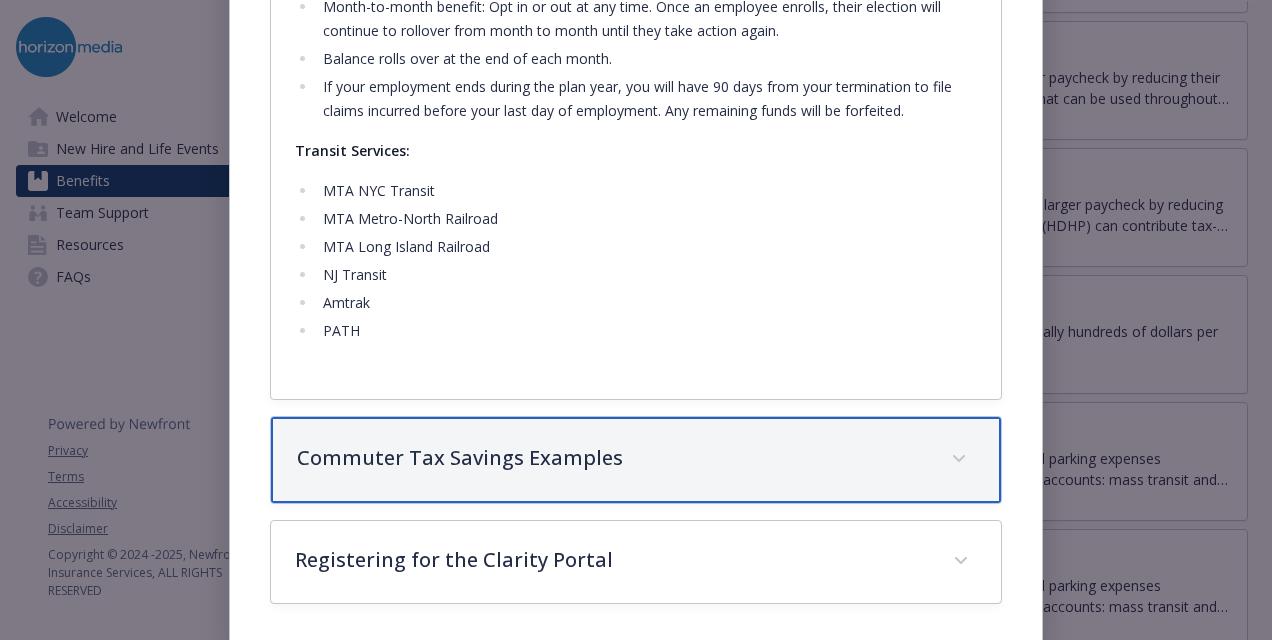 click on "Commuter Tax Savings Examples" at bounding box center [636, 460] 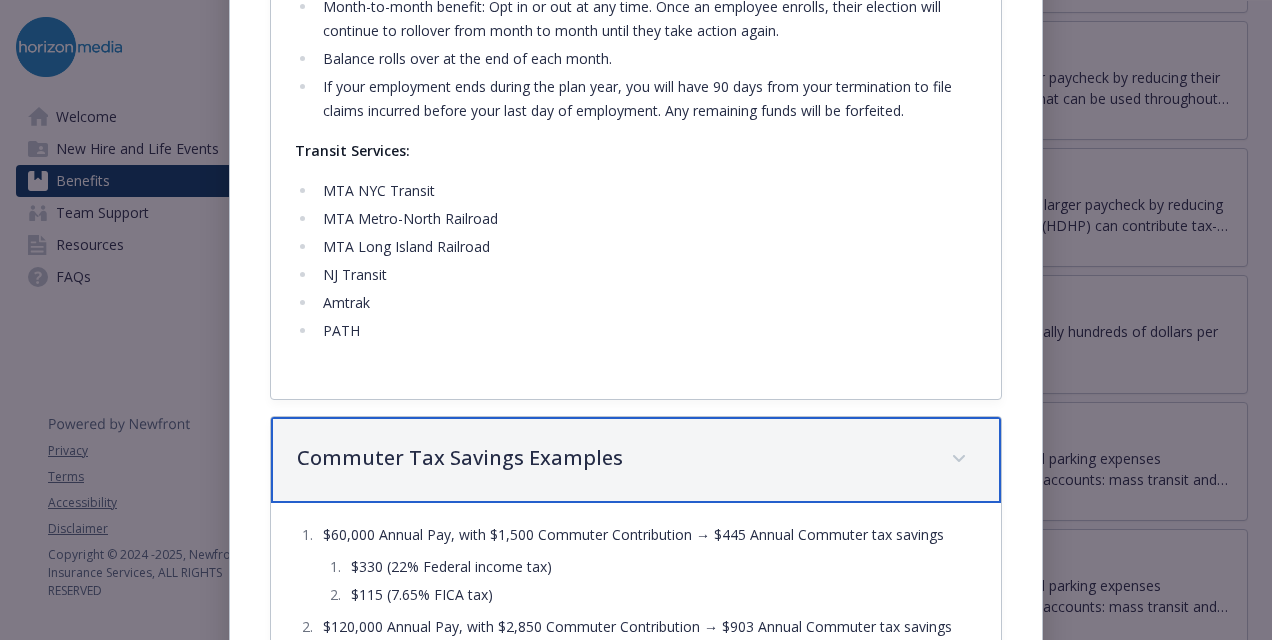 scroll, scrollTop: 1650, scrollLeft: 0, axis: vertical 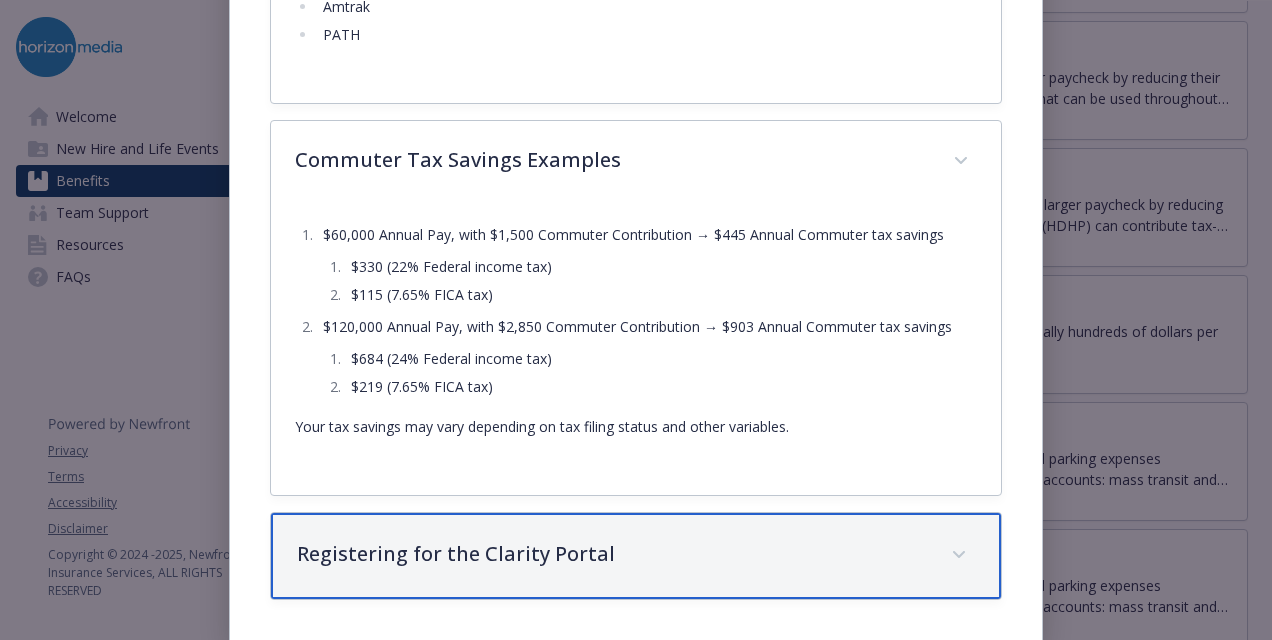 click on "Registering for the Clarity Portal" at bounding box center (612, 554) 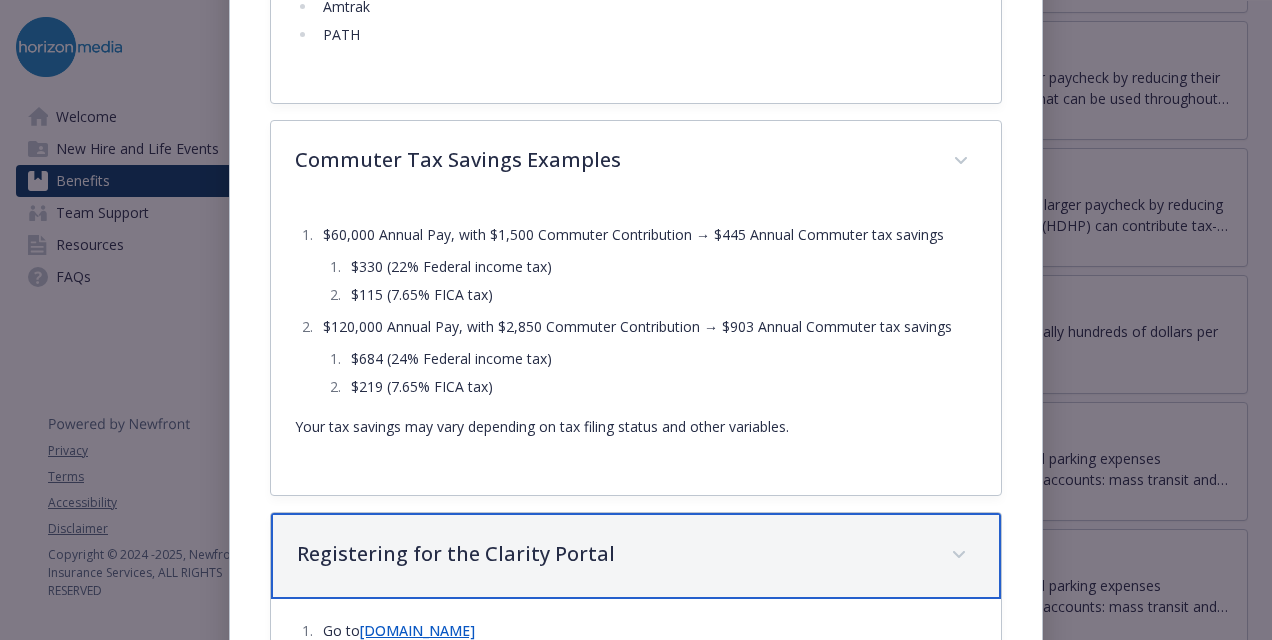 scroll, scrollTop: 1886, scrollLeft: 0, axis: vertical 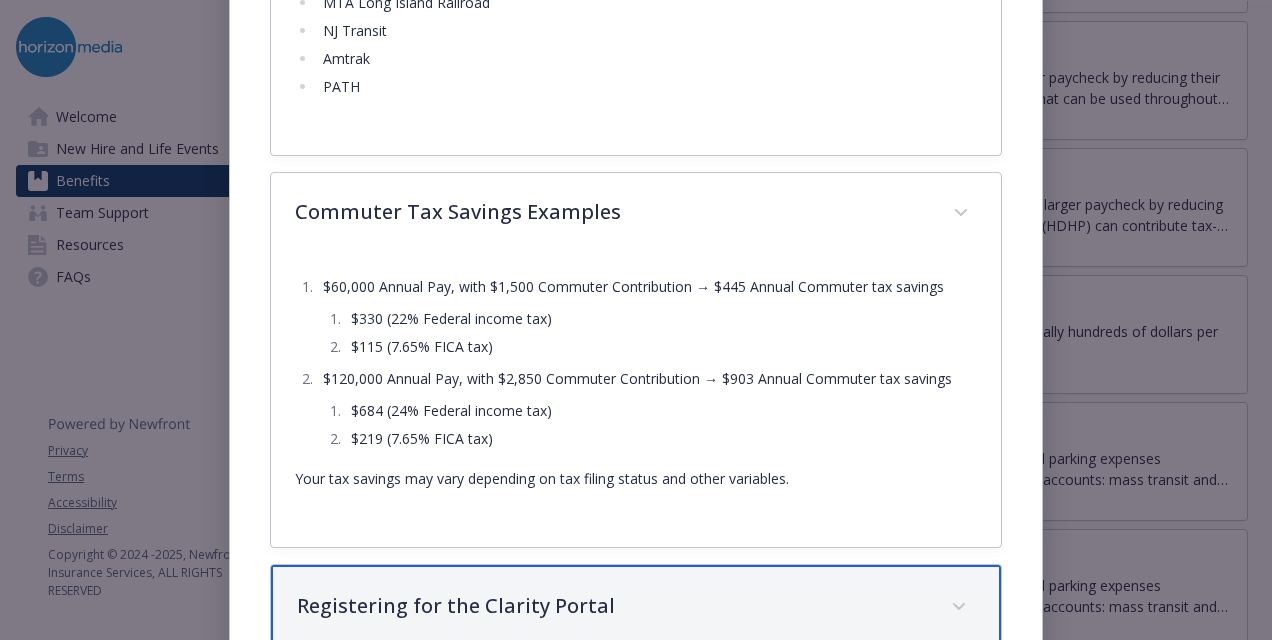 click on "Registering for the Clarity Portal" at bounding box center [612, 606] 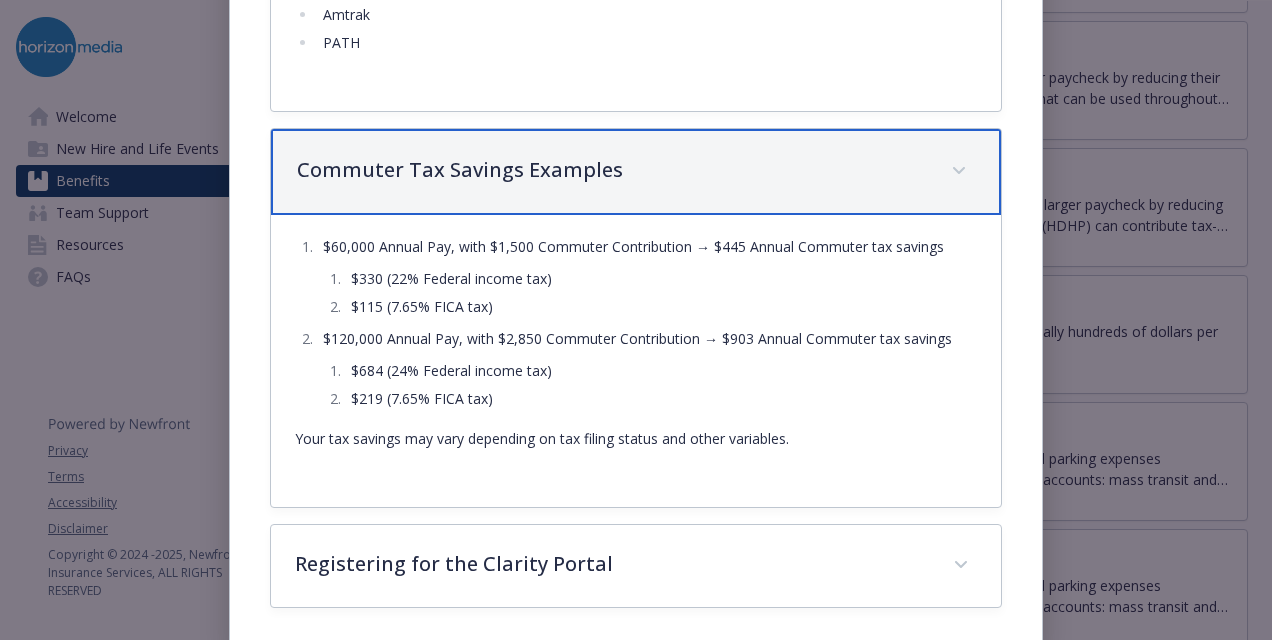 click on "Commuter Tax Savings Examples" at bounding box center [636, 172] 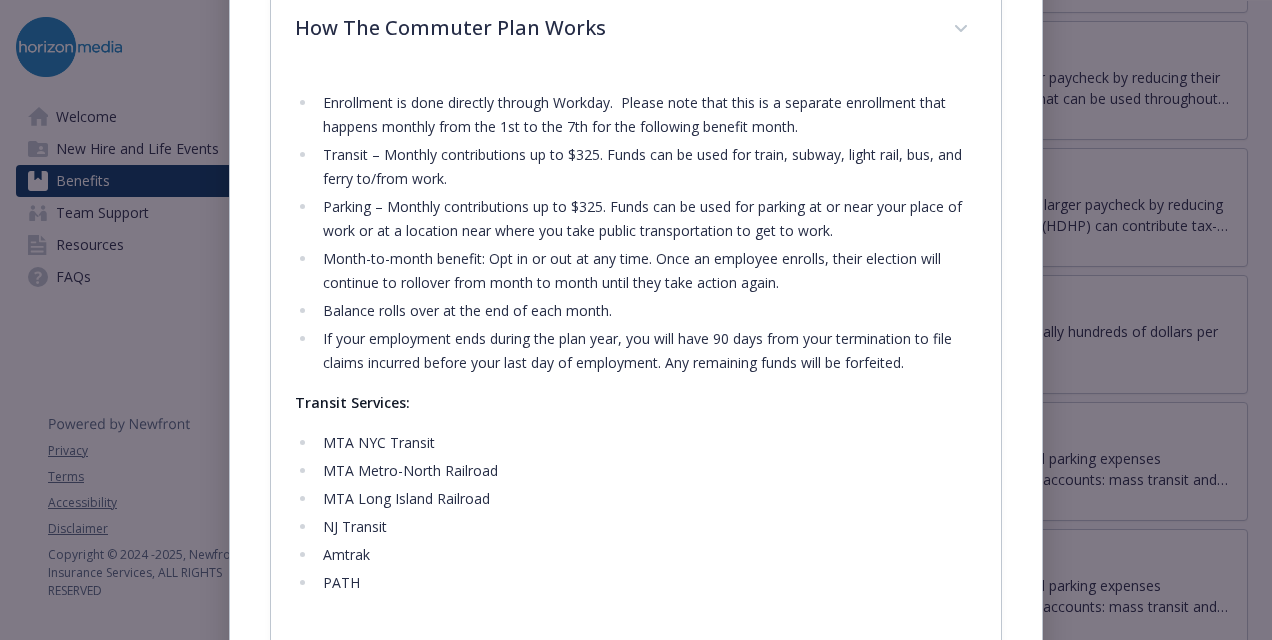 scroll, scrollTop: 1102, scrollLeft: 0, axis: vertical 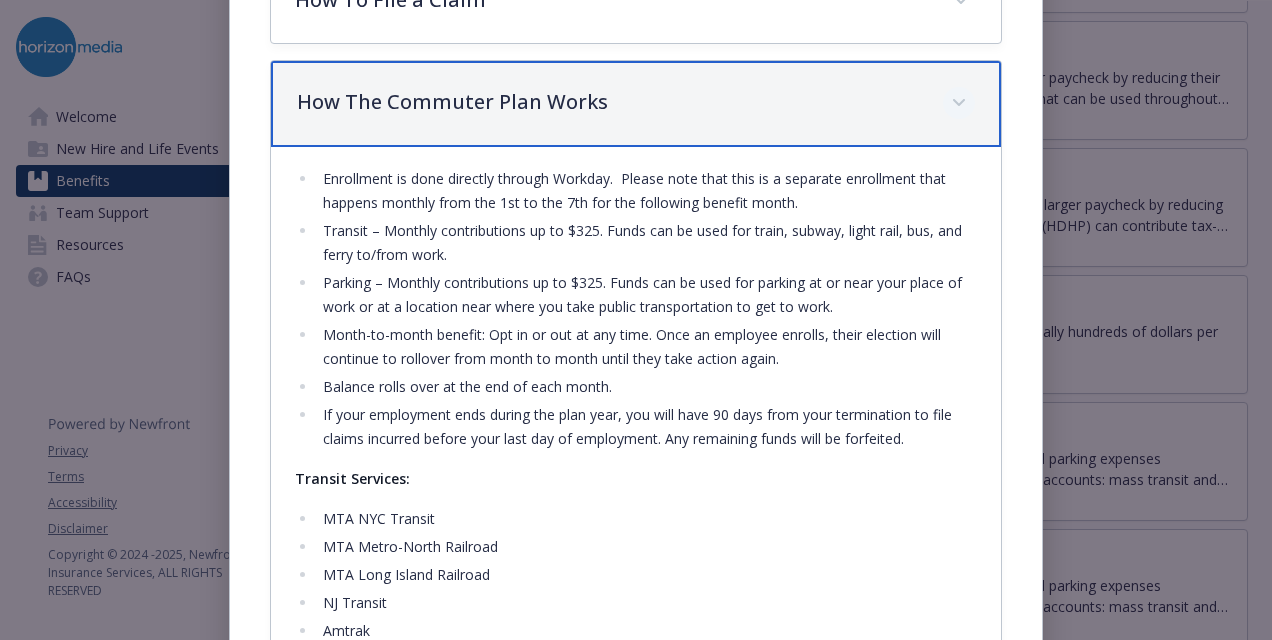 click at bounding box center (959, 103) 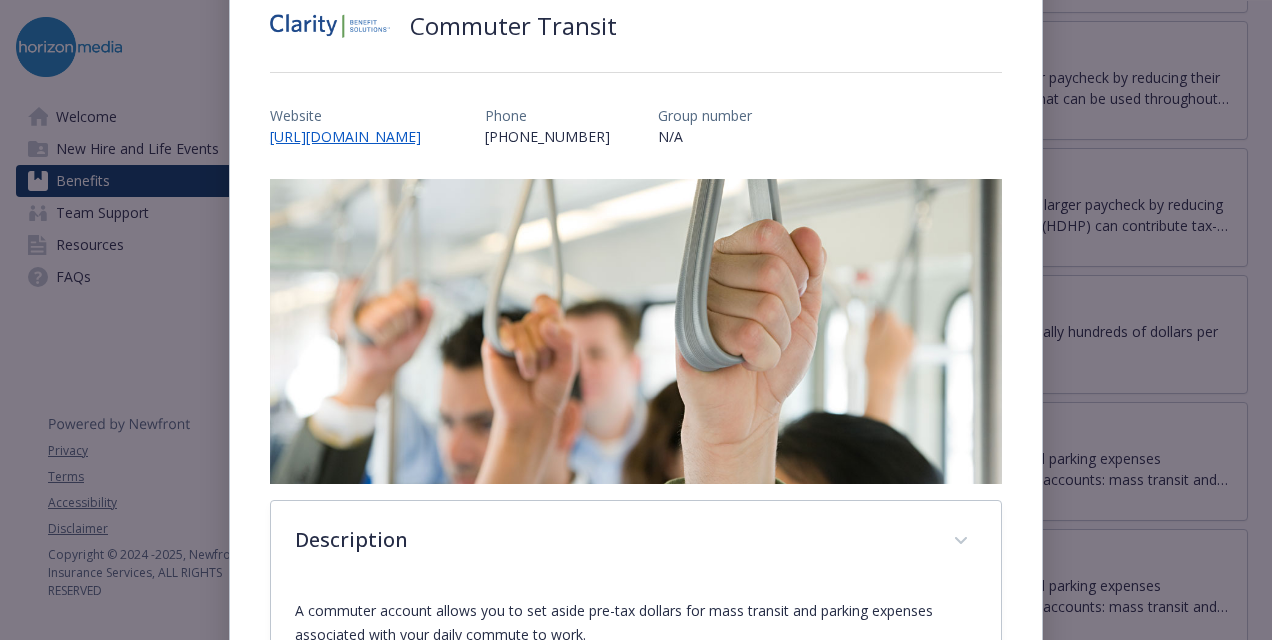 scroll, scrollTop: 0, scrollLeft: 0, axis: both 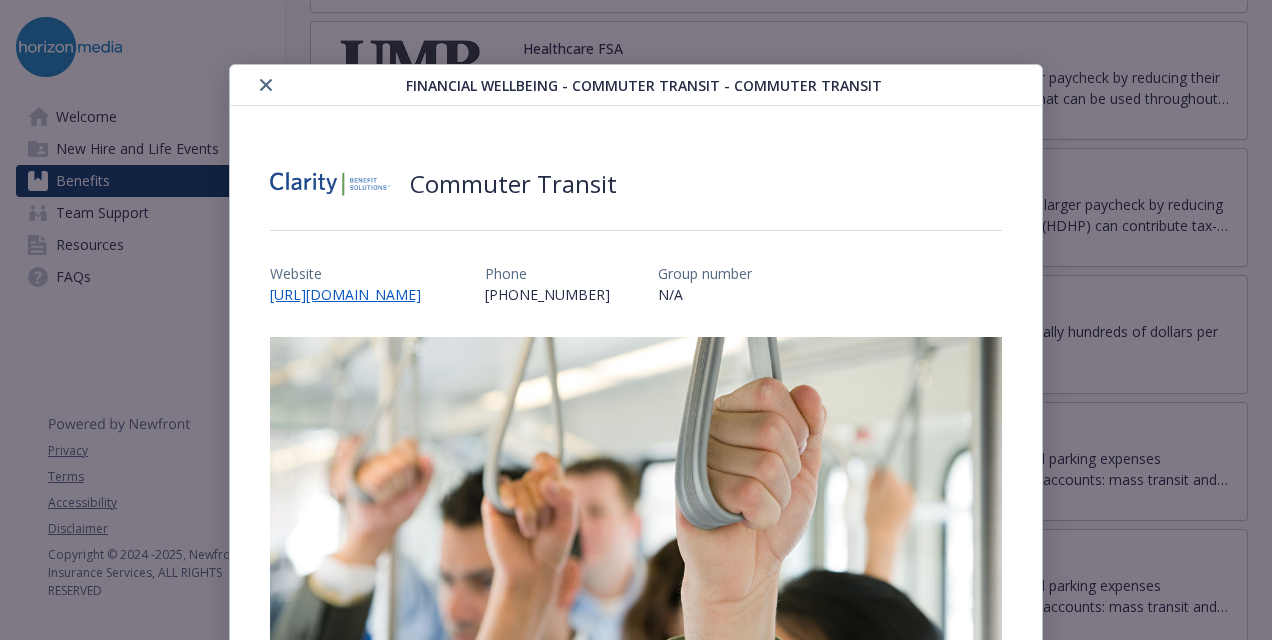 click on "Financial Wellbeing - Commuter Transit - Commuter Transit" at bounding box center [636, 85] 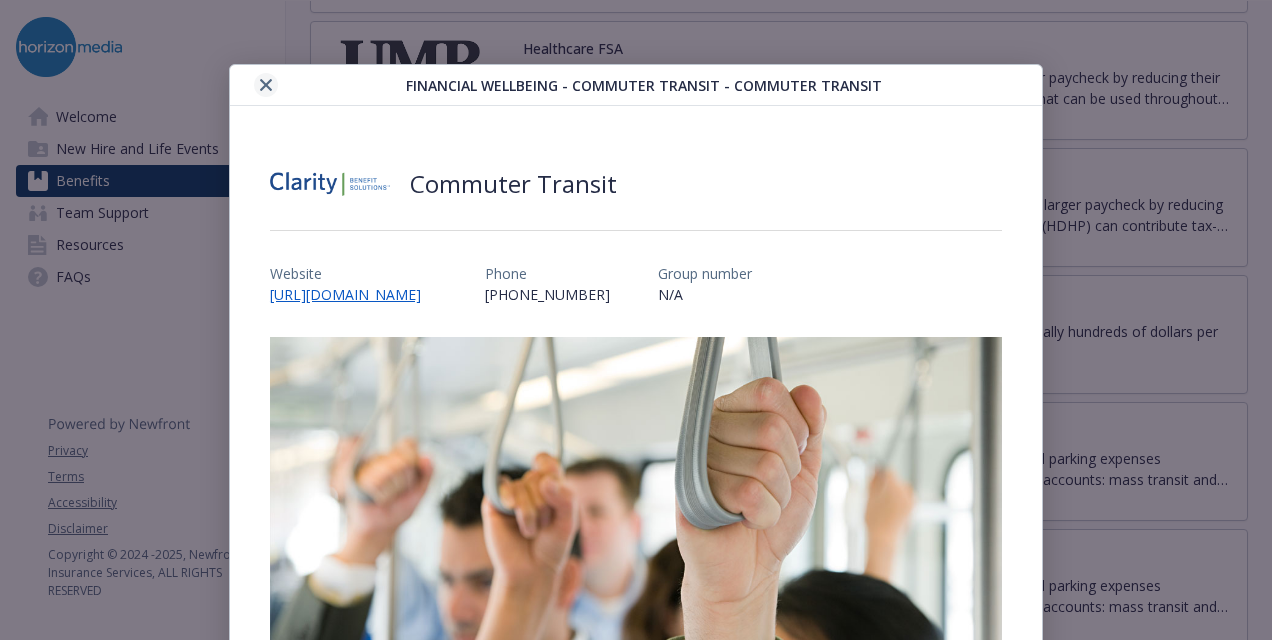 click 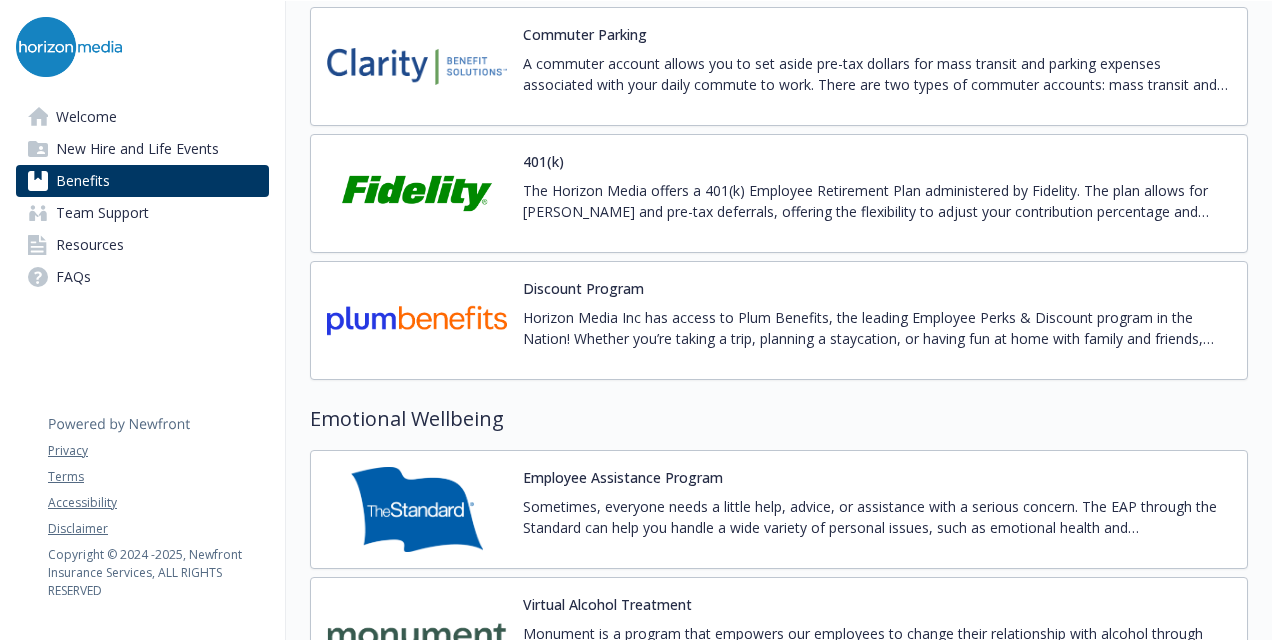 scroll, scrollTop: 3633, scrollLeft: 0, axis: vertical 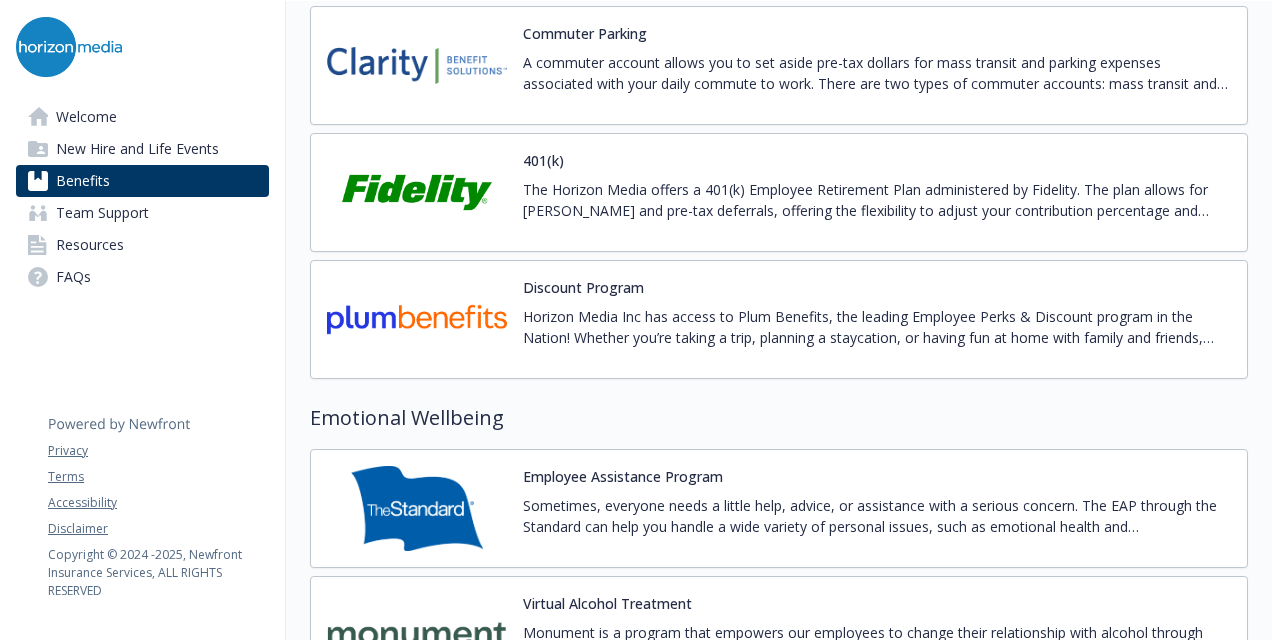 click on "The Horizon Media offers a 401(k) Employee Retirement Plan administered by Fidelity. The plan allows for [PERSON_NAME] and pre-tax deferrals, offering the flexibility to adjust your contribution percentage and source at any time. These changes can be updated on [DOMAIN_NAME]" at bounding box center (877, 200) 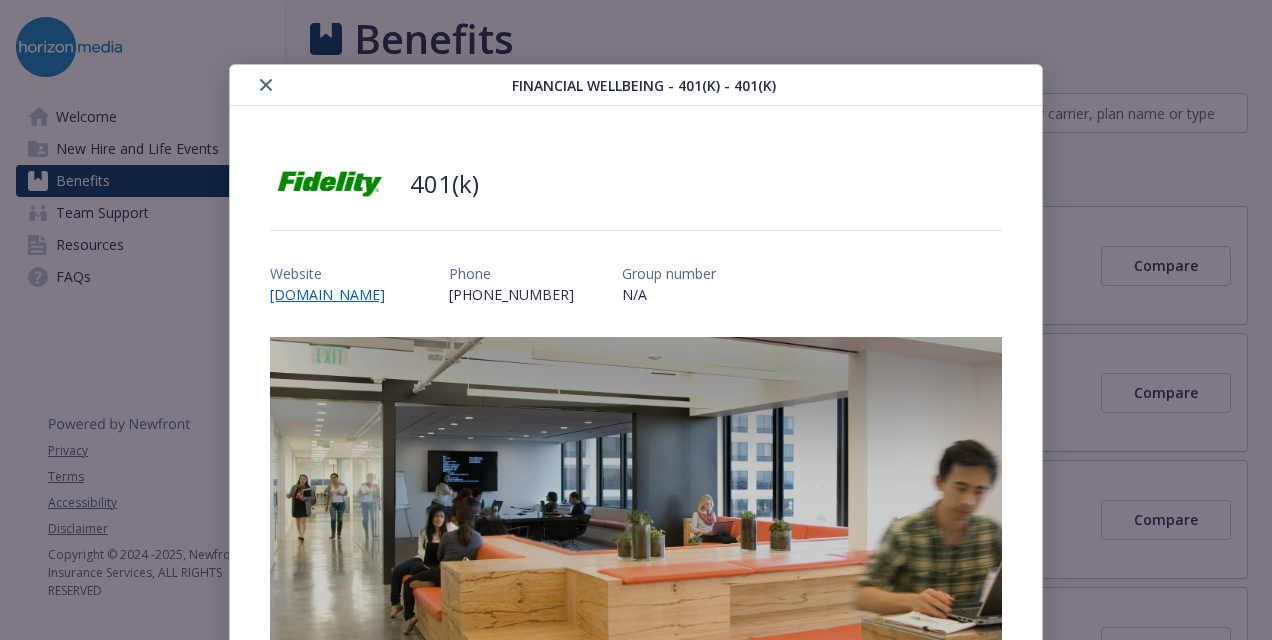 scroll, scrollTop: 3633, scrollLeft: 0, axis: vertical 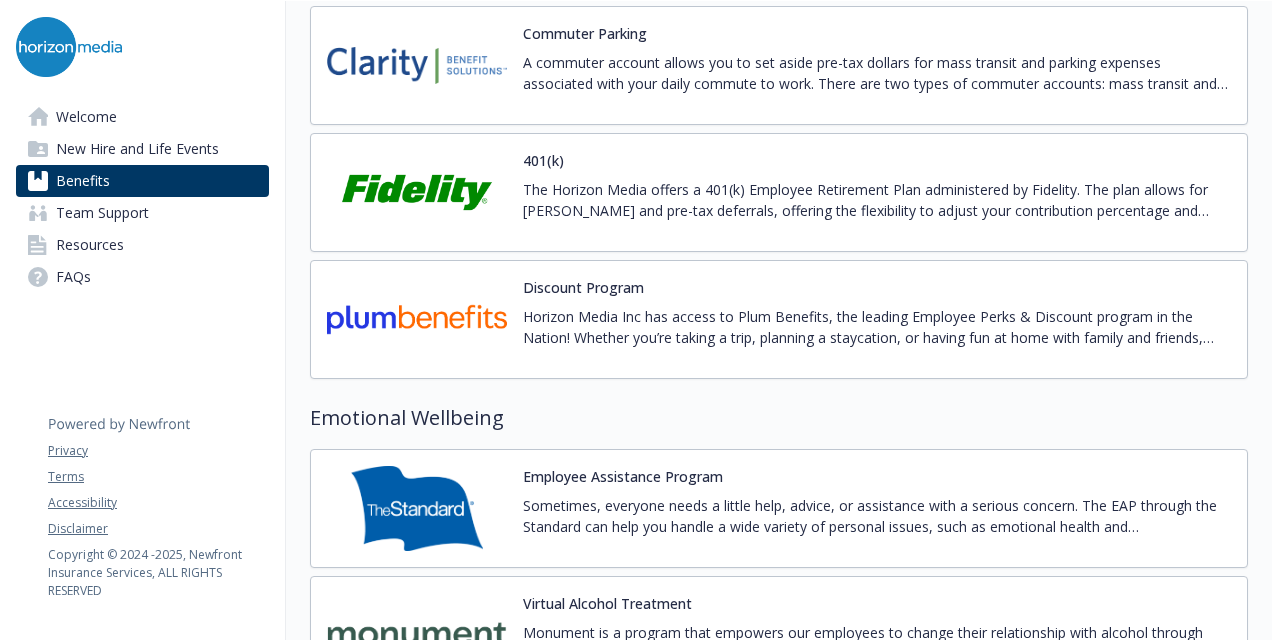 click on "Horizon Media Inc has access to Plum Benefits, the leading Employee Perks & Discount program in the Nation! Whether you’re taking a trip, planning a staycation, or having fun at home with family and friends, Plum Benefits has something for everyone!
Get familiar with all the latest brands, services, and savings you have access to. Plum Benefits is your one-stop shop for savings on products, services, and experiences, with new deals added weekly.
It's free and simple to enroll." at bounding box center (877, 327) 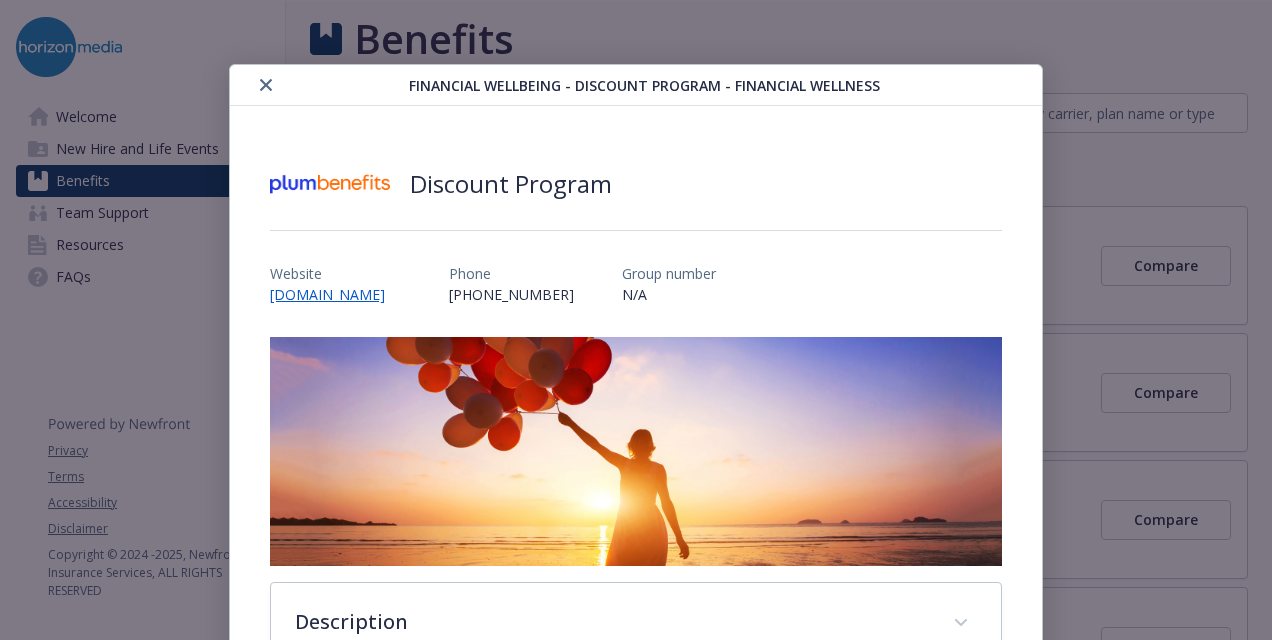 scroll, scrollTop: 3633, scrollLeft: 0, axis: vertical 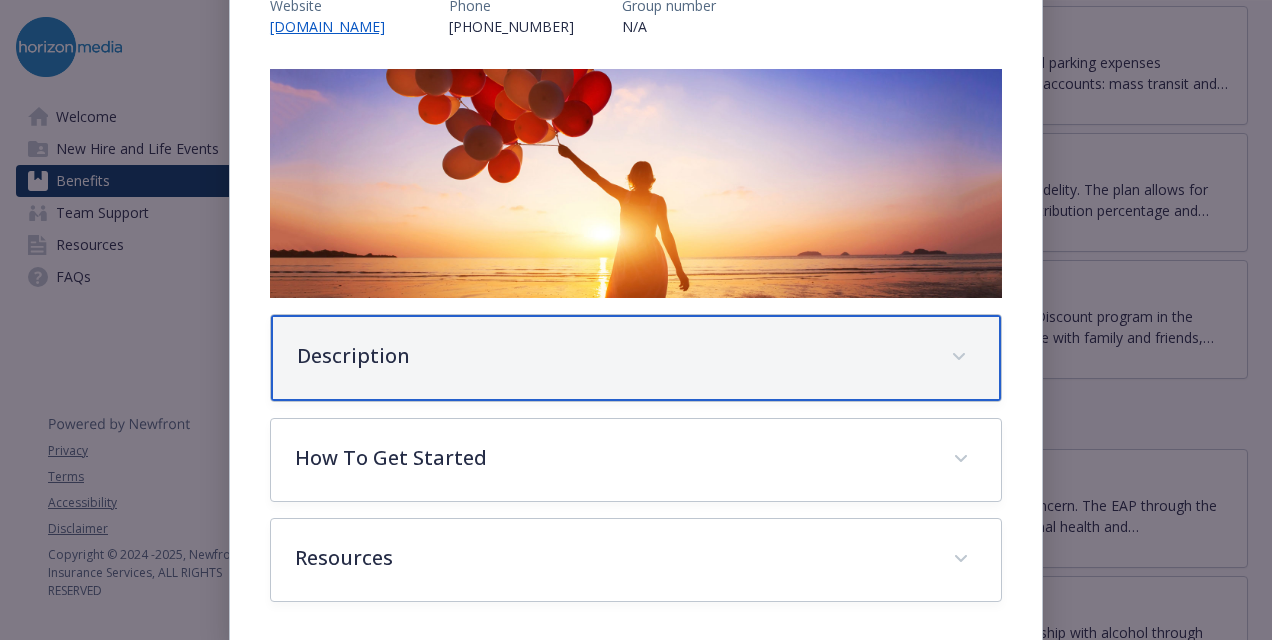 click on "Description" at bounding box center (612, 356) 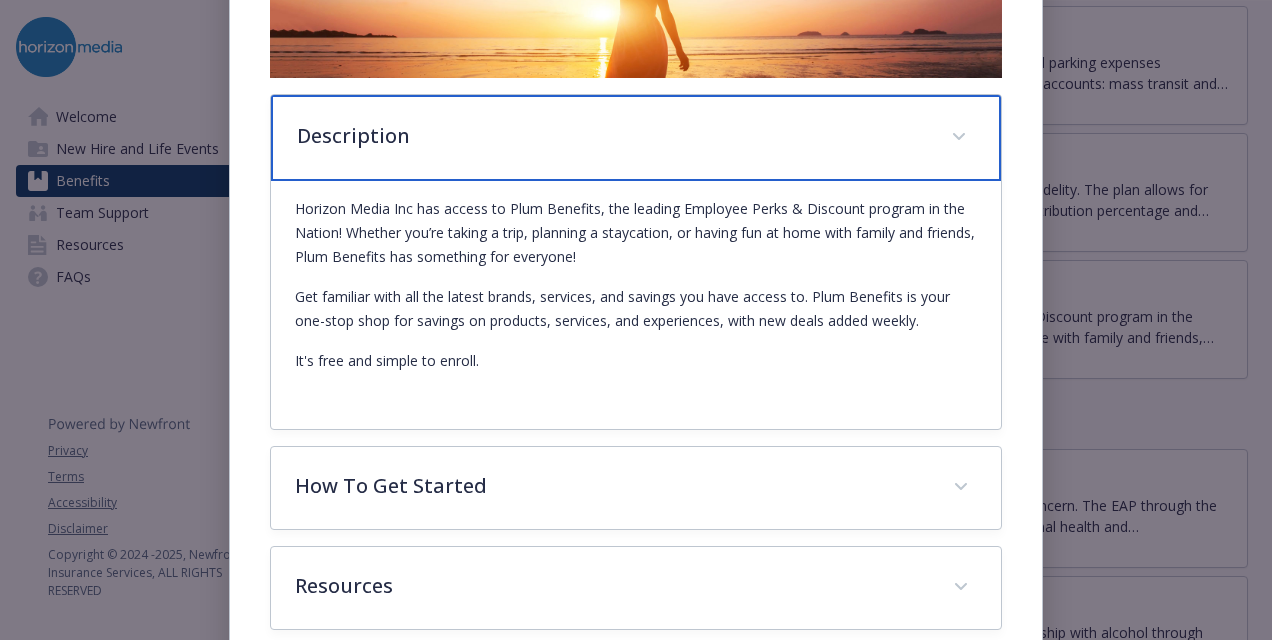 scroll, scrollTop: 486, scrollLeft: 0, axis: vertical 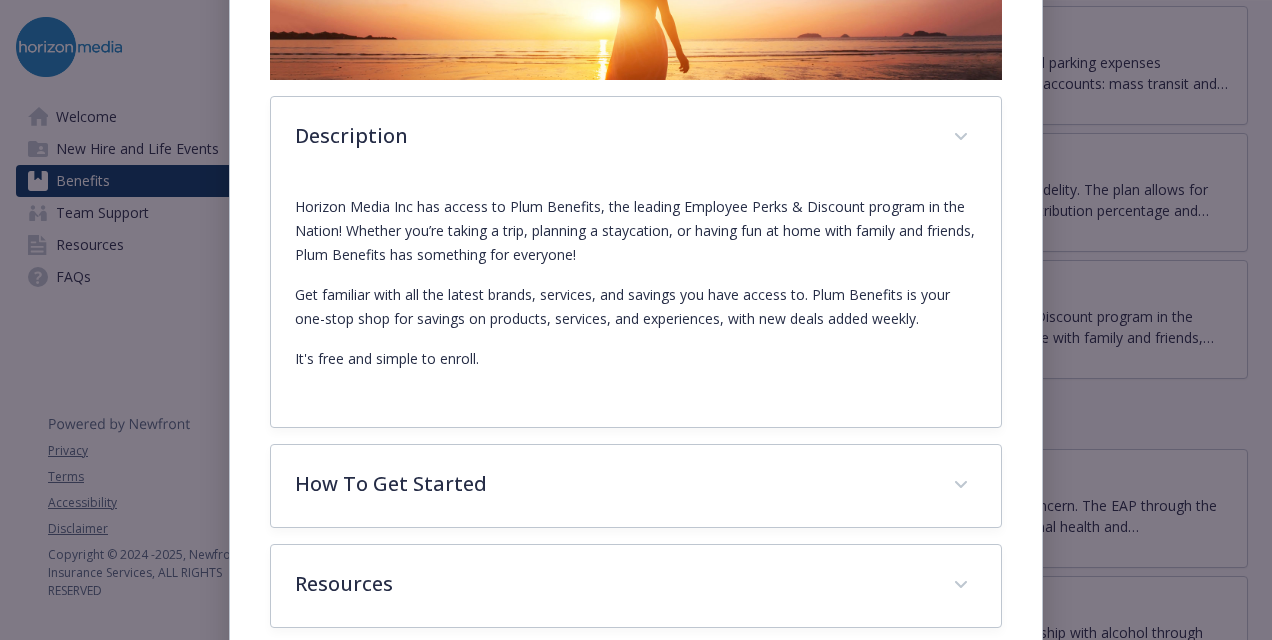 click on "Horizon Media Inc has access to Plum Benefits, the leading Employee Perks & Discount program in the Nation! Whether you’re taking a trip, planning a staycation, or having fun at home with family and friends, Plum Benefits has something for everyone!
Get familiar with all the latest brands, services, and savings you have access to. Plum Benefits is your one-stop shop for savings on products, services, and experiences, with new deals added weekly.
It's free and simple to enroll." at bounding box center (636, 283) 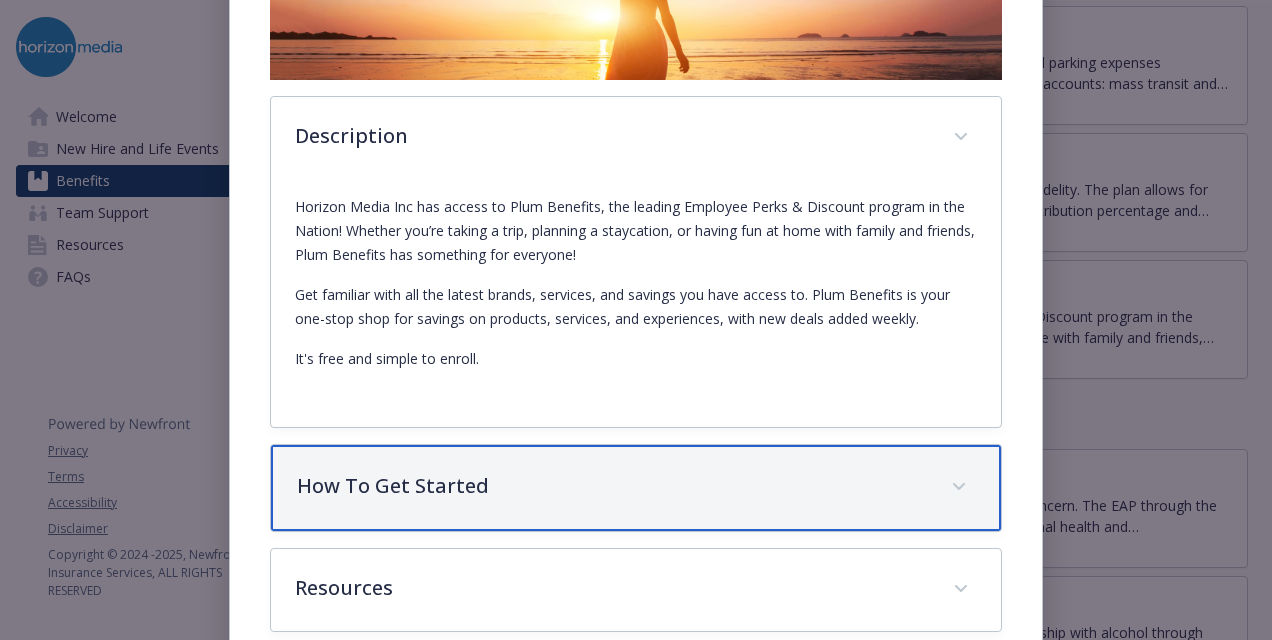 click on "How To Get Started" at bounding box center [636, 488] 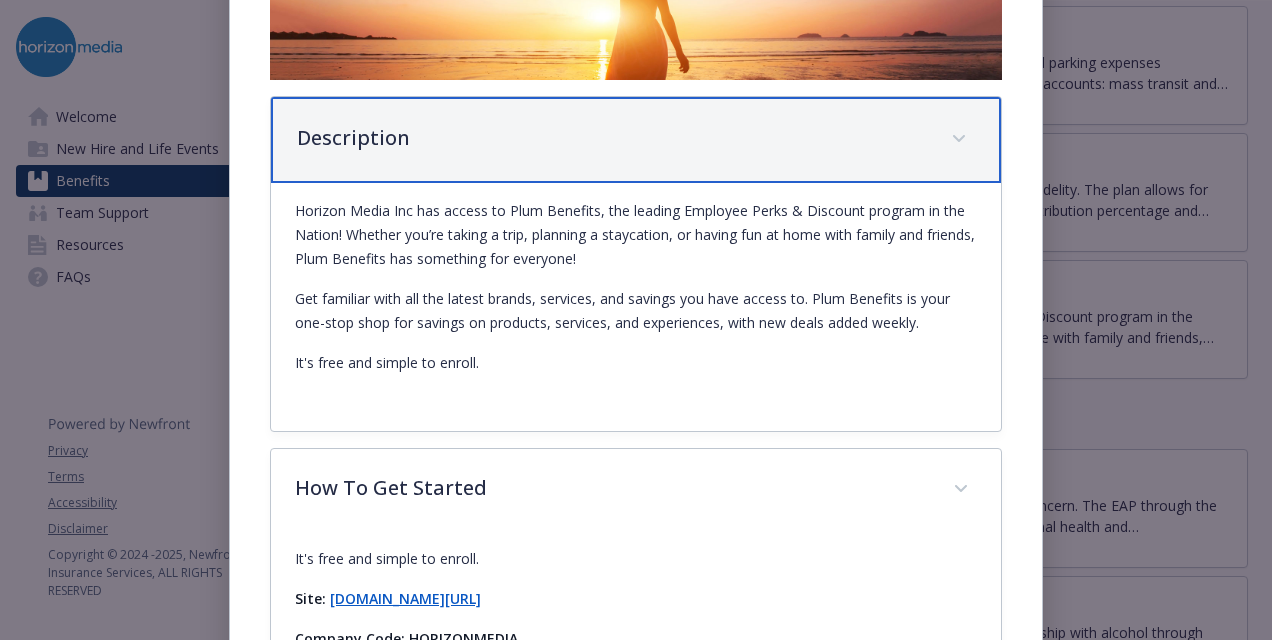click on "Description" at bounding box center [612, 138] 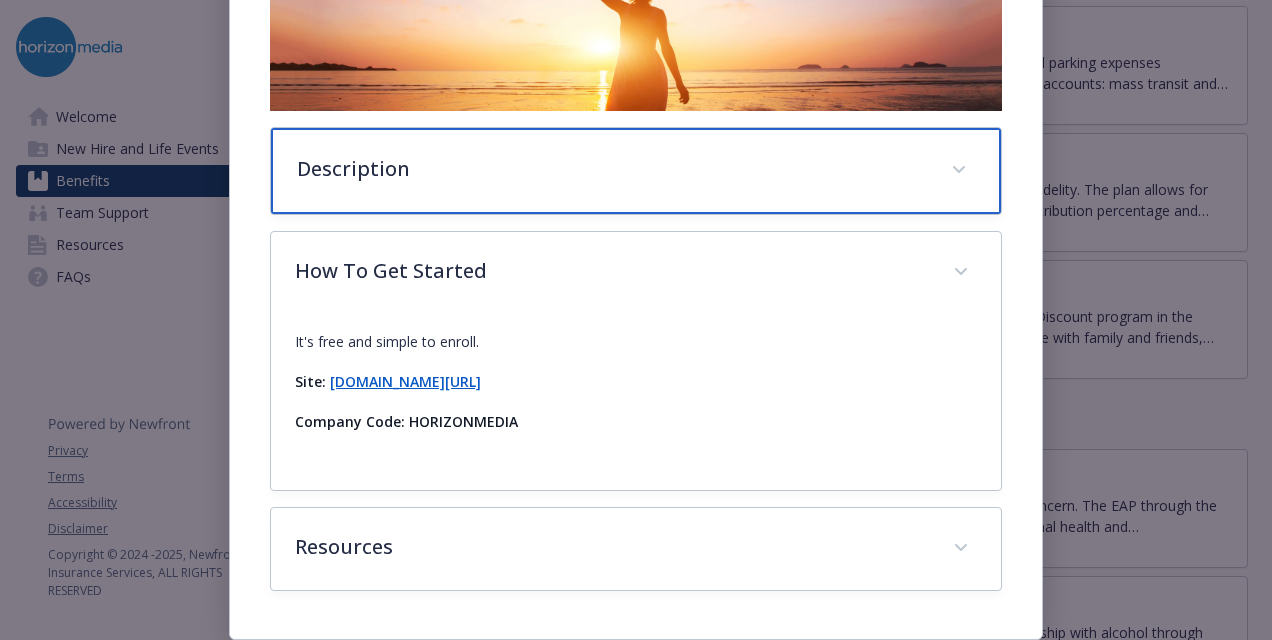 scroll, scrollTop: 448, scrollLeft: 0, axis: vertical 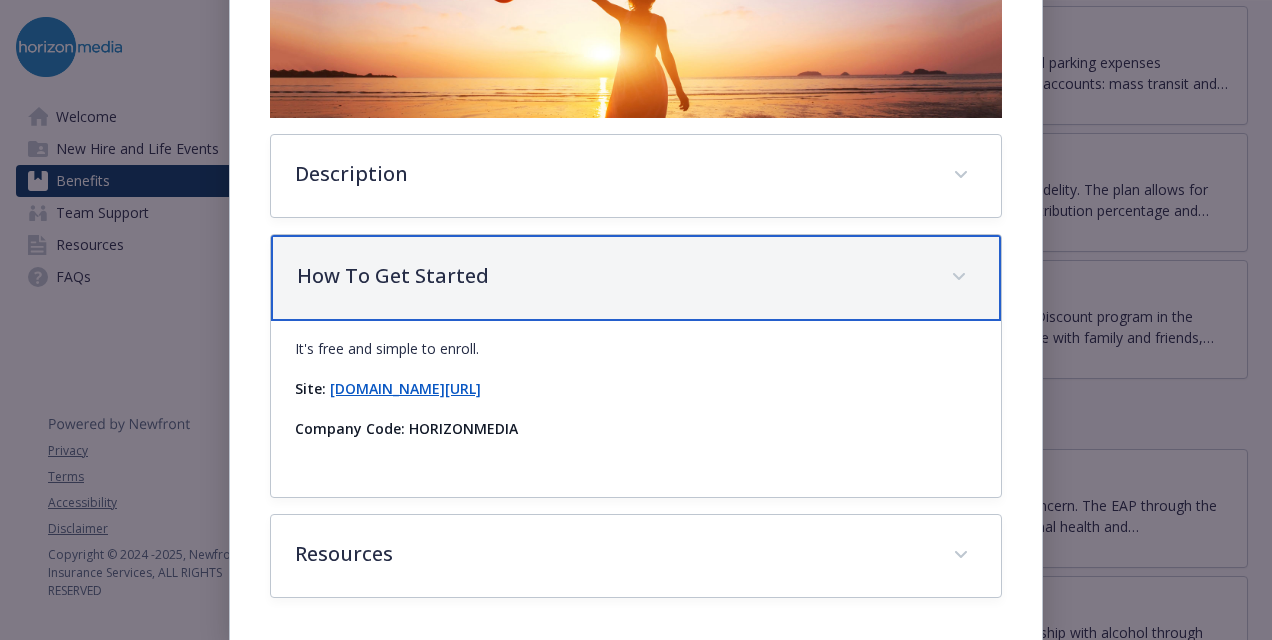 click on "How To Get Started" at bounding box center (612, 276) 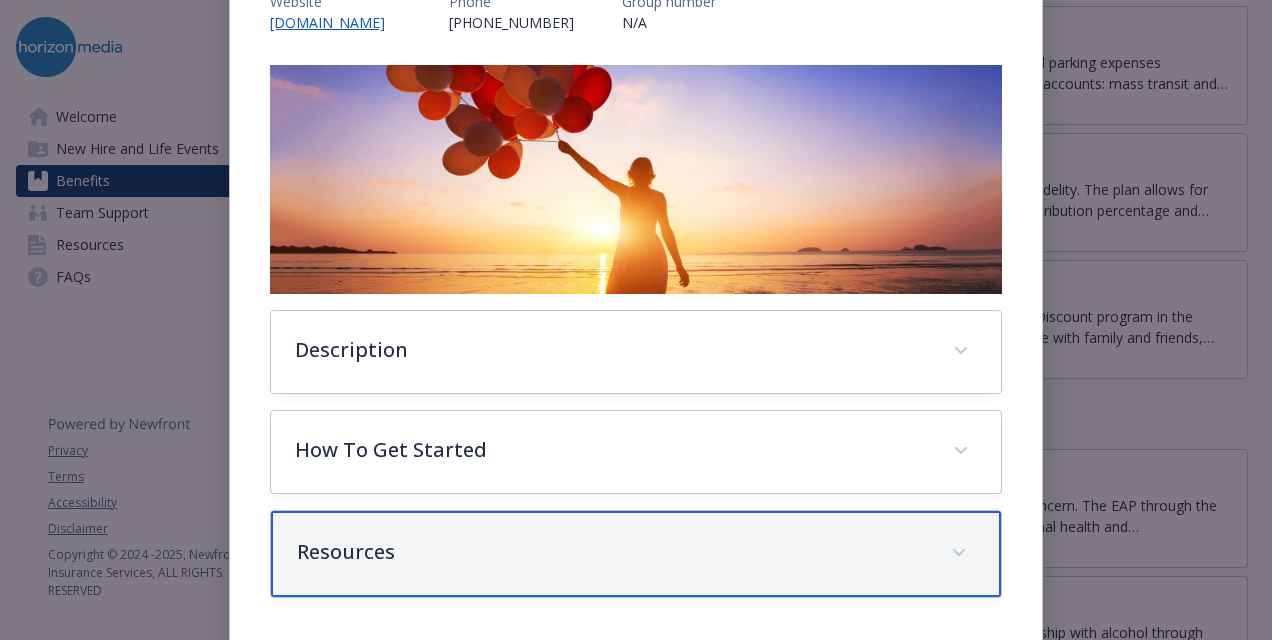 click on "Resources" at bounding box center [636, 554] 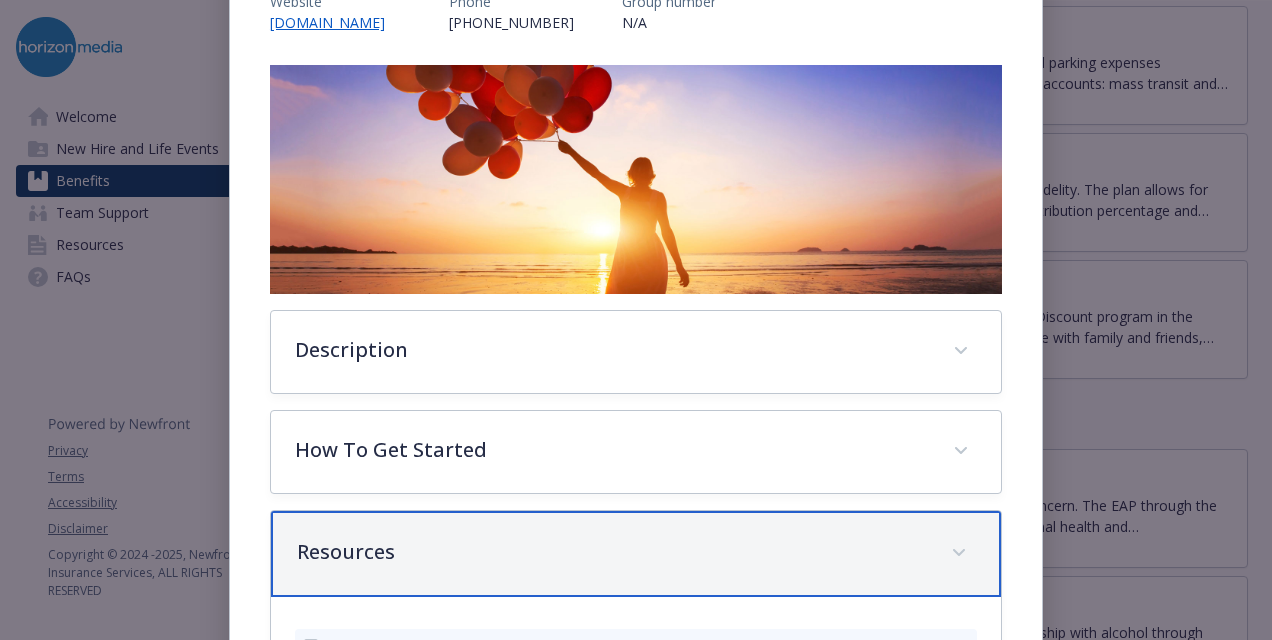 scroll, scrollTop: 440, scrollLeft: 0, axis: vertical 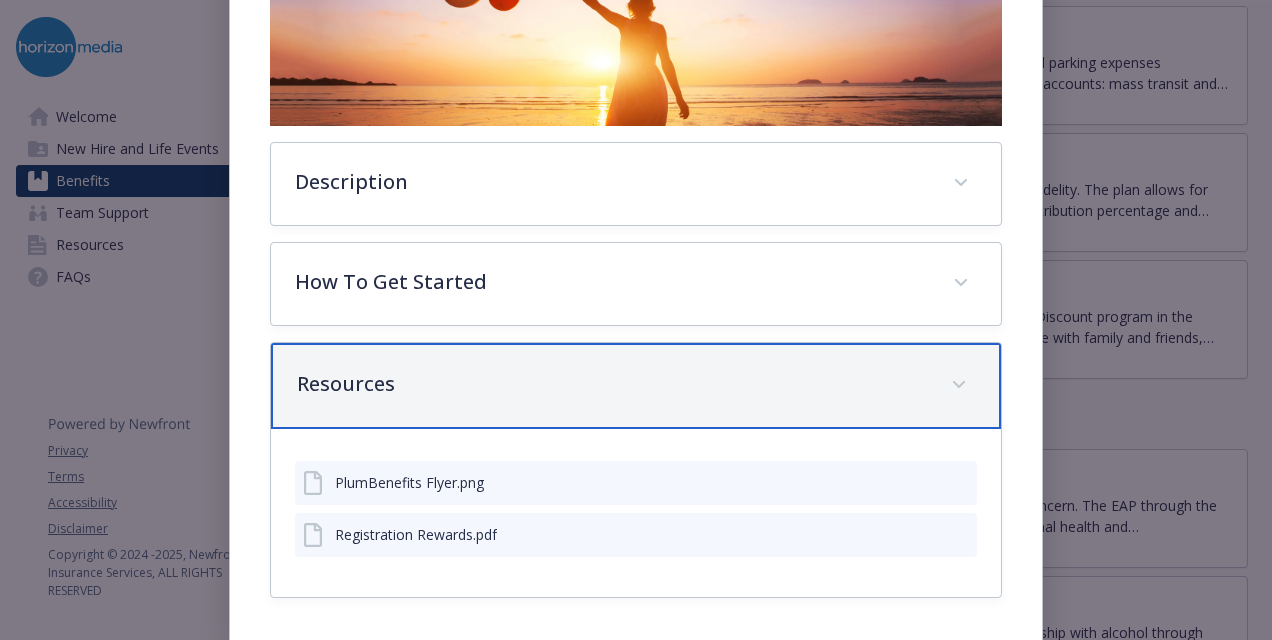 click on "Resources" at bounding box center [636, 386] 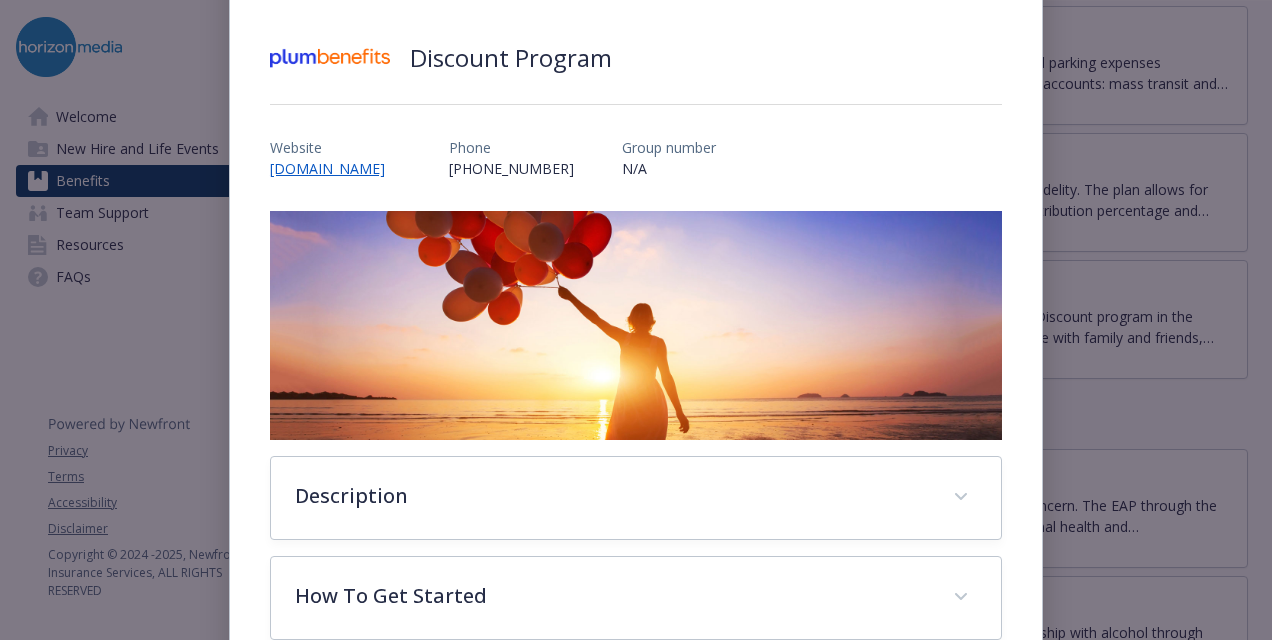 scroll, scrollTop: 0, scrollLeft: 0, axis: both 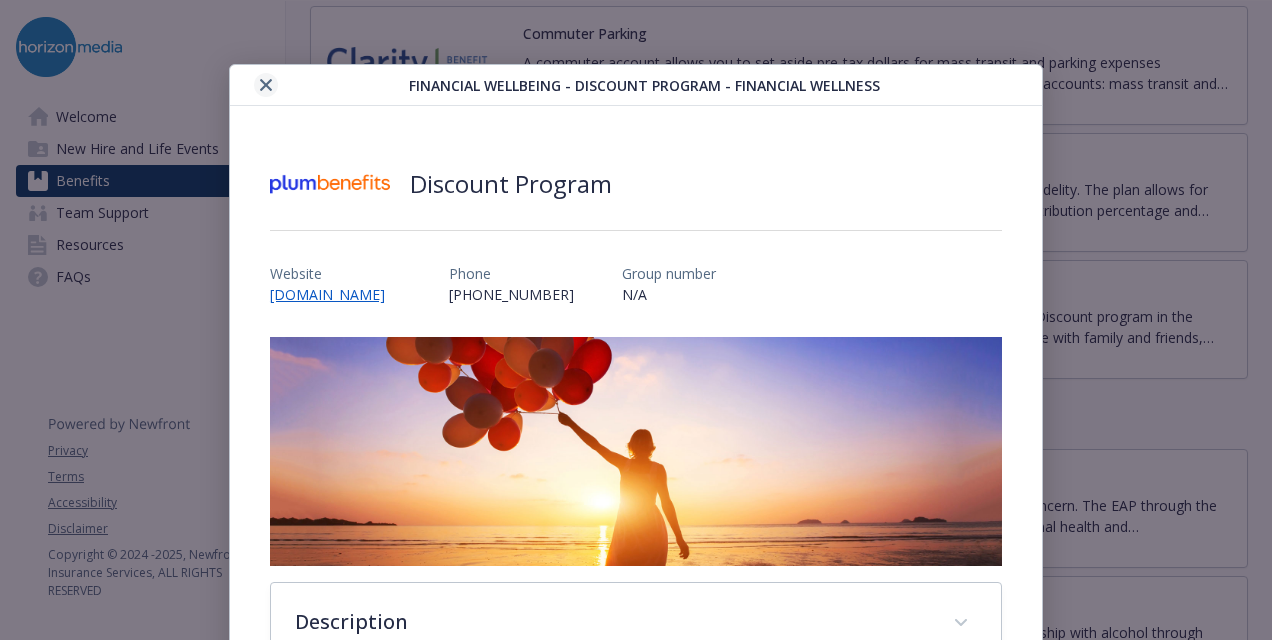 click 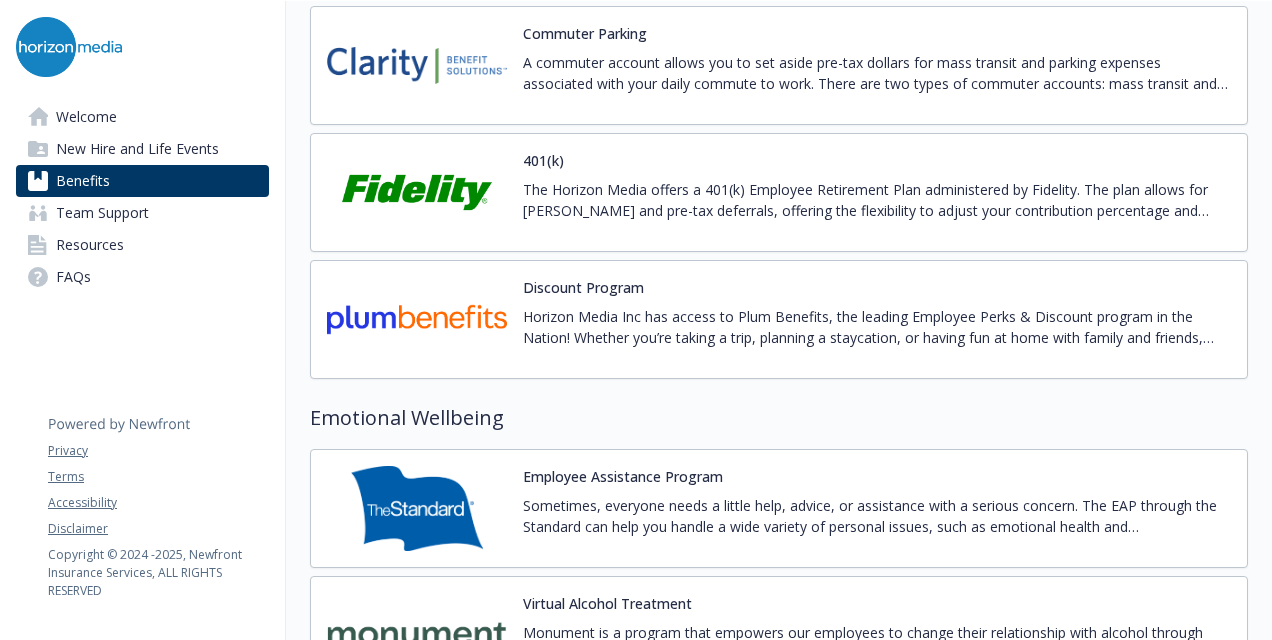 click on "401(k) The Horizon Media offers a 401(k) Employee Retirement Plan administered by Fidelity. The plan allows for [PERSON_NAME] and pre-tax deferrals, offering the flexibility to adjust your contribution percentage and source at any time. These changes can be updated on [DOMAIN_NAME]" at bounding box center (877, 192) 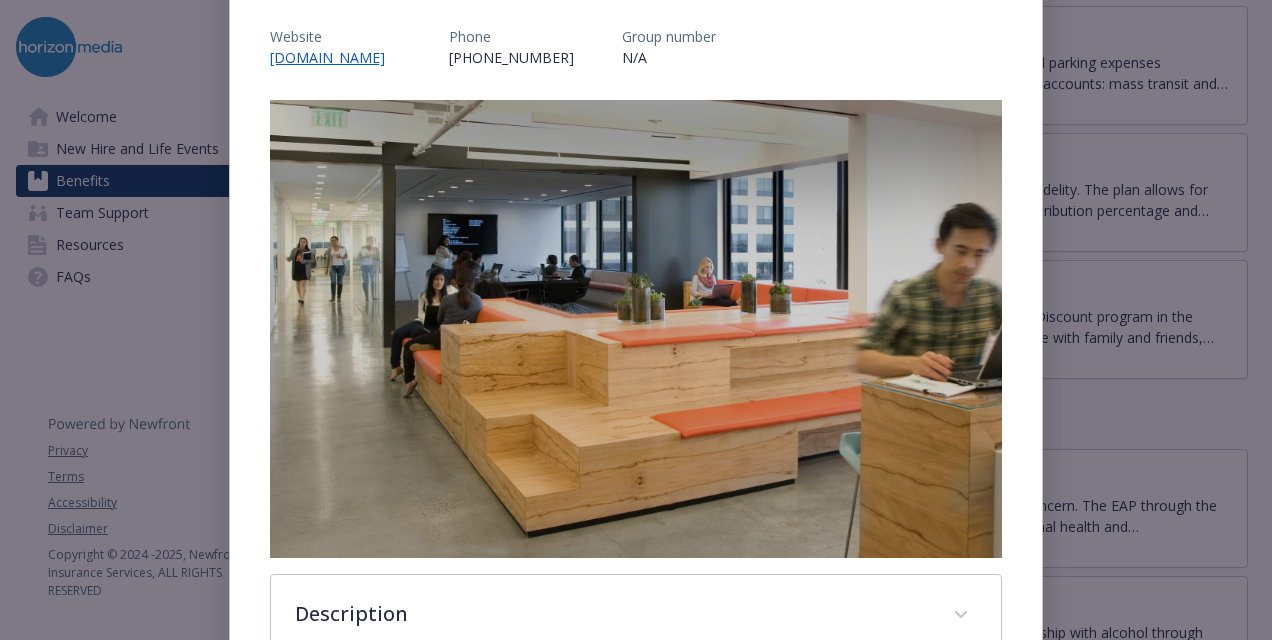scroll, scrollTop: 494, scrollLeft: 0, axis: vertical 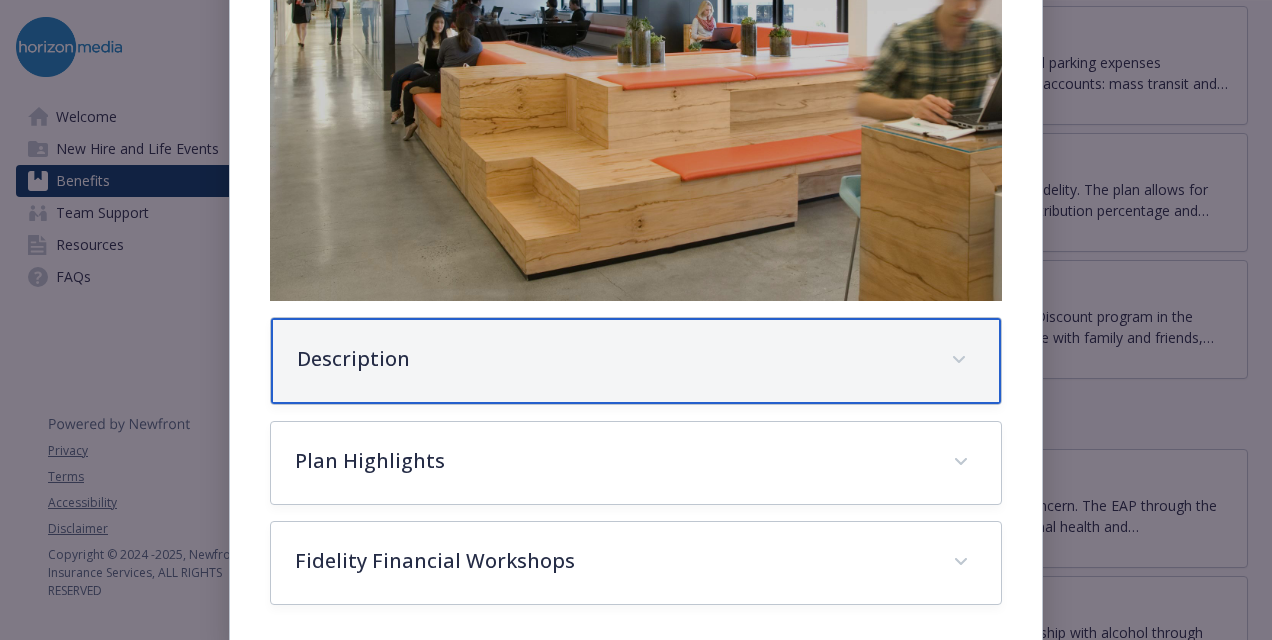 click on "Description" at bounding box center (612, 359) 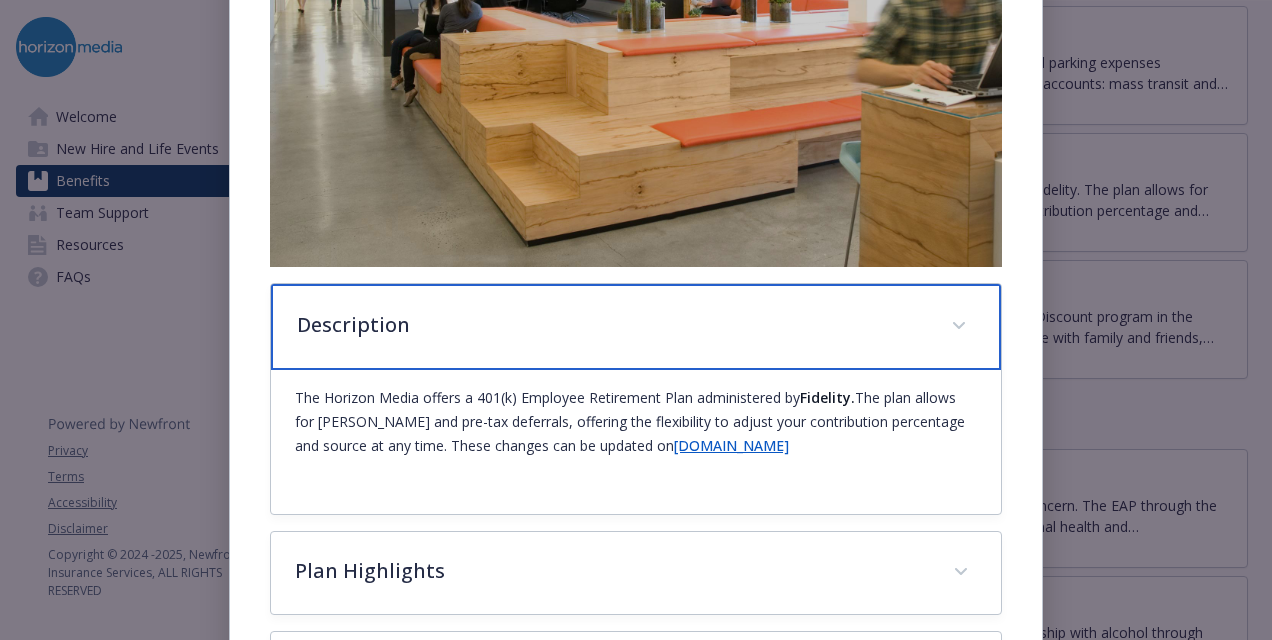 scroll, scrollTop: 642, scrollLeft: 0, axis: vertical 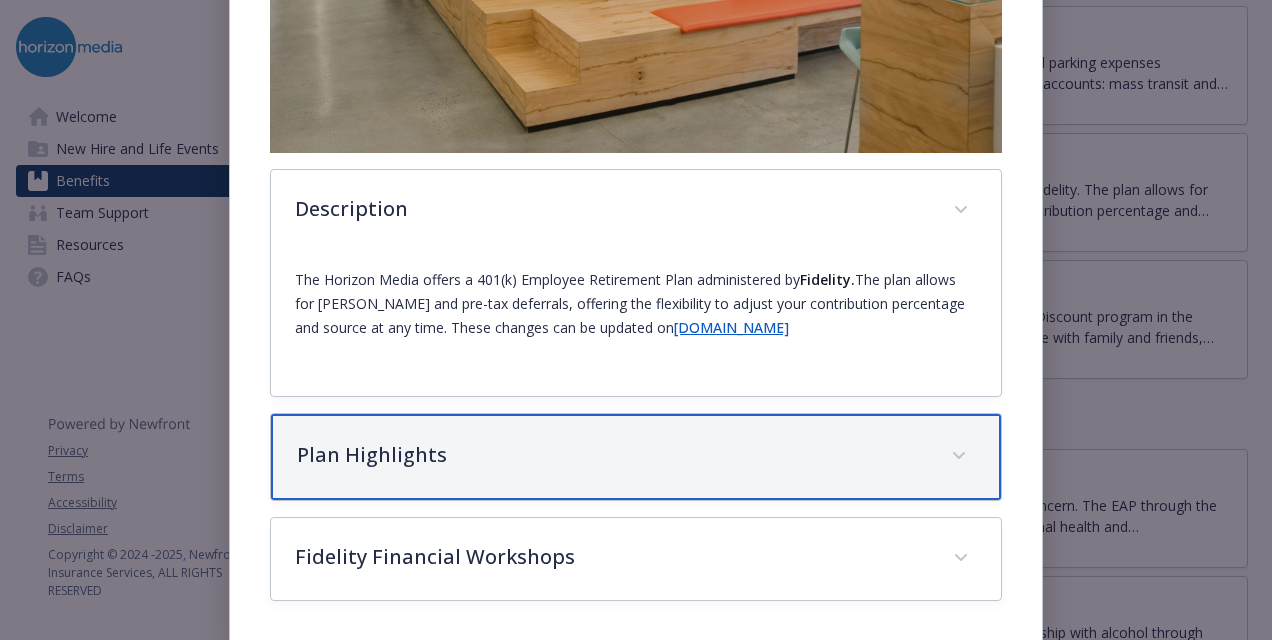 click on "Plan Highlights" at bounding box center [636, 457] 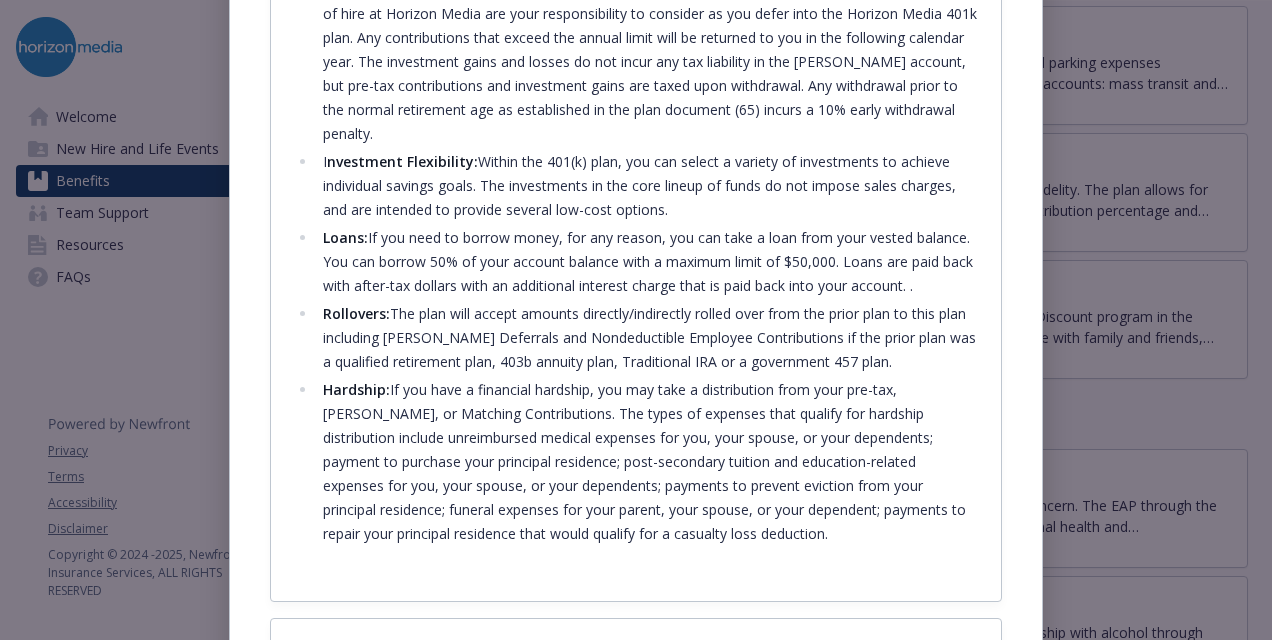 scroll, scrollTop: 1470, scrollLeft: 0, axis: vertical 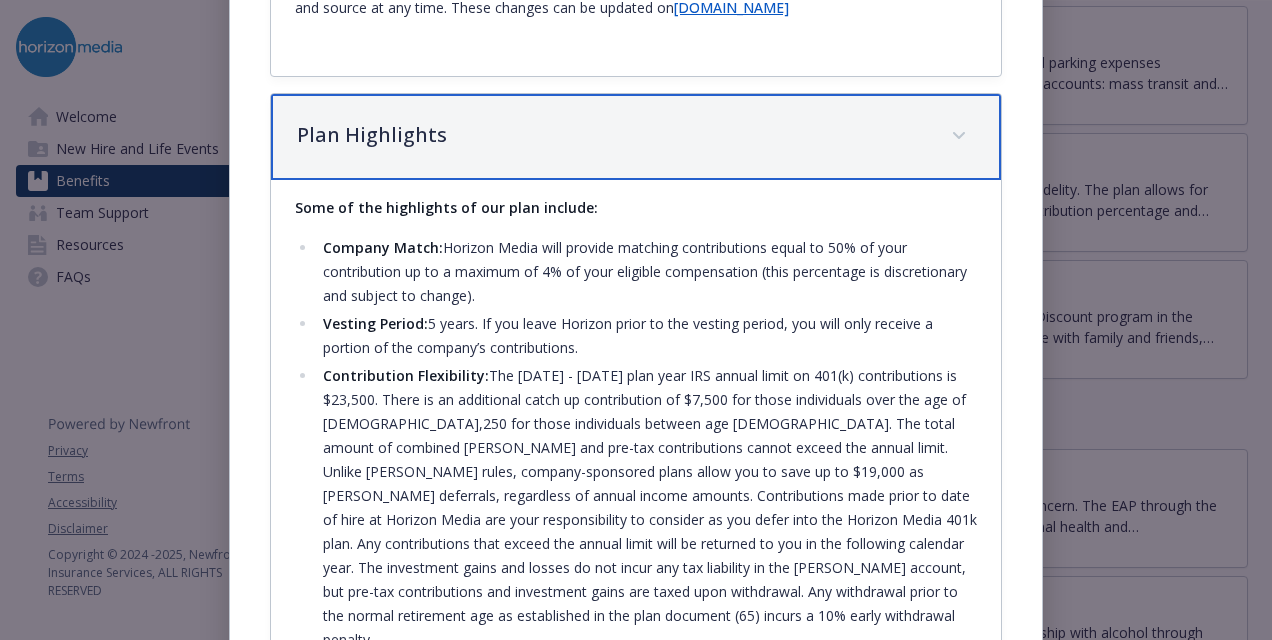 click on "Plan Highlights" at bounding box center [636, 137] 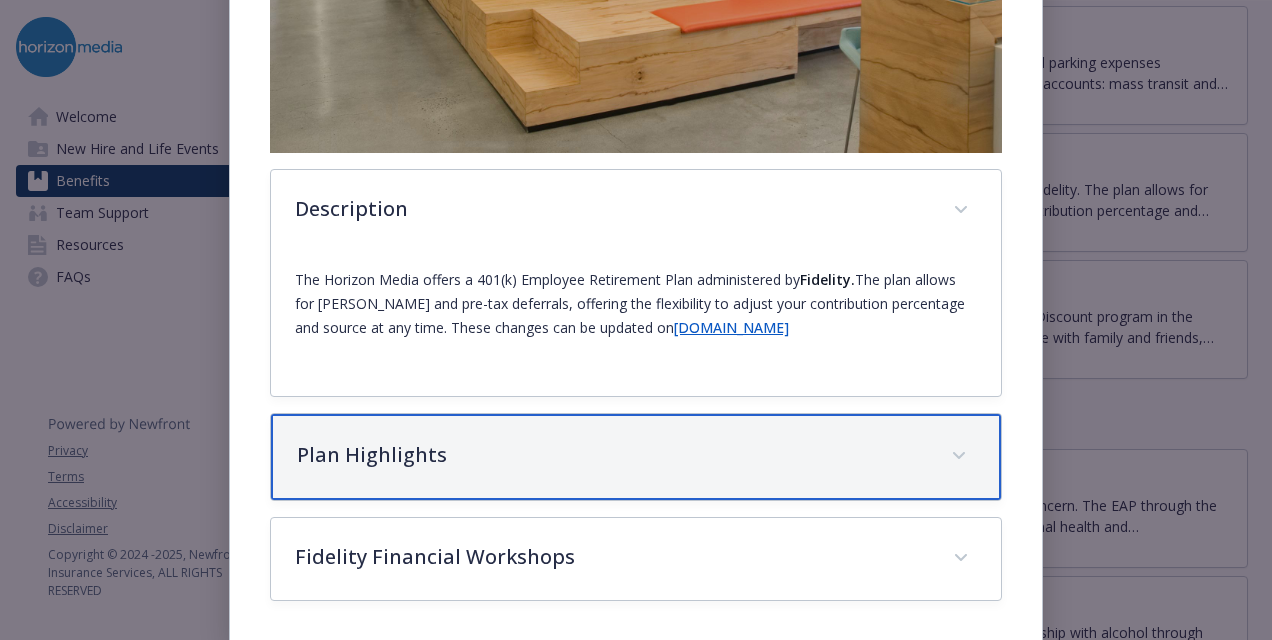 scroll, scrollTop: 642, scrollLeft: 0, axis: vertical 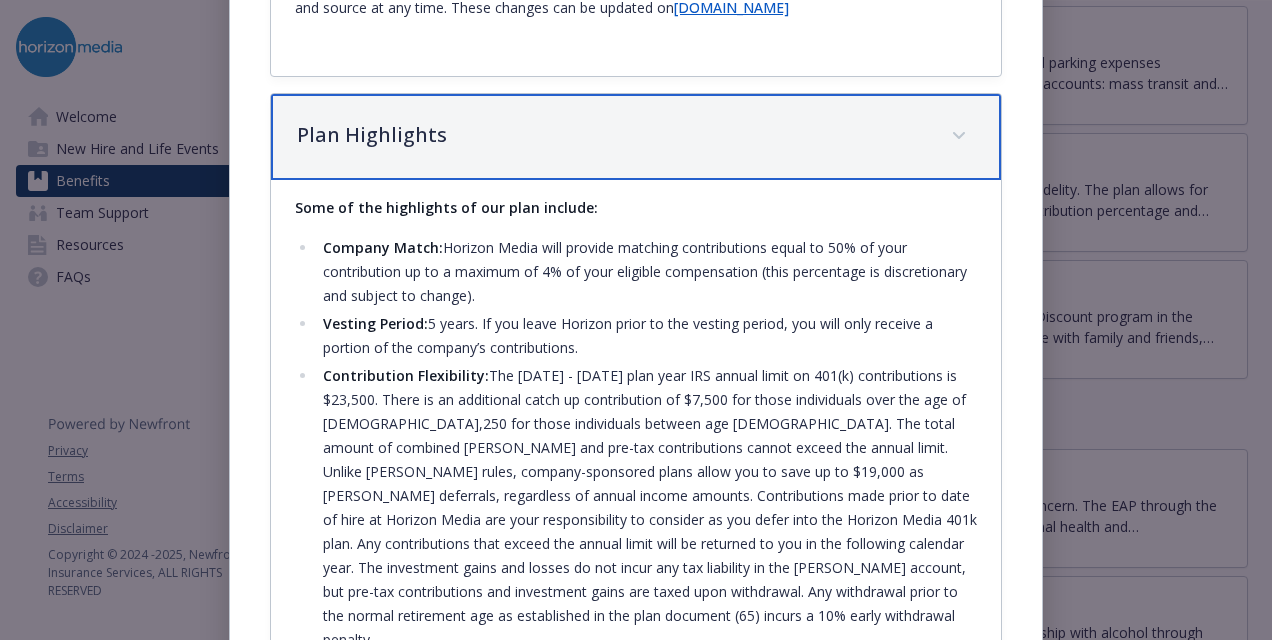 click on "Plan Highlights" at bounding box center [612, 135] 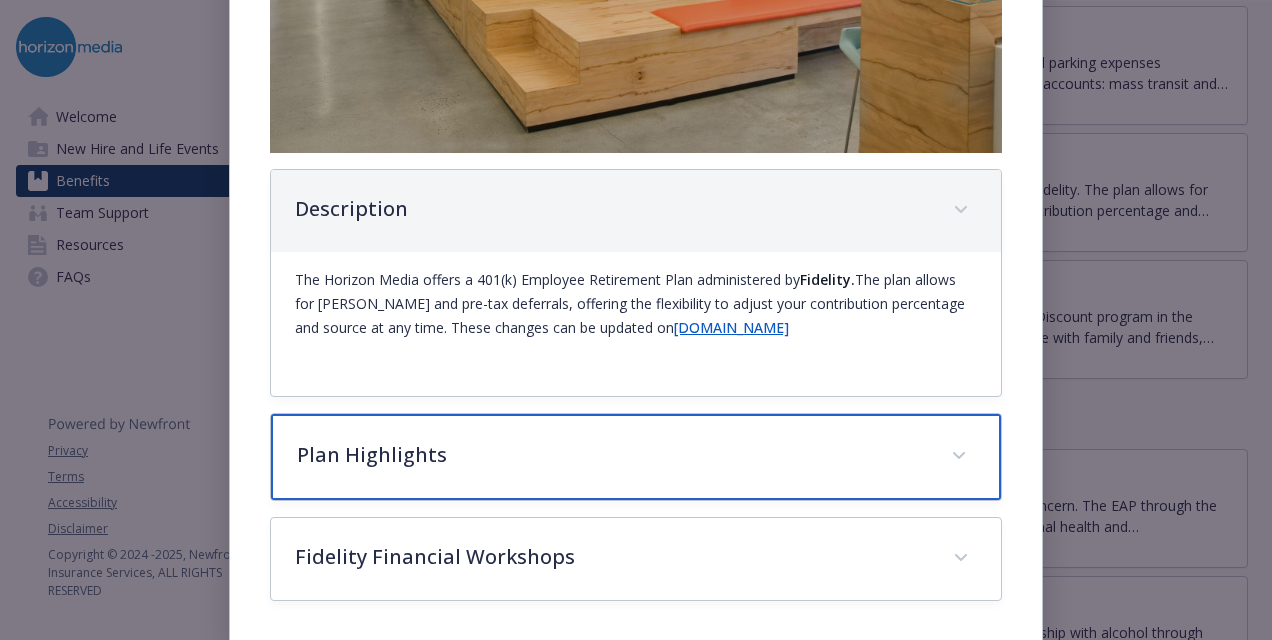 scroll, scrollTop: 464, scrollLeft: 0, axis: vertical 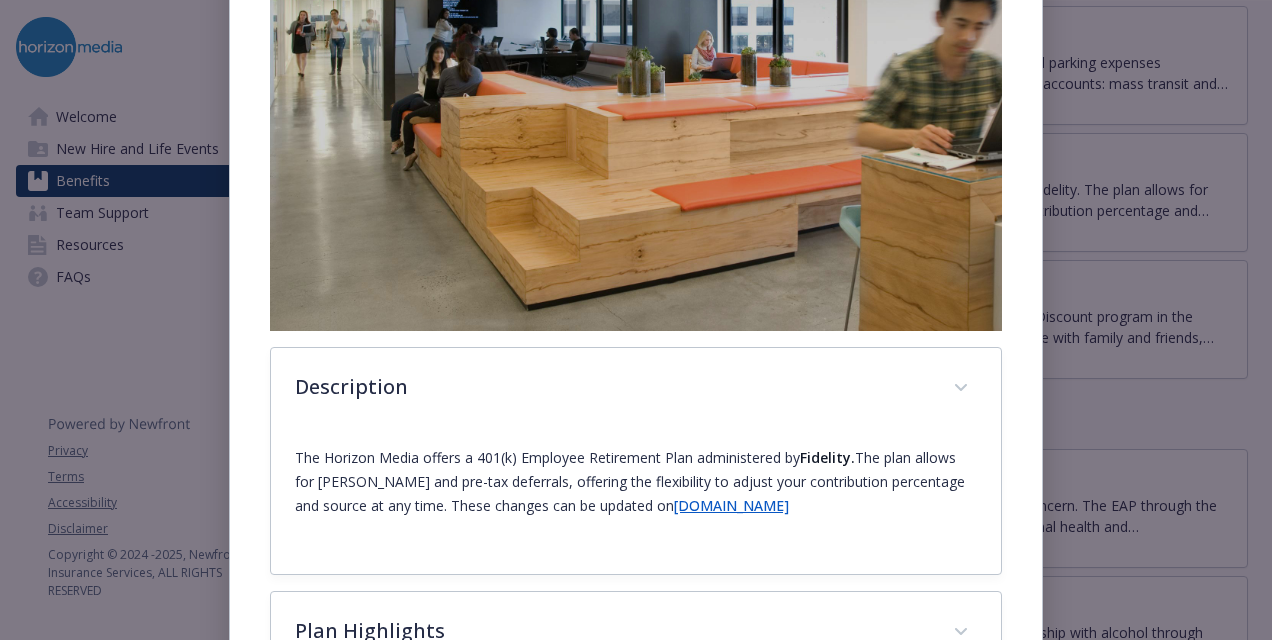 click on "Description The Horizon Media offers a 401(k) Employee Retirement Plan administered by  Fidelity.  The plan allows for [PERSON_NAME] and pre-tax deferrals, offering the flexibility to adjust your contribution percentage and source at any time. These changes can be updated on  [DOMAIN_NAME] Plan Highlights Some of the highlights of our plan include:
Company Match:  Horizon Media will provide matching contributions equal to 50% of your contribution up to a maximum of 4% of your eligible compensation (this percentage is discretionary and subject to change).
Vesting Period:  5 years. If you leave Horizon prior to the vesting period, you will only receive a portion of the company’s contributions.
Contribution Flexibility:
I nvestment Flexibility:  Within the 401(k) plan, you can select a variety of investments to achieve individual savings goals. The investments in the core lineup of funds do not impose sales charges, and are intended to provide several low-cost options.
Loans:
Rollovers:
Hardship:" at bounding box center [636, 324] 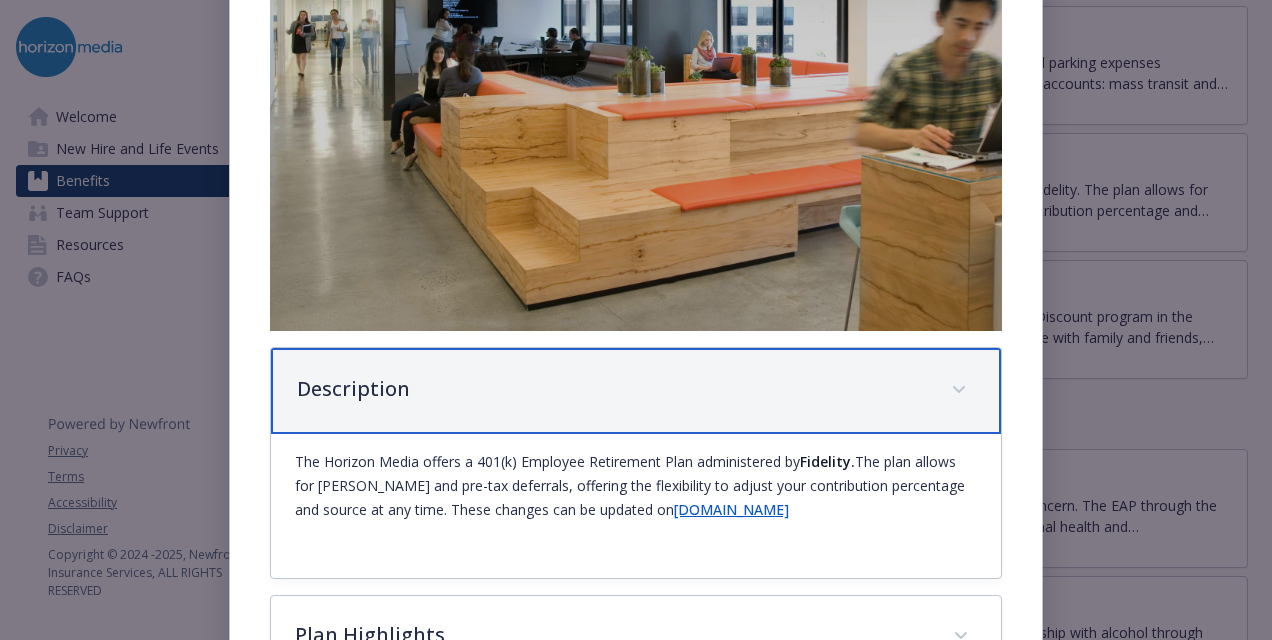 click on "Description" at bounding box center [636, 391] 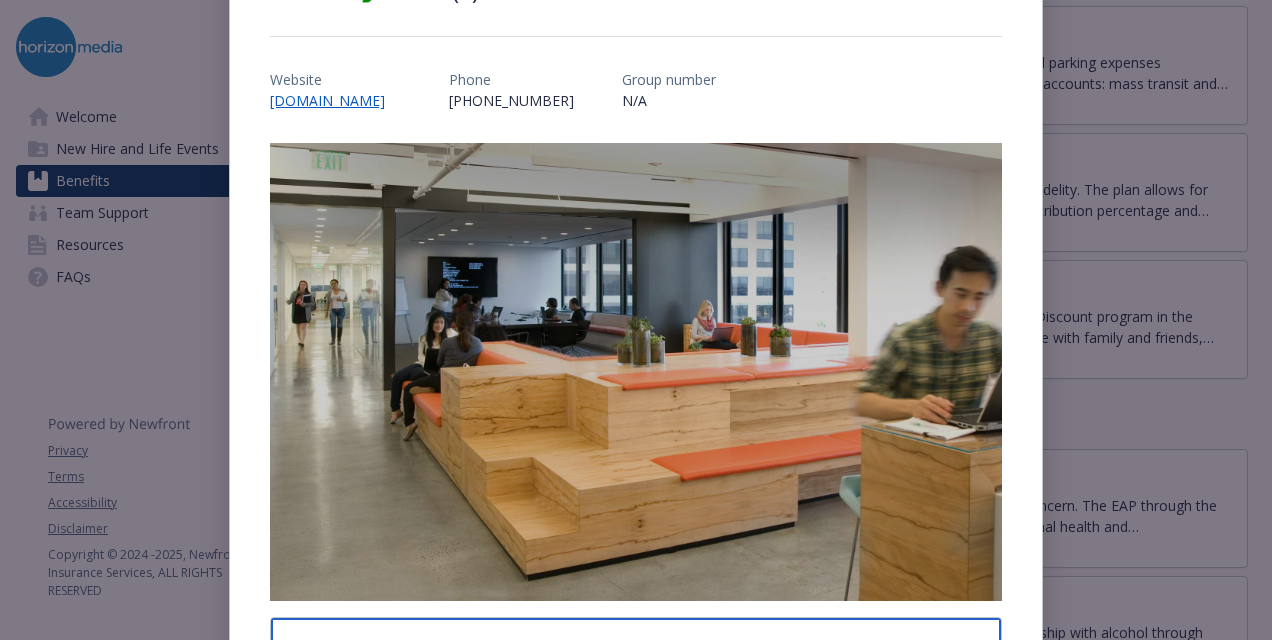 scroll, scrollTop: 0, scrollLeft: 0, axis: both 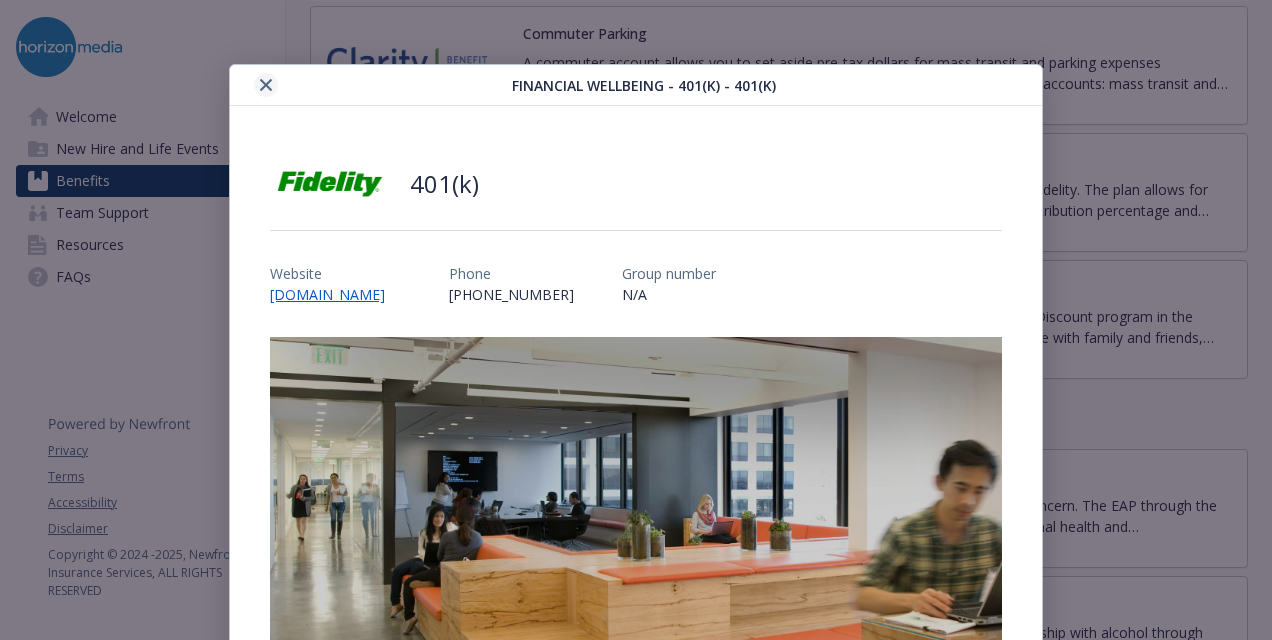 click 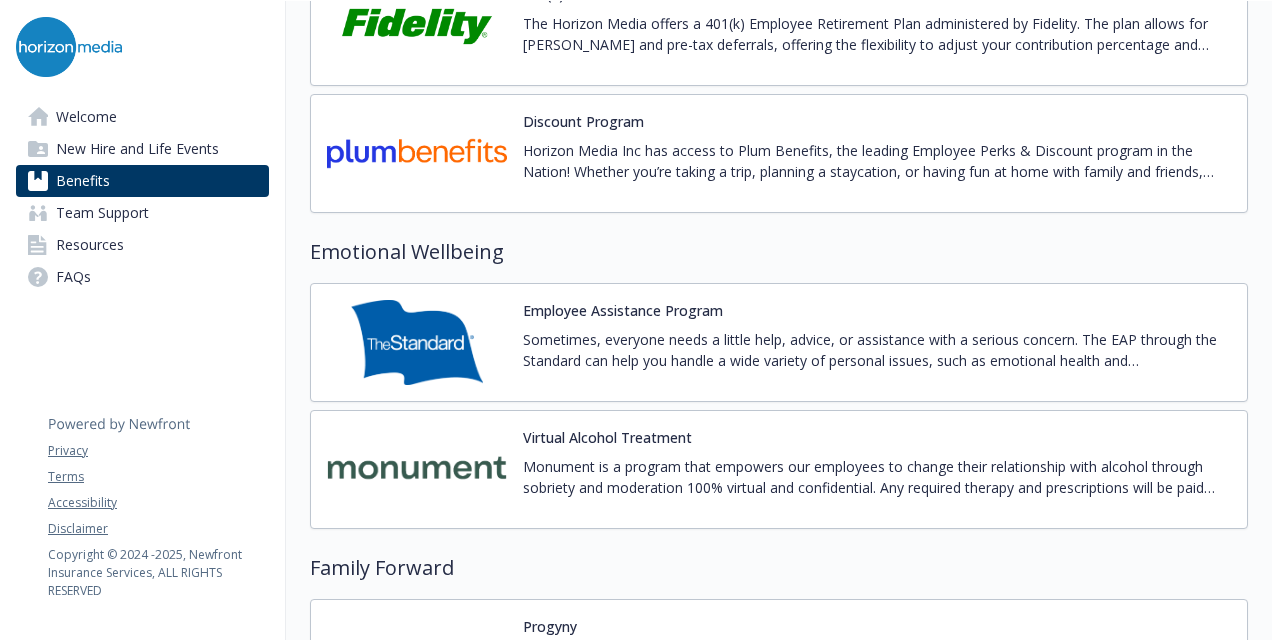 scroll, scrollTop: 3807, scrollLeft: 0, axis: vertical 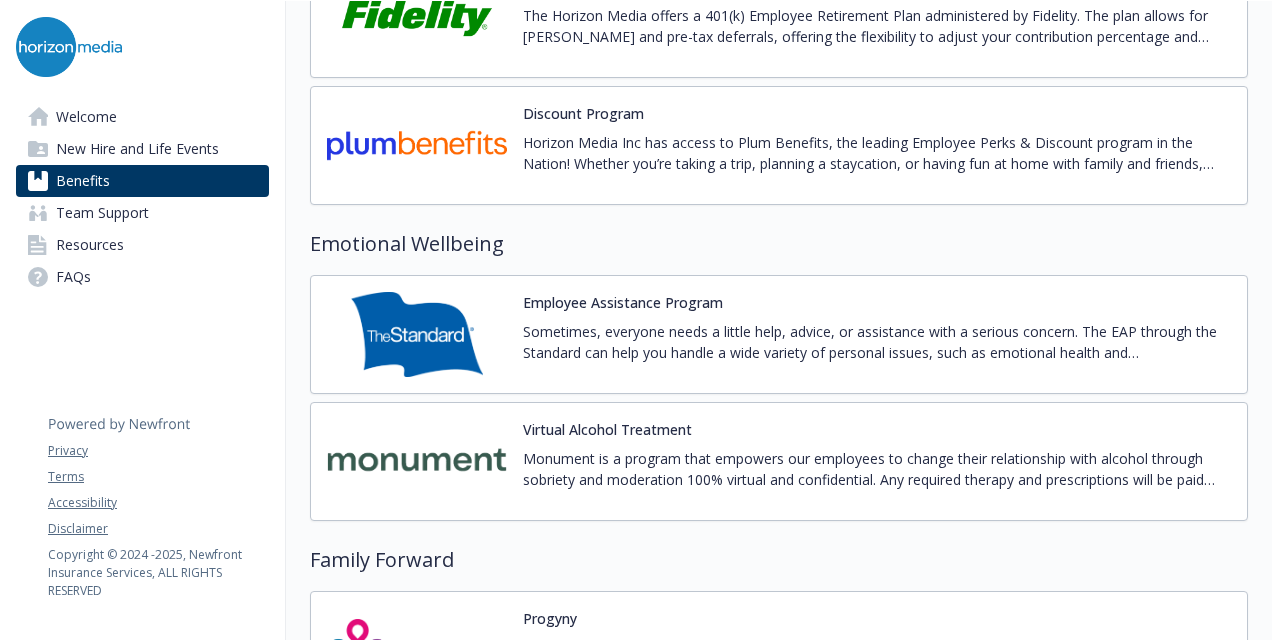 click on "Sometimes, everyone needs a little help, advice, or assistance with a serious concern. The EAP through the Standard can help you handle a wide variety of personal issues, such as emotional health and [MEDICAL_DATA], parenting and childcare needs, financial coaching, legal consultation, and eldercare resources.
Best of all, contacting the EAP is completely confidential, free, and available to any member of your immediate household." at bounding box center (877, 342) 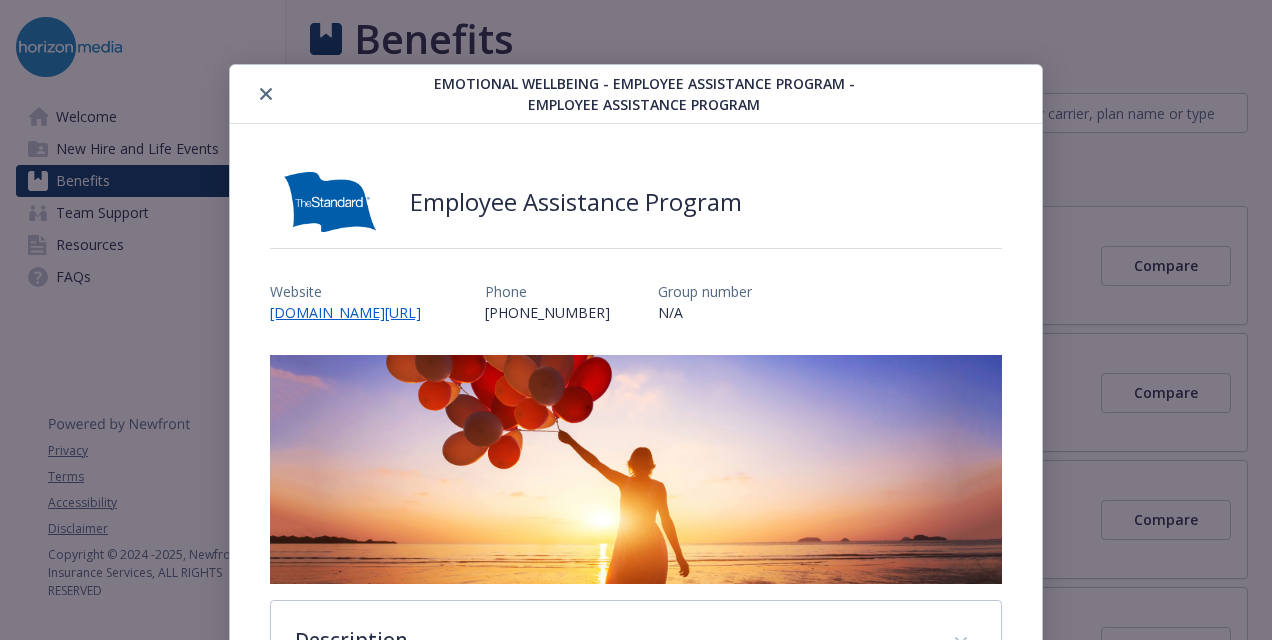 scroll, scrollTop: 3807, scrollLeft: 0, axis: vertical 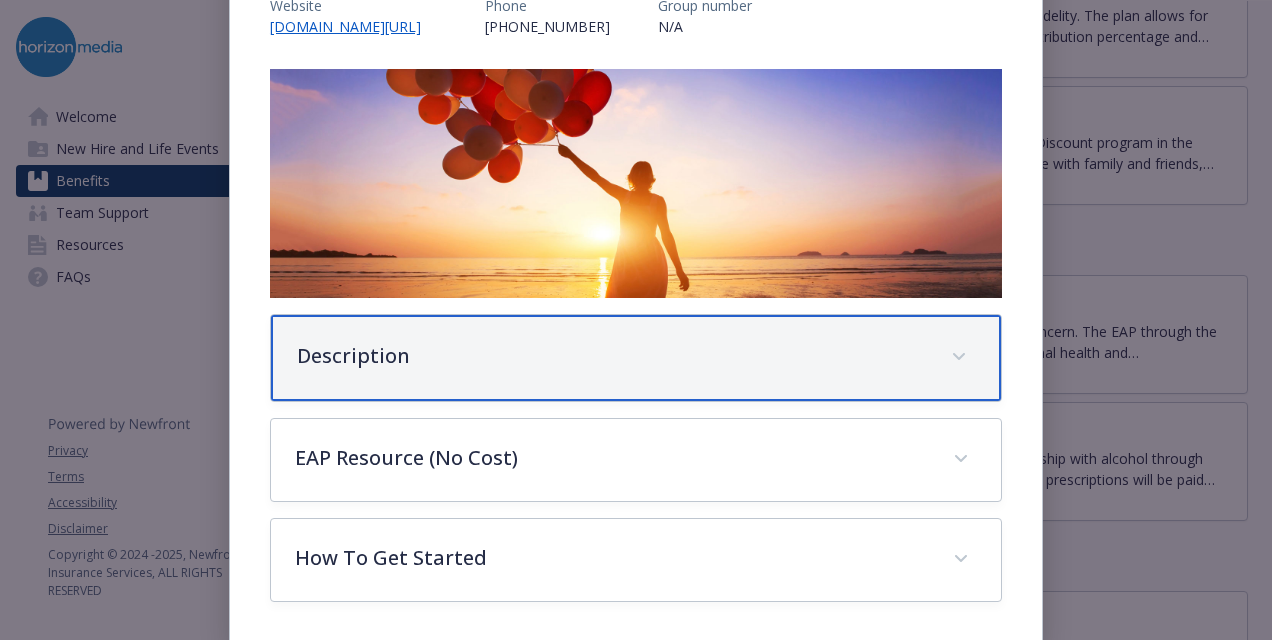 click on "Description" at bounding box center (636, 358) 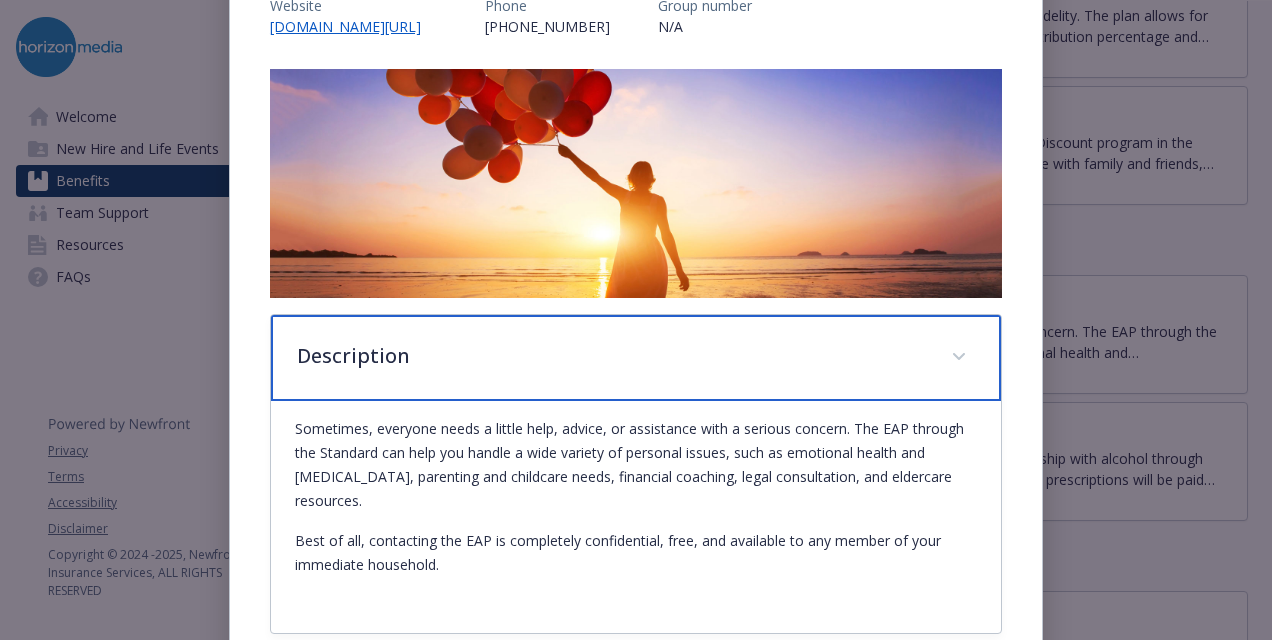 scroll, scrollTop: 454, scrollLeft: 0, axis: vertical 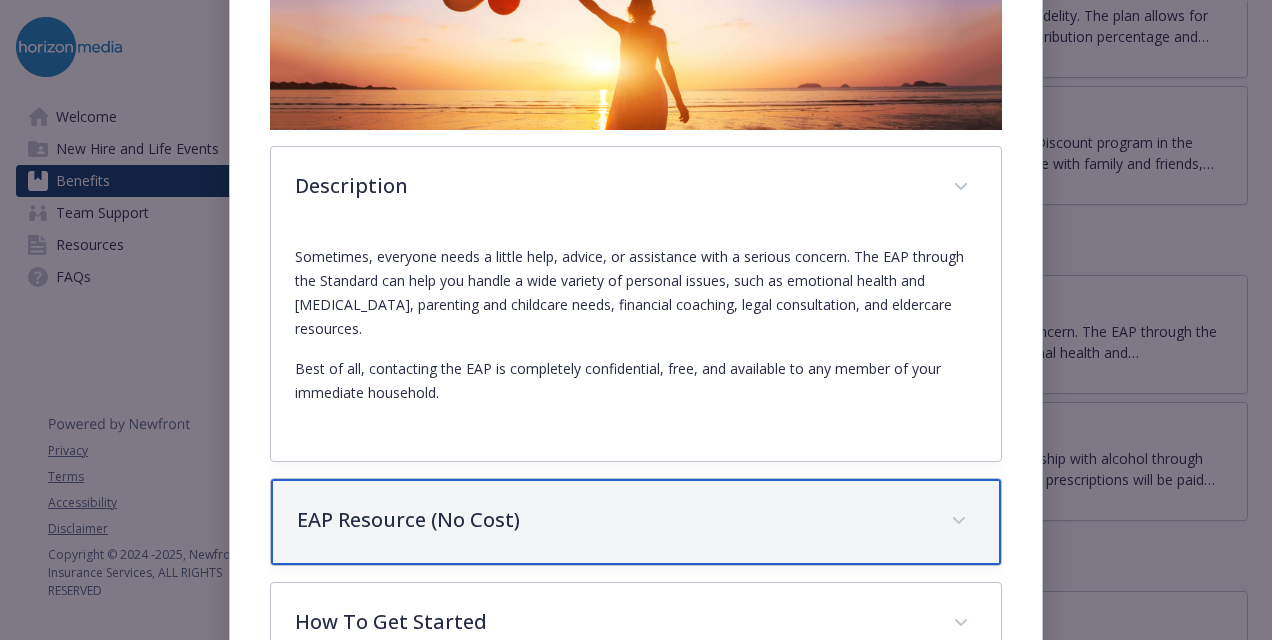 click on "EAP Resource (No Cost)" at bounding box center [636, 522] 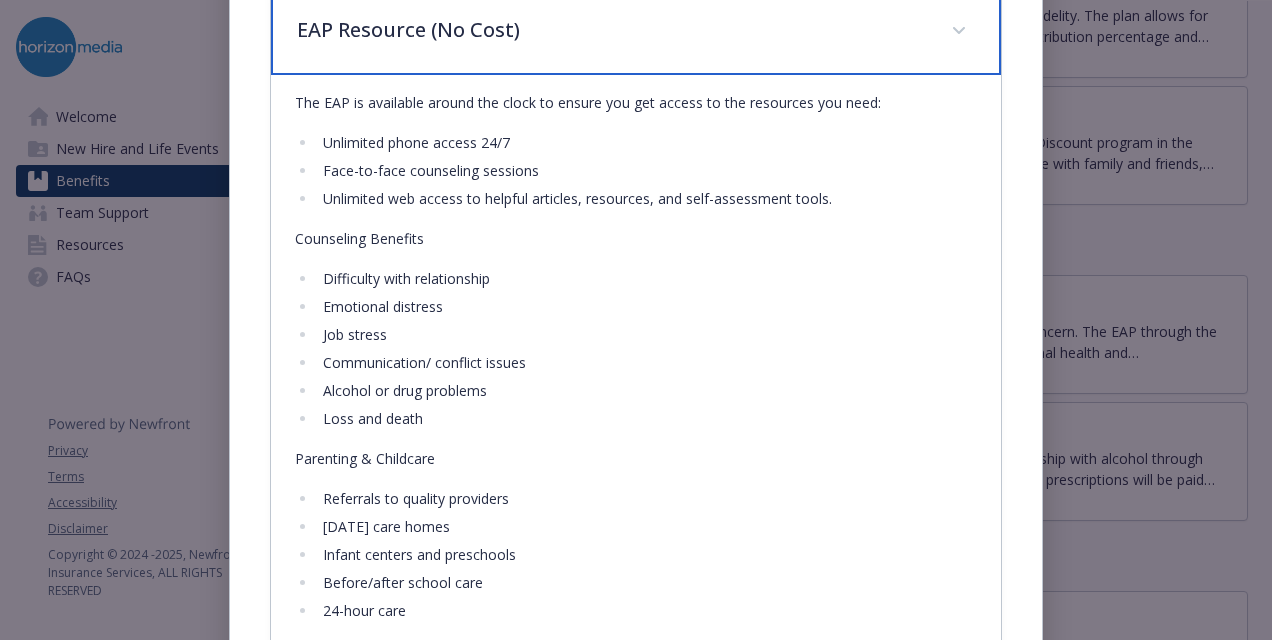 scroll, scrollTop: 952, scrollLeft: 0, axis: vertical 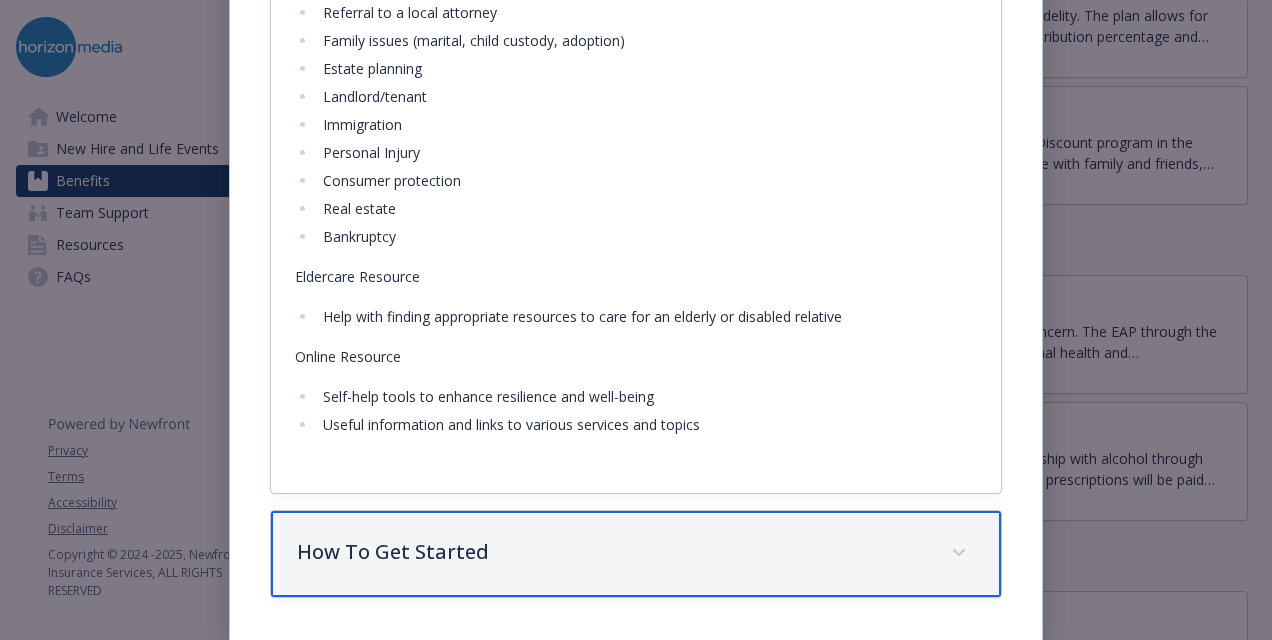 click on "How To Get Started" at bounding box center [612, 552] 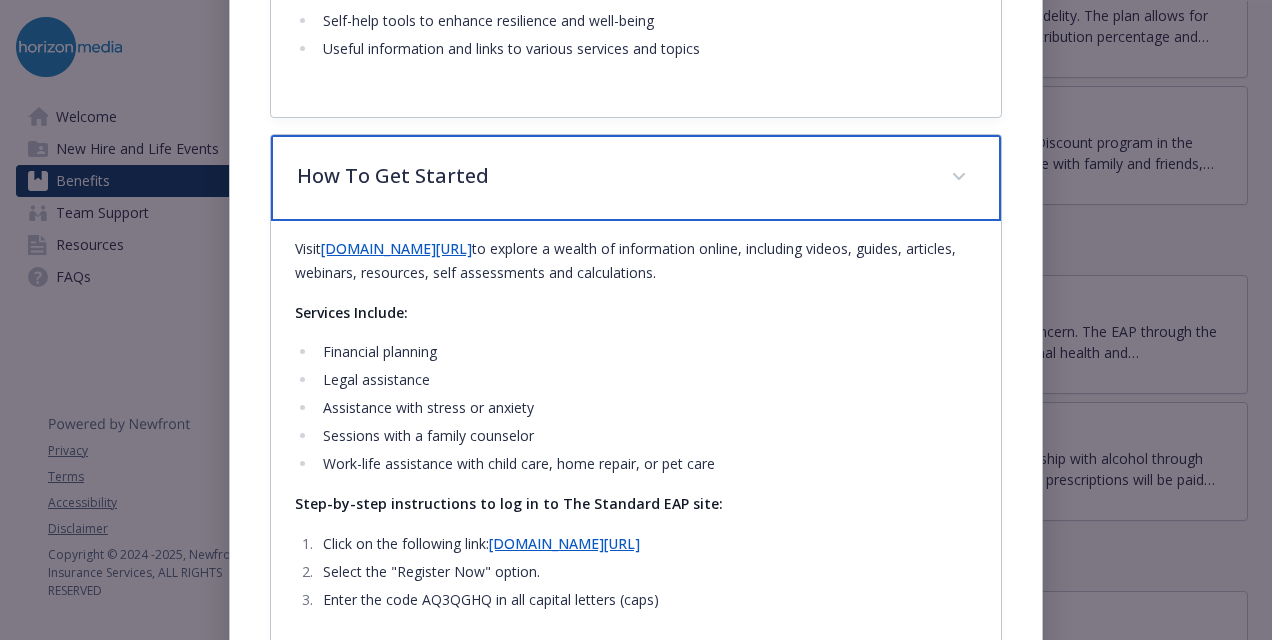 scroll, scrollTop: 2230, scrollLeft: 0, axis: vertical 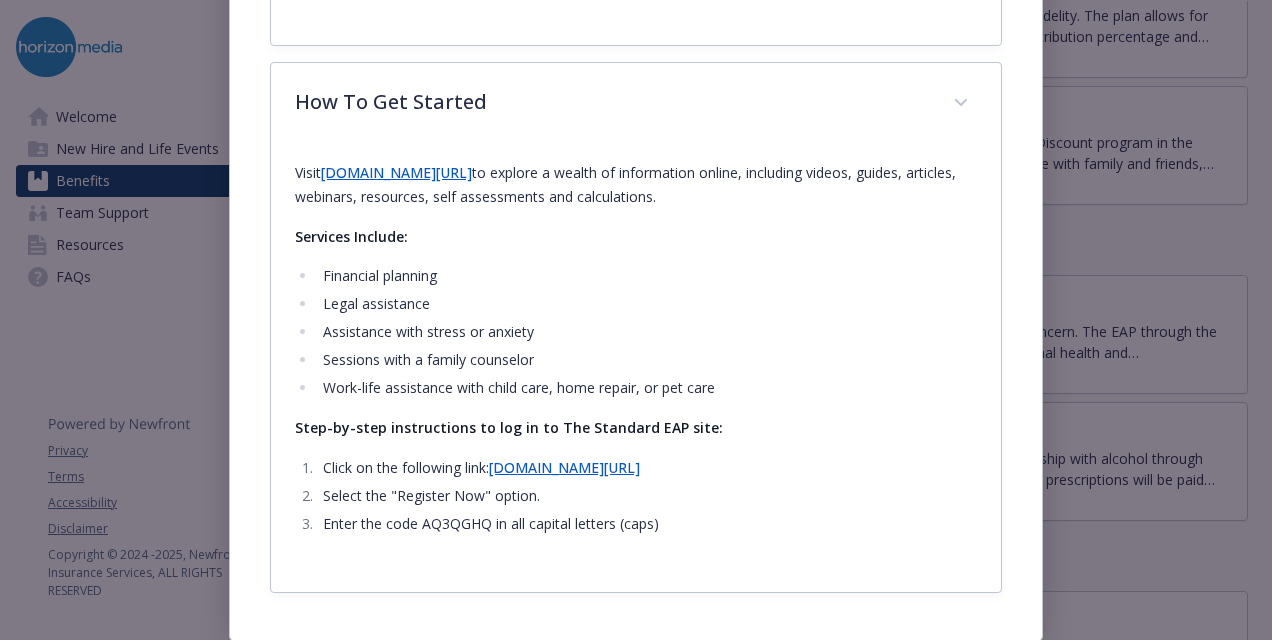 click on "The EAP is available around the clock to ensure you get access to the resources you need:
Unlimited phone access 24/7
Face-to-face counseling sessions
Unlimited web access to helpful articles, resources, and self-assessment tools.
Counseling Benefits
Difficulty with relationship
Emotional distress
Job stress
Communication/ conflict issues
Alcohol or drug problems
Loss and death
Parenting & Childcare
Referrals to quality providers
[DATE] care homes
Infant centers and preschools
Before/after school care
24-hour care
Financial Coaching
Money management
Debt management
Identity theft resolution
Tax issues
Legal Consultation
Referral to a local attorney
Family issues (marital, child custody, adoption)
Estate planning
Landlord/tenant
Immigration
Personal Injury
Consumer protection
Real estate
Bankruptcy
Eldercare Resource
Help with finding appropriate resources to care for an elderly or disabled relative
Online Resource" at bounding box center (636, -585) 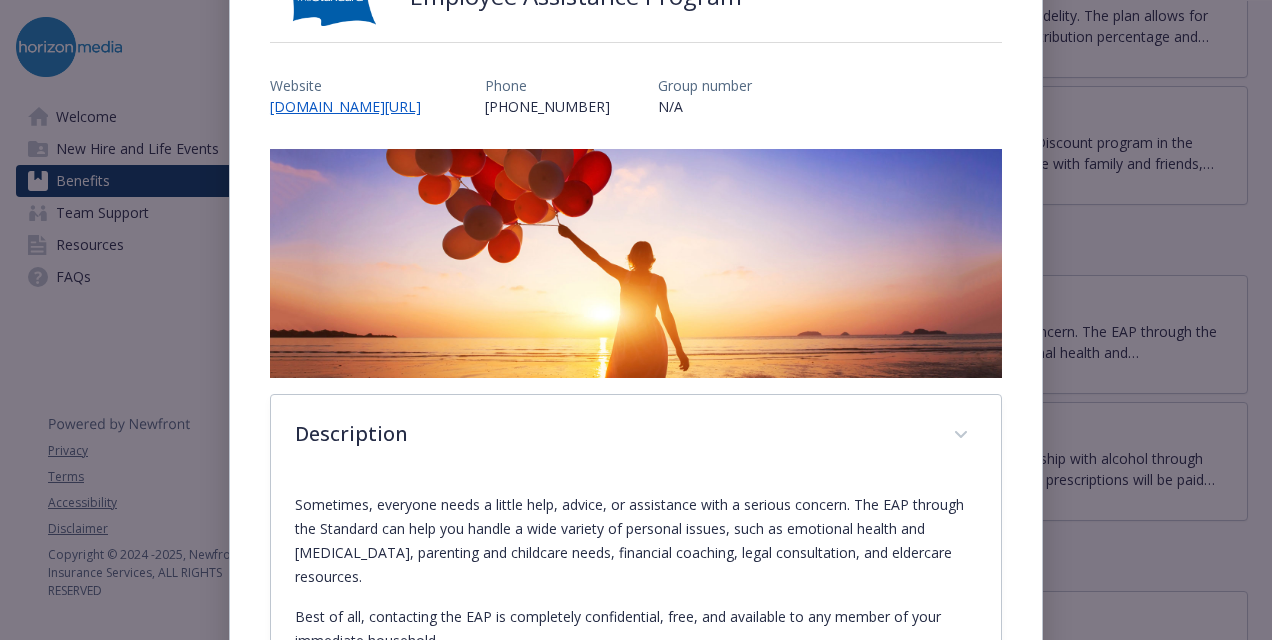 scroll, scrollTop: 0, scrollLeft: 0, axis: both 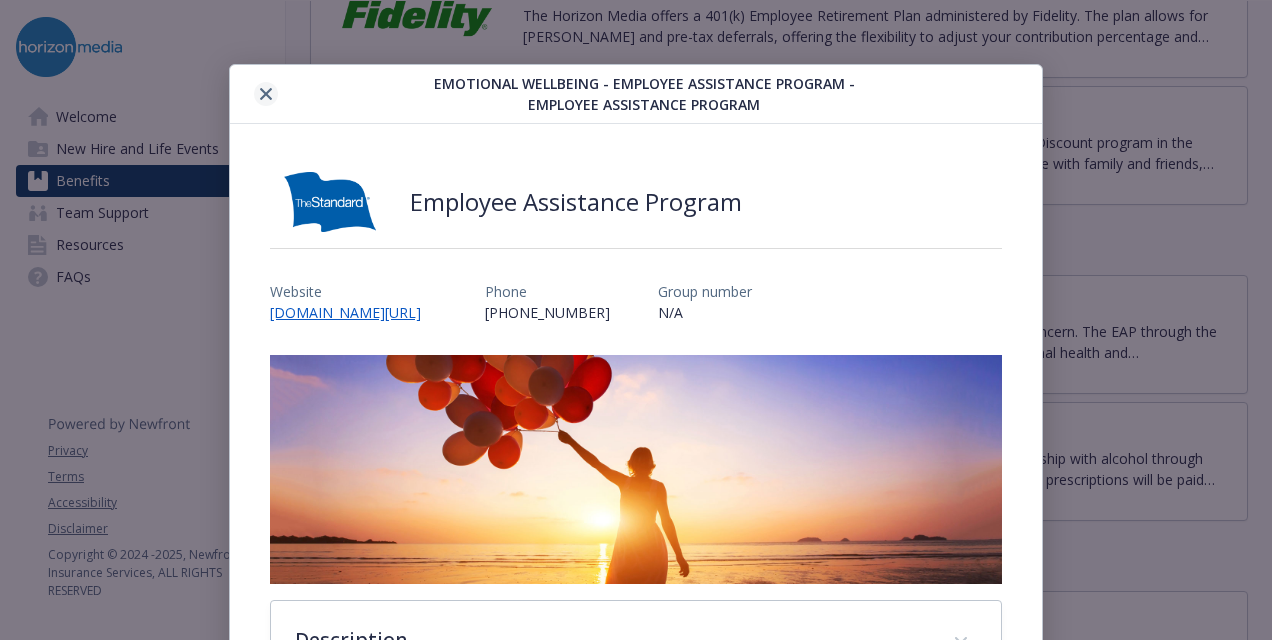 click at bounding box center [266, 94] 